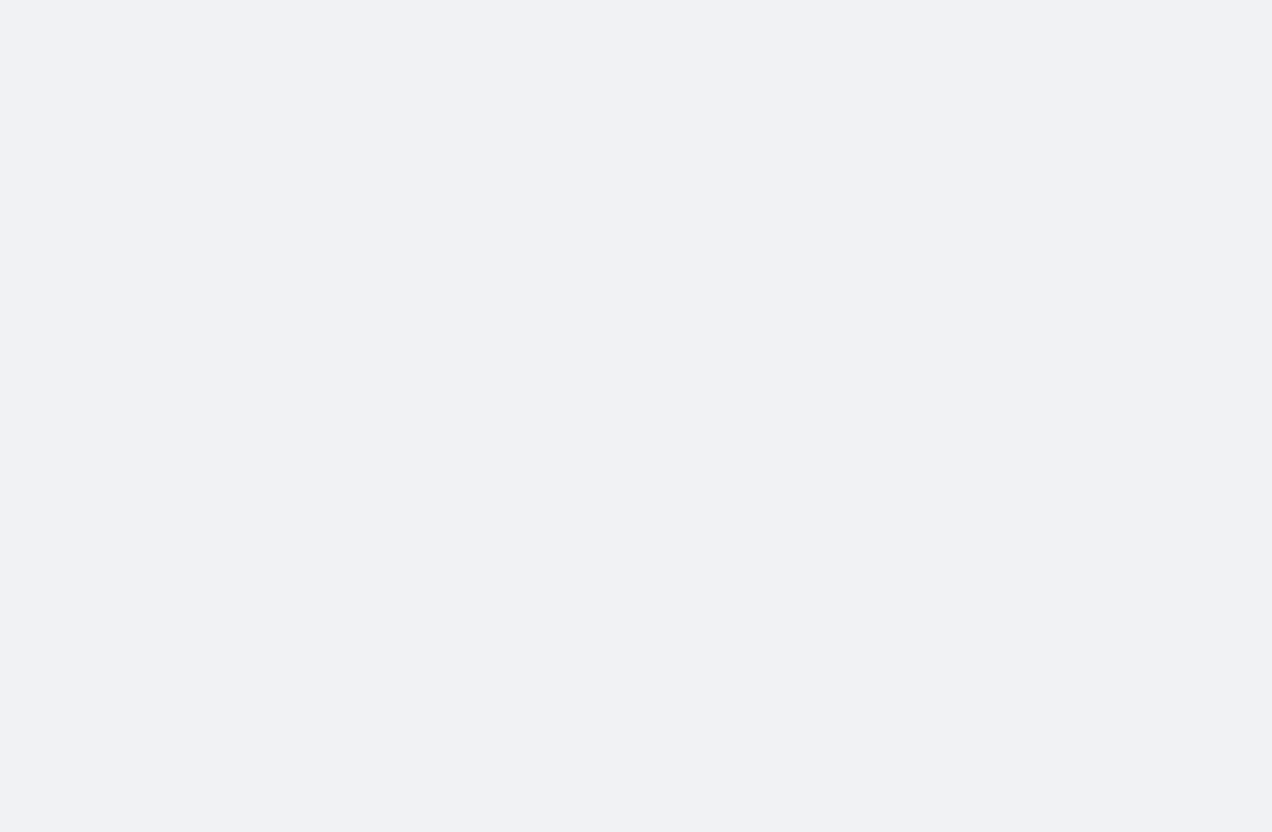 scroll, scrollTop: 0, scrollLeft: 0, axis: both 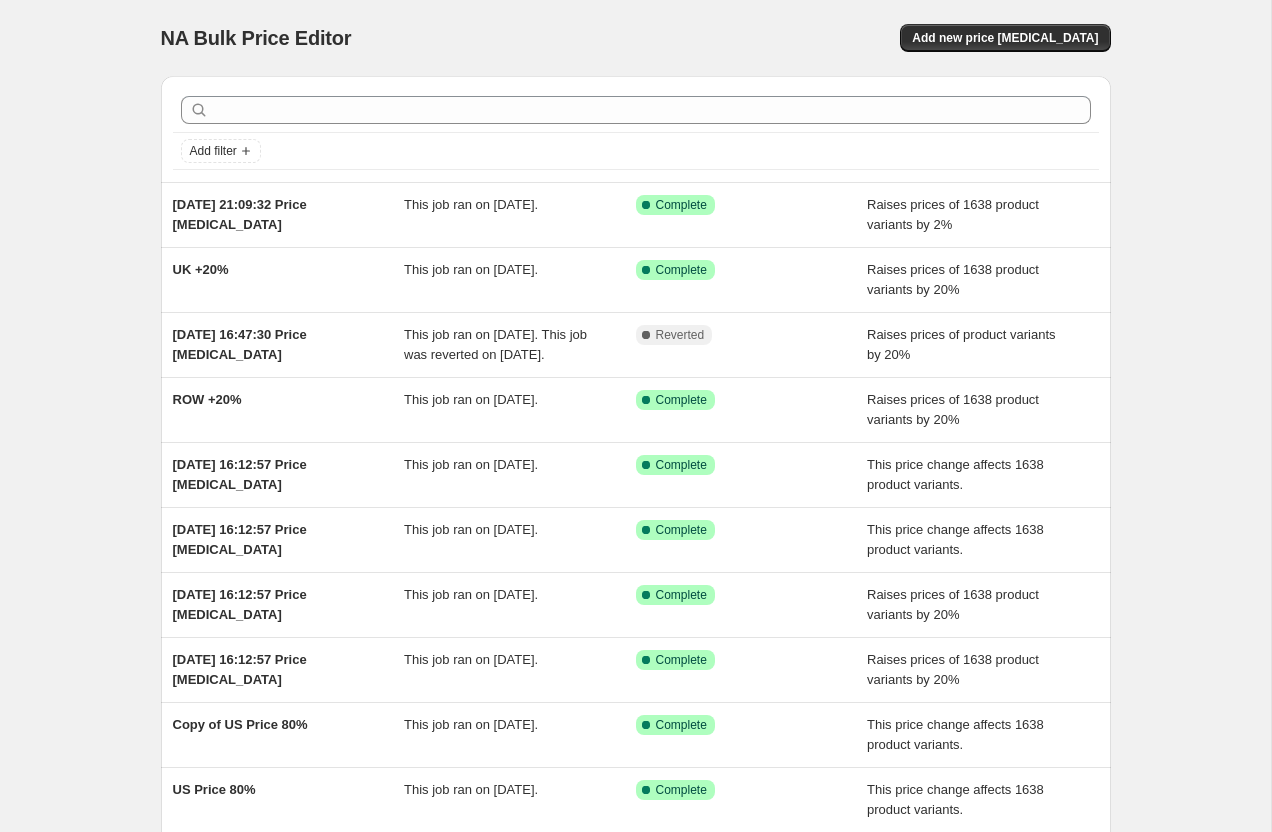 click on "NA Bulk Price Editor. This page is ready NA Bulk Price Editor Add new price [MEDICAL_DATA]" at bounding box center [636, 38] 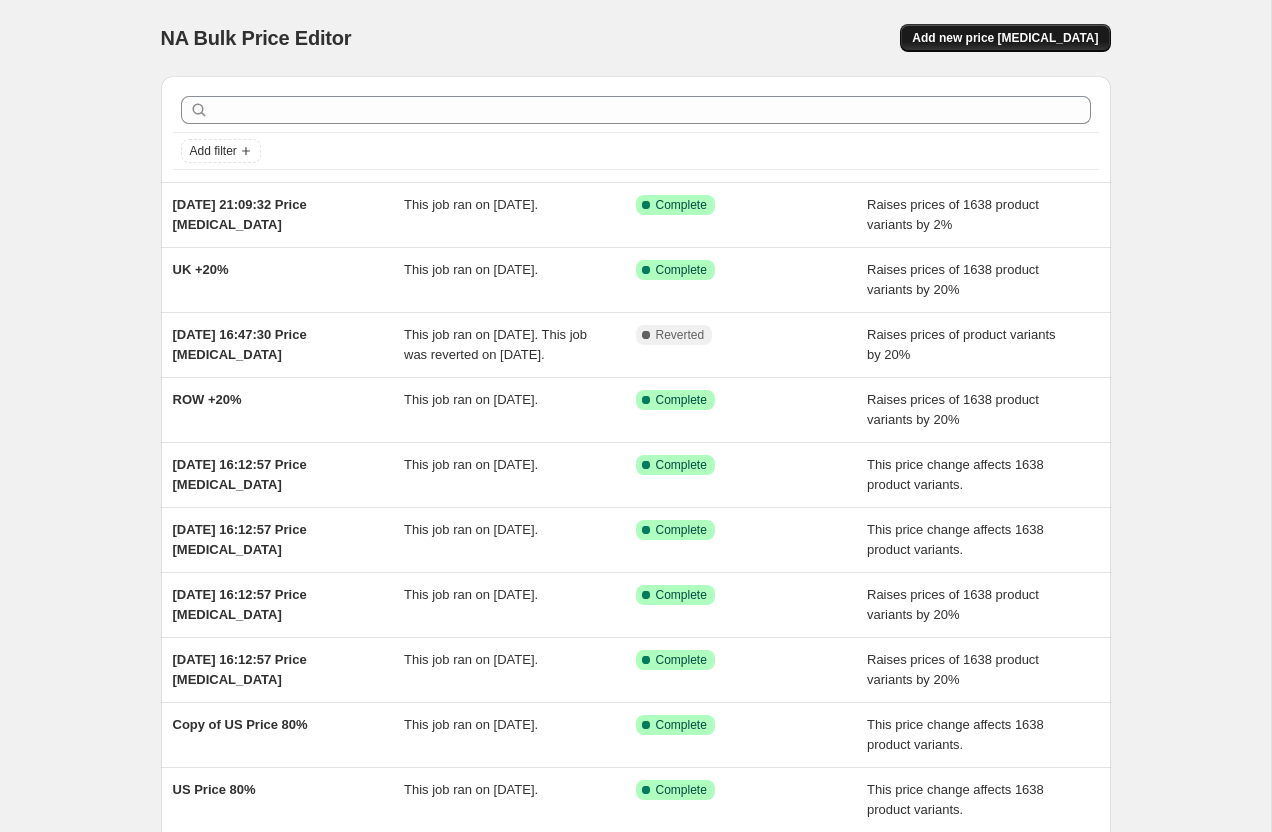 click on "Add new price [MEDICAL_DATA]" at bounding box center (1005, 38) 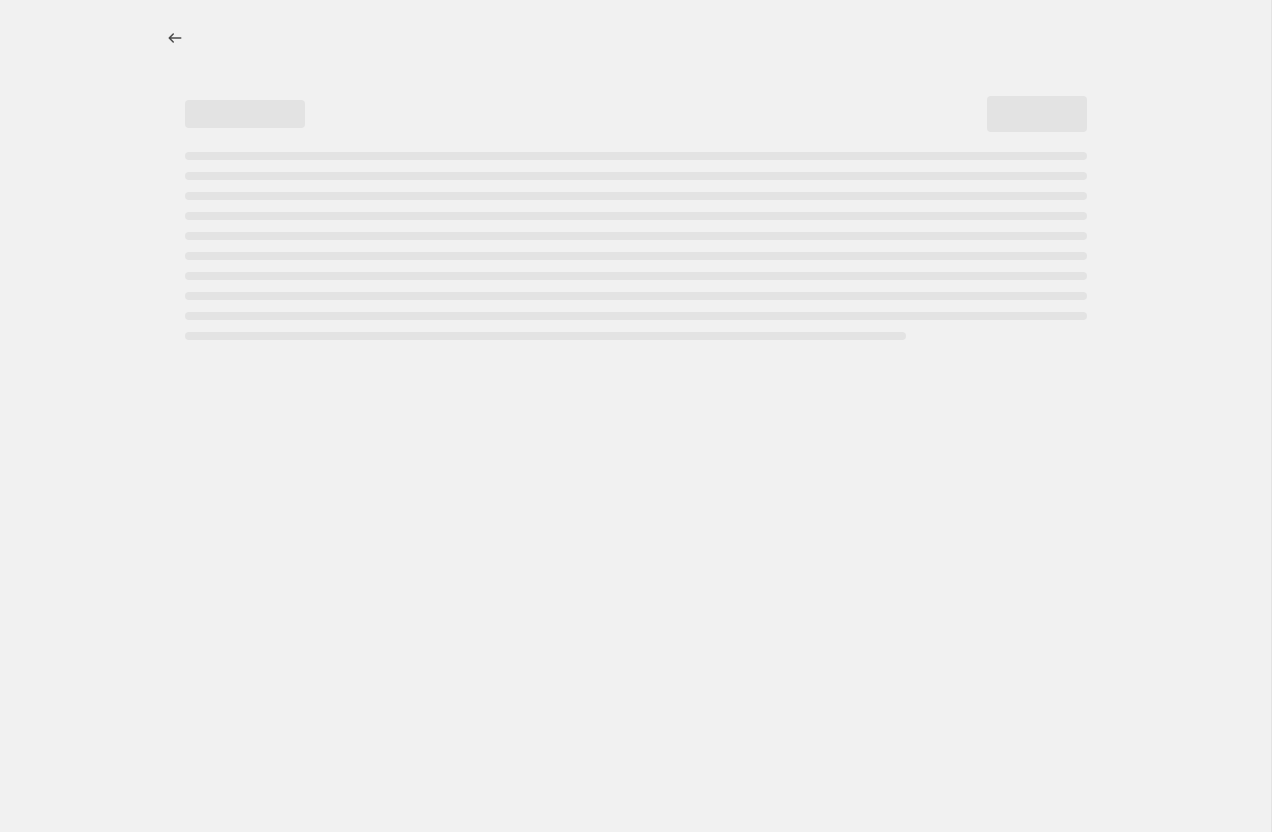 select on "percentage" 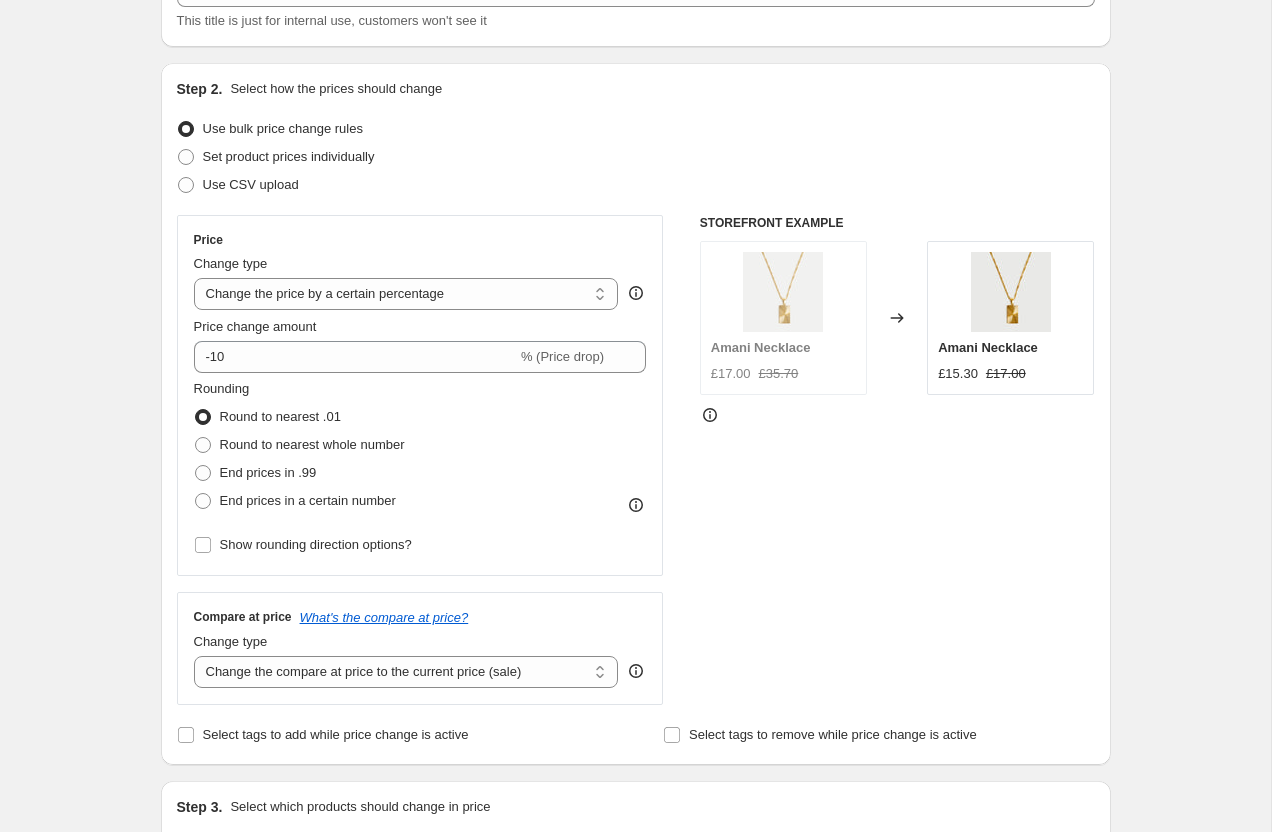 scroll, scrollTop: 155, scrollLeft: 0, axis: vertical 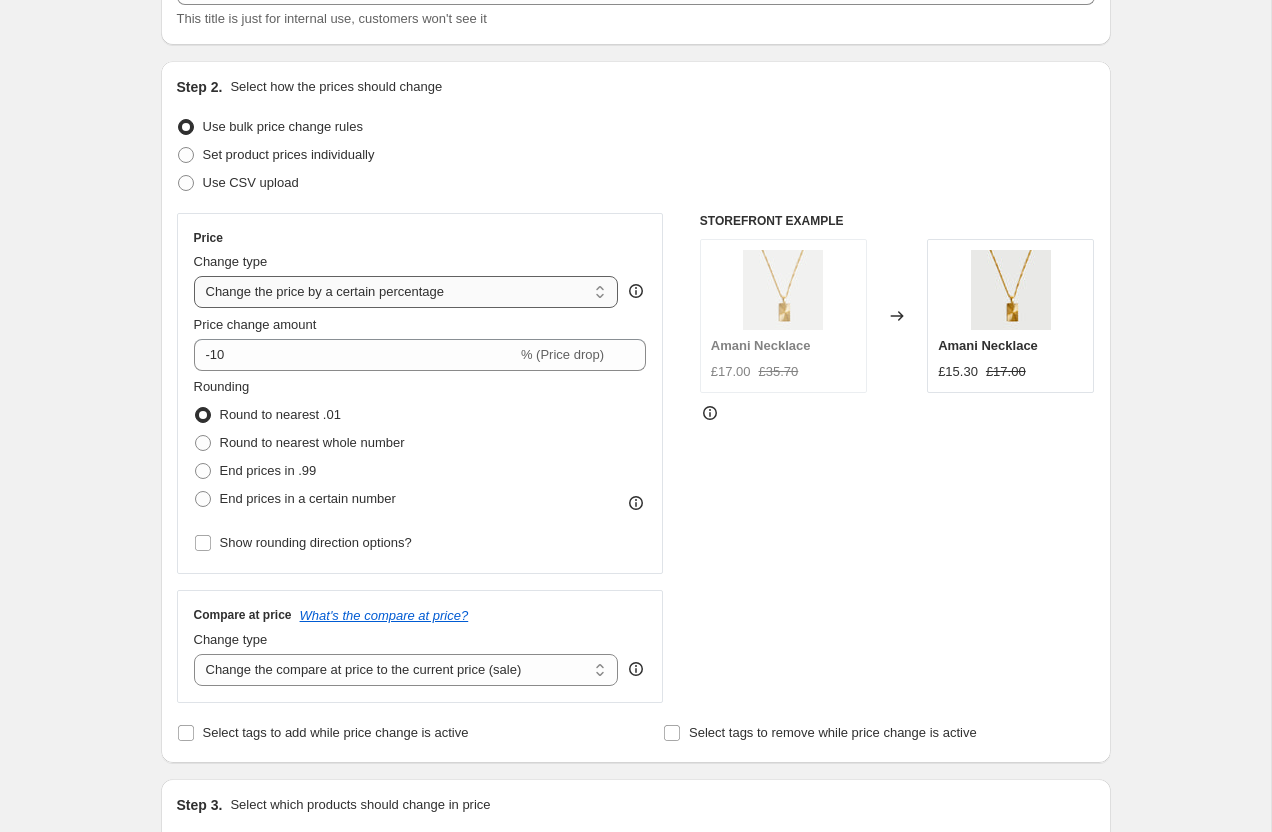 click on "Change the price to a certain amount Change the price by a certain amount Change the price by a certain percentage Change the price to the current compare at price (price before sale) Change the price by a certain amount relative to the compare at price Change the price by a certain percentage relative to the compare at price Don't change the price Change the price by a certain percentage relative to the cost per item Change price to certain cost margin" at bounding box center (406, 292) 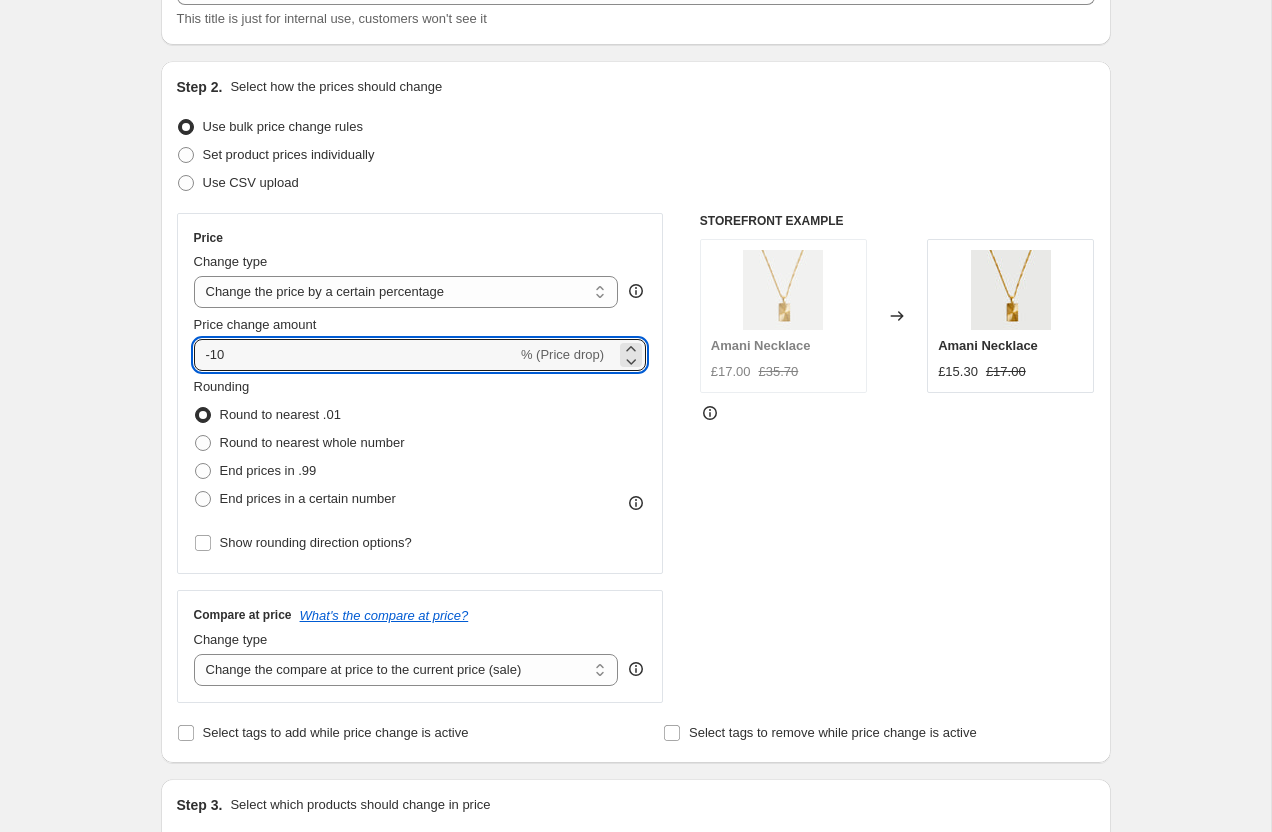 drag, startPoint x: 246, startPoint y: 347, endPoint x: 166, endPoint y: 328, distance: 82.2253 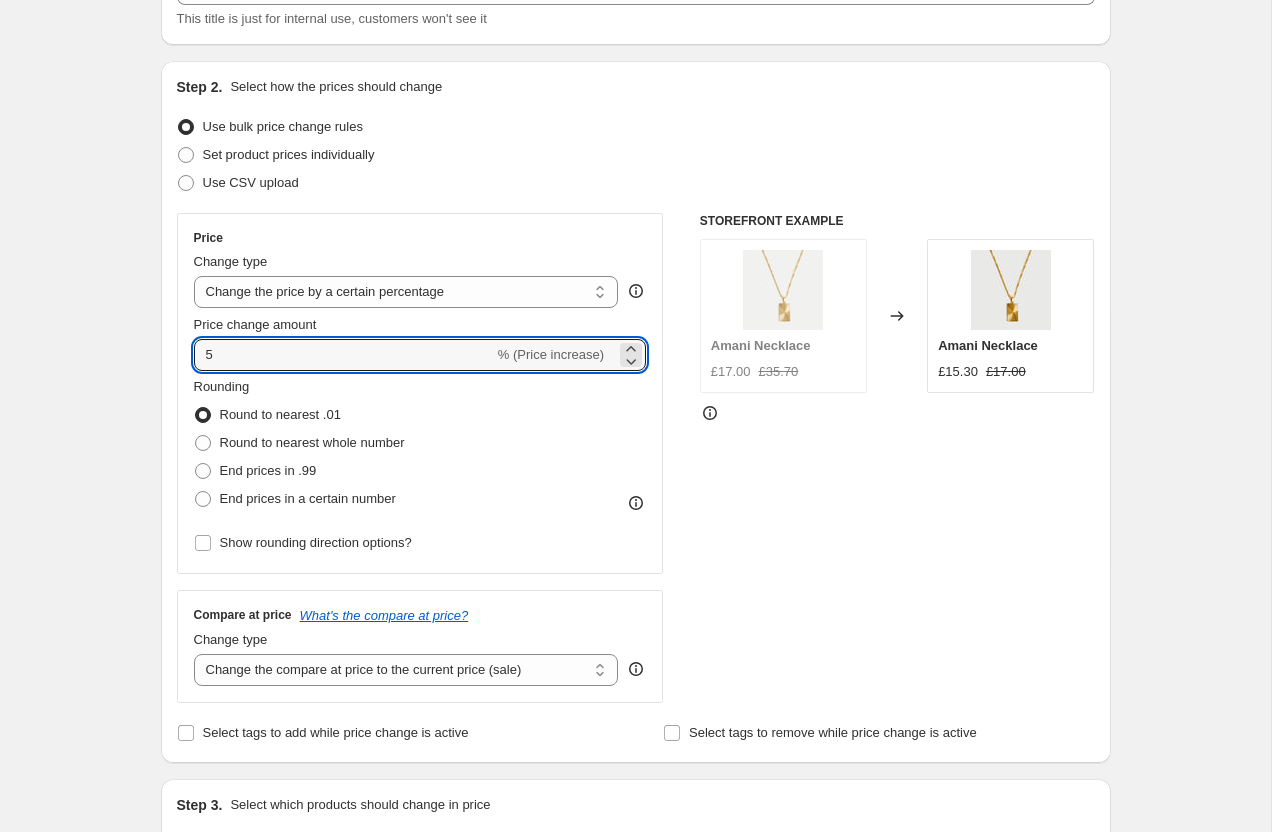 type on "5" 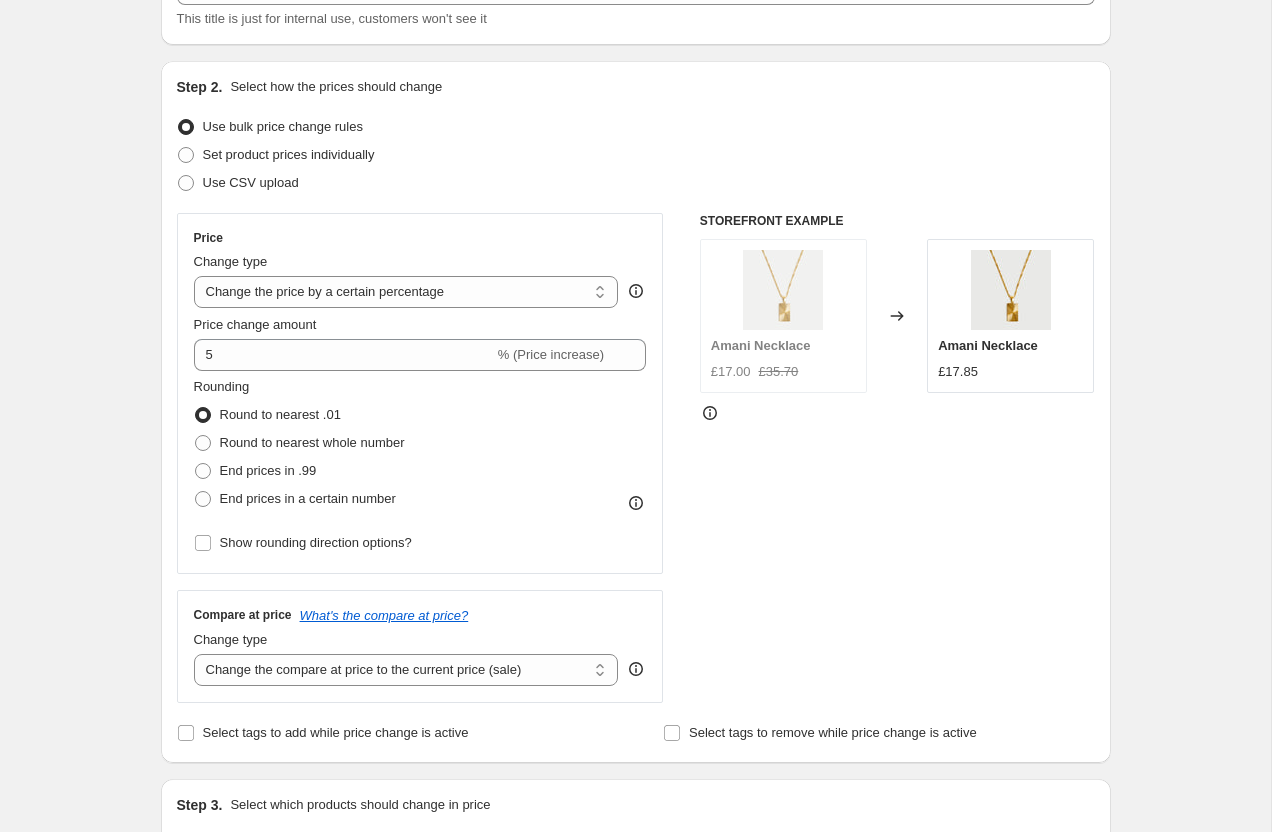 click on "Create new price [MEDICAL_DATA]. This page is ready Create new price [MEDICAL_DATA] Draft Step 1. Optionally give your price [MEDICAL_DATA] a title (eg "March 30% off sale on boots") [DATE] 11:27:56 Price [MEDICAL_DATA] This title is just for internal use, customers won't see it Step 2. Select how the prices should change Use bulk price change rules Set product prices individually Use CSV upload Price Change type Change the price to a certain amount Change the price by a certain amount Change the price by a certain percentage Change the price to the current compare at price (price before sale) Change the price by a certain amount relative to the compare at price Change the price by a certain percentage relative to the compare at price Don't change the price Change the price by a certain percentage relative to the cost per item Change price to certain cost margin Change the price by a certain percentage Price change amount 5 % (Price increase) Rounding Round to nearest .01 Round to nearest whole number End prices in .99" at bounding box center (635, 900) 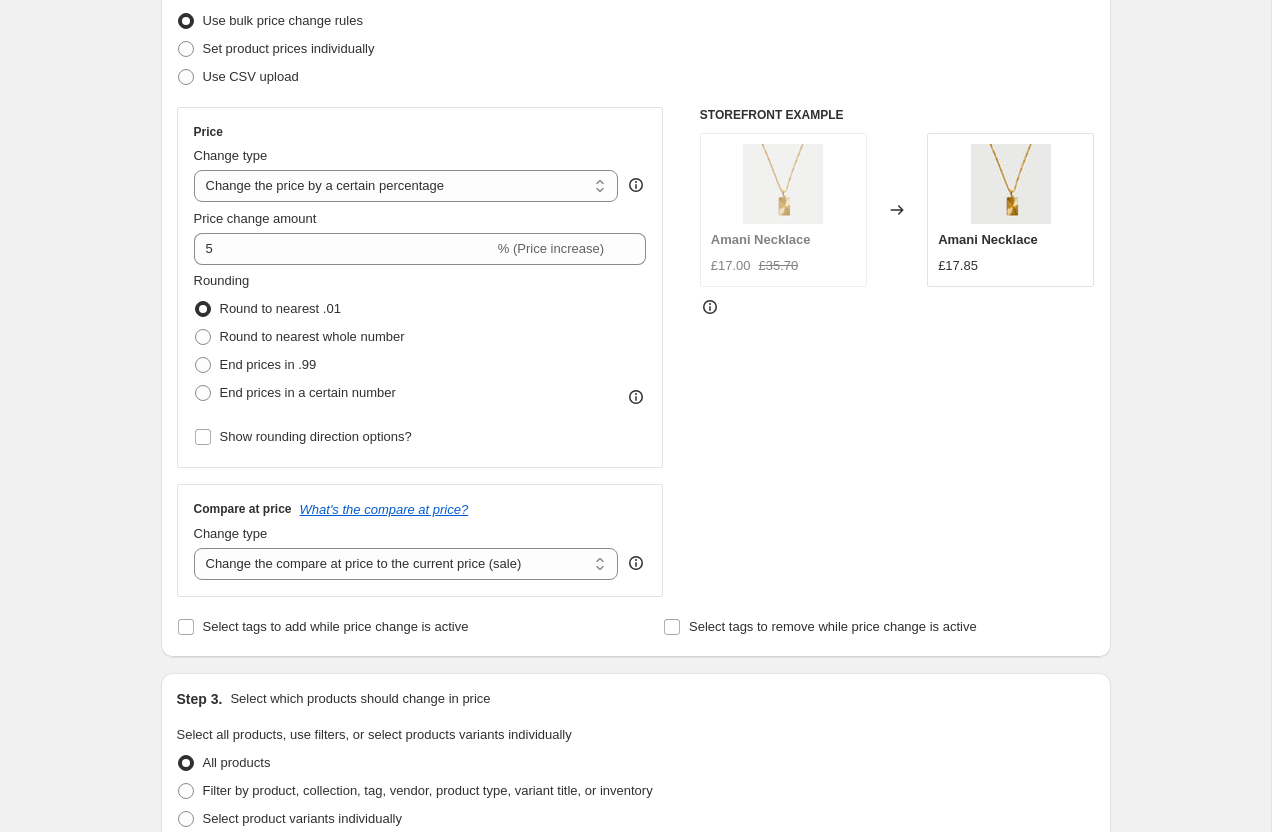 scroll, scrollTop: 276, scrollLeft: 0, axis: vertical 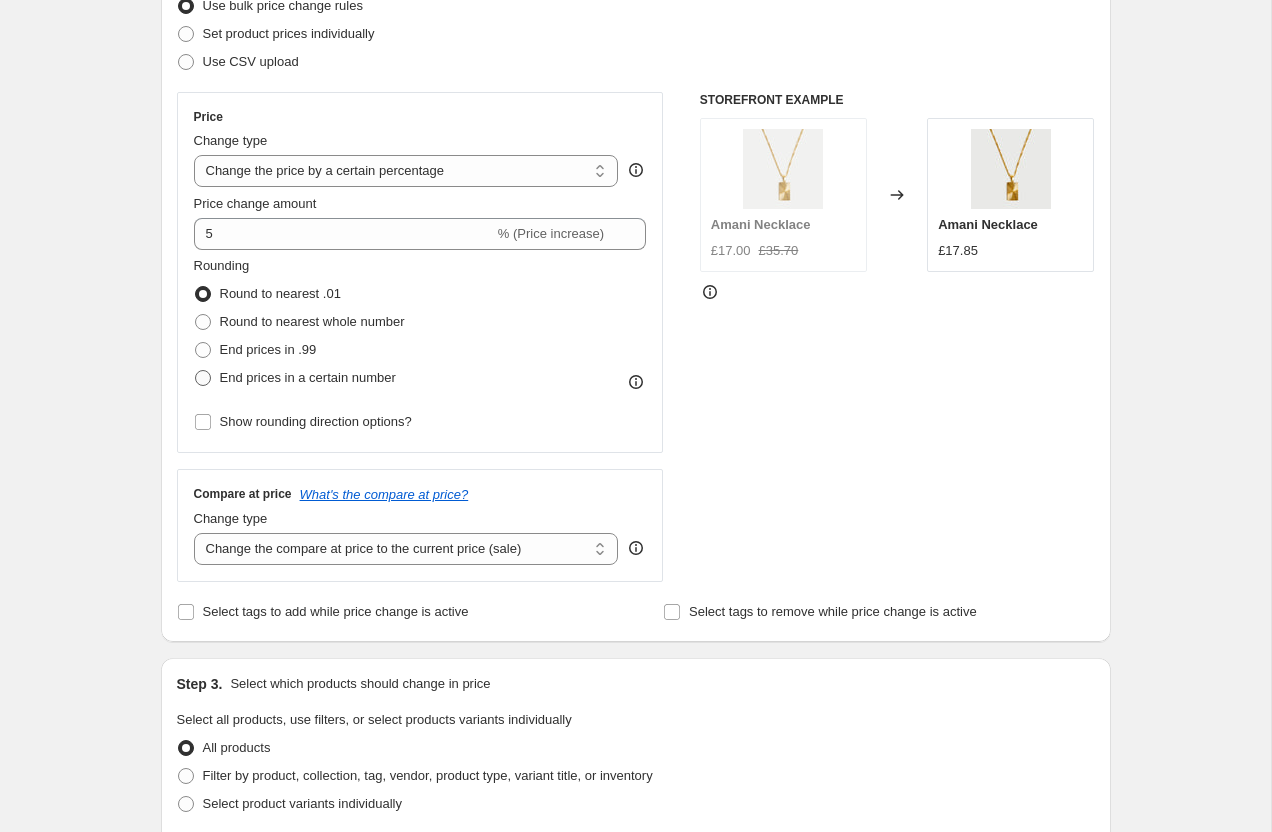 click at bounding box center (203, 378) 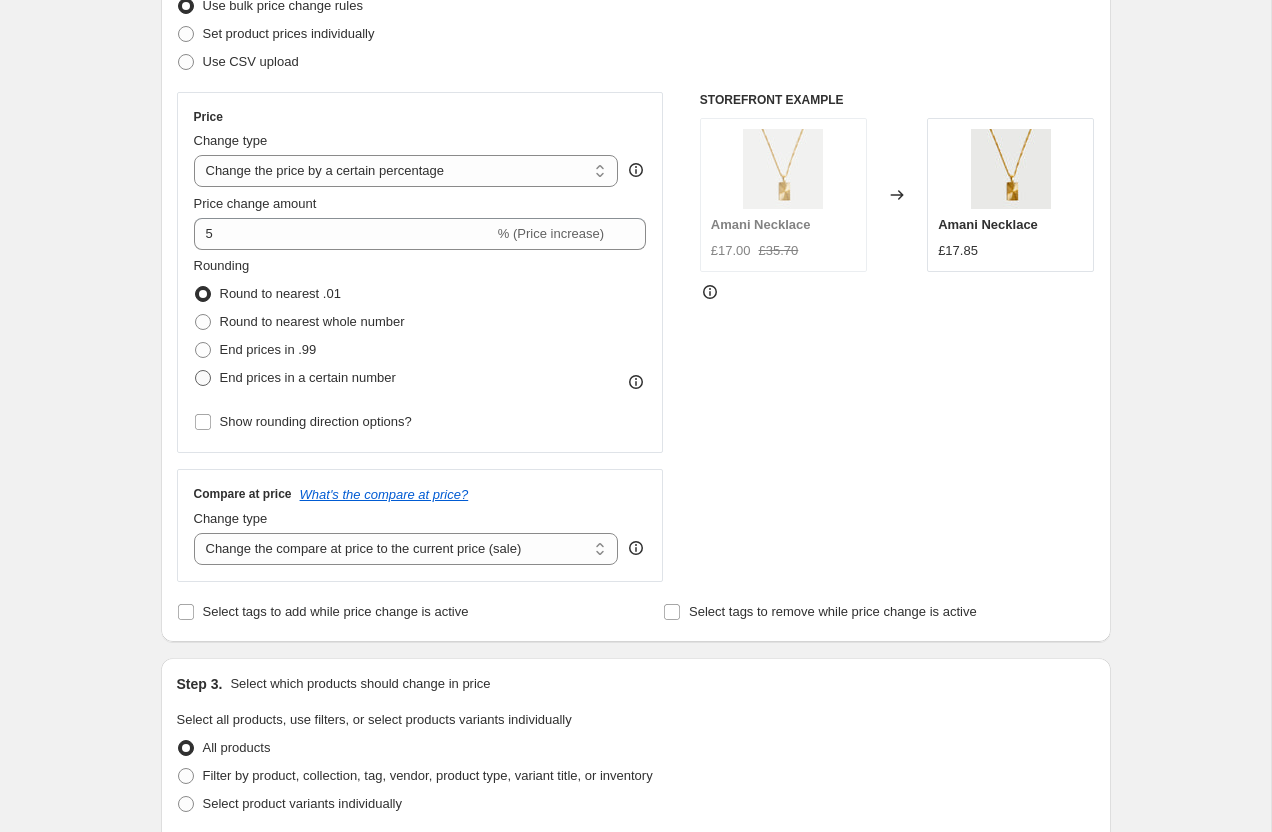 radio on "true" 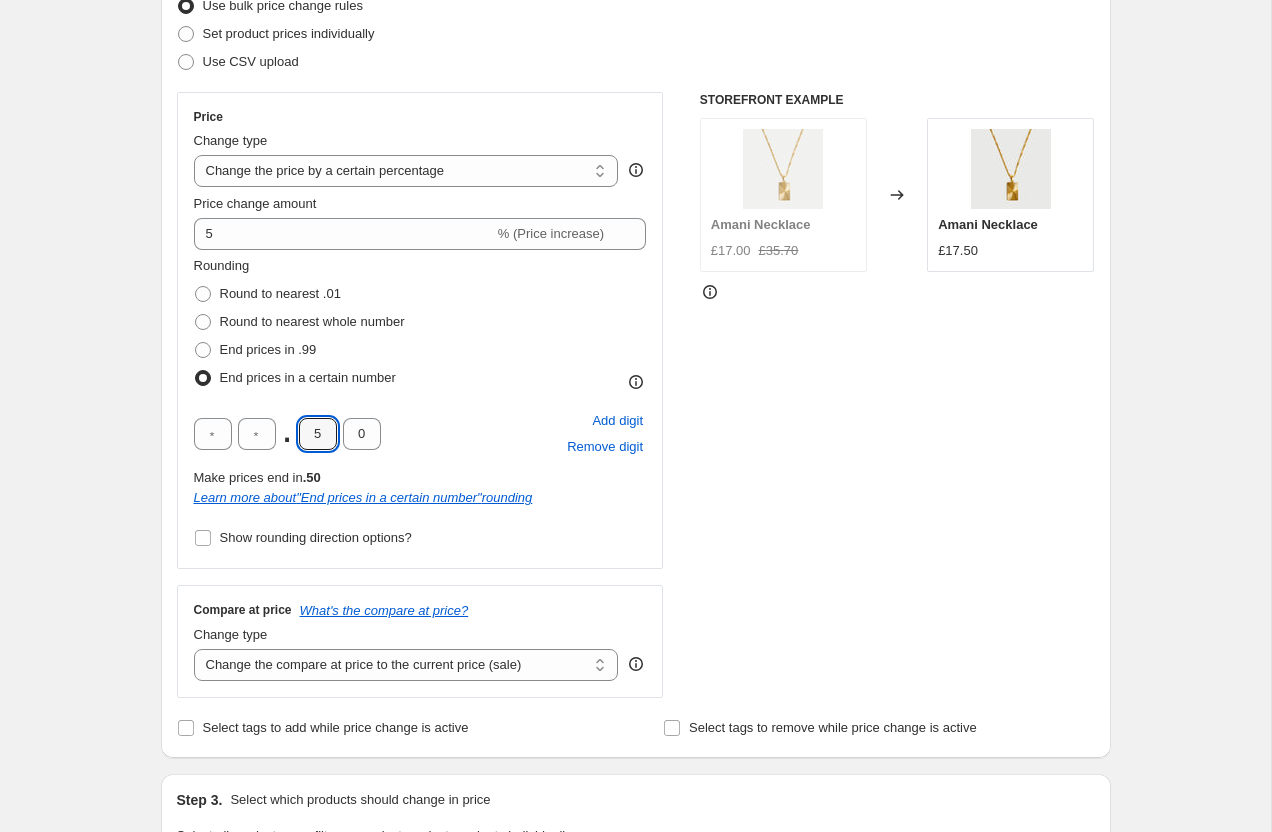drag, startPoint x: 317, startPoint y: 431, endPoint x: 293, endPoint y: 431, distance: 24 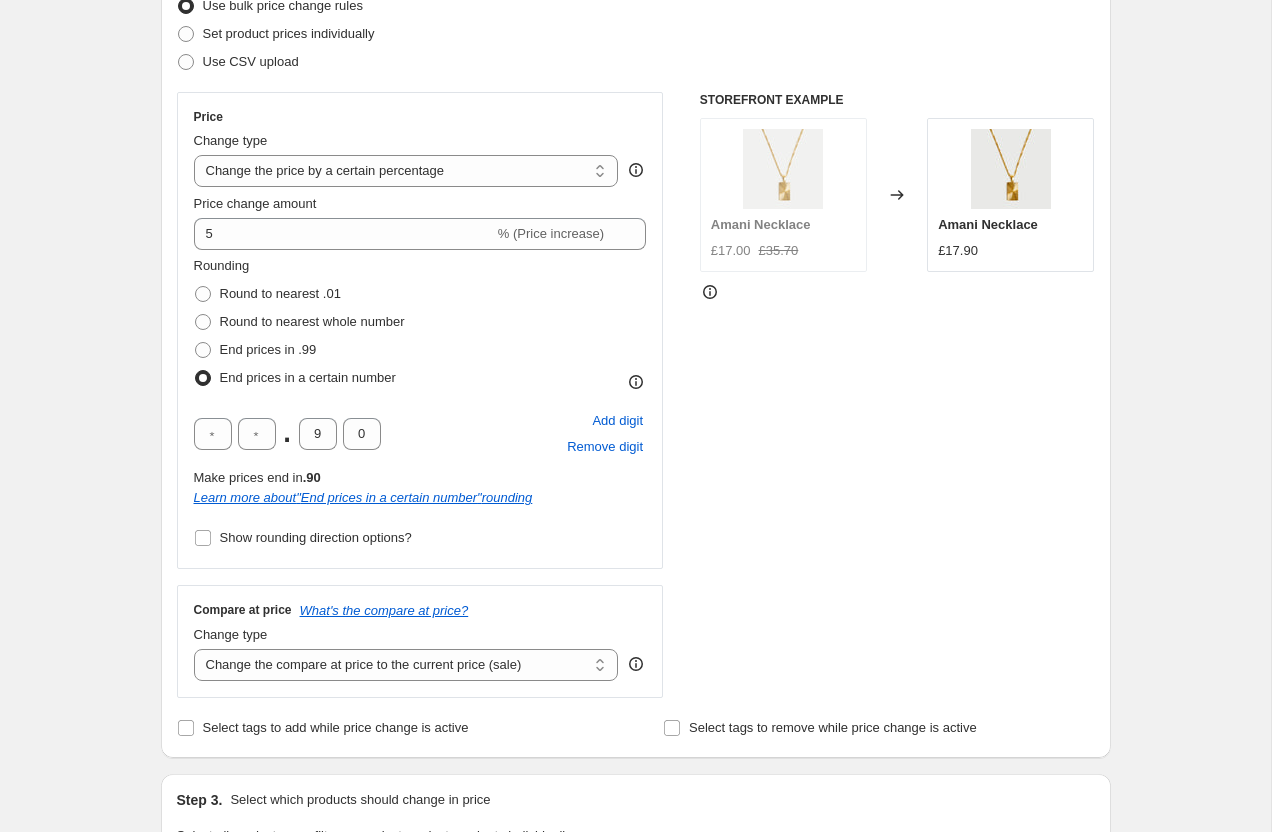 click on "Create new price [MEDICAL_DATA]. This page is ready Create new price [MEDICAL_DATA] Draft Step 1. Optionally give your price [MEDICAL_DATA] a title (eg "March 30% off sale on boots") [DATE] 11:27:56 Price [MEDICAL_DATA] This title is just for internal use, customers won't see it Step 2. Select how the prices should change Use bulk price change rules Set product prices individually Use CSV upload Price Change type Change the price to a certain amount Change the price by a certain amount Change the price by a certain percentage Change the price to the current compare at price (price before sale) Change the price by a certain amount relative to the compare at price Change the price by a certain percentage relative to the compare at price Don't change the price Change the price by a certain percentage relative to the cost per item Change price to certain cost margin Change the price by a certain percentage Price change amount 5 % (Price increase) Rounding Round to nearest .01 Round to nearest whole number End prices in .99" at bounding box center (635, 837) 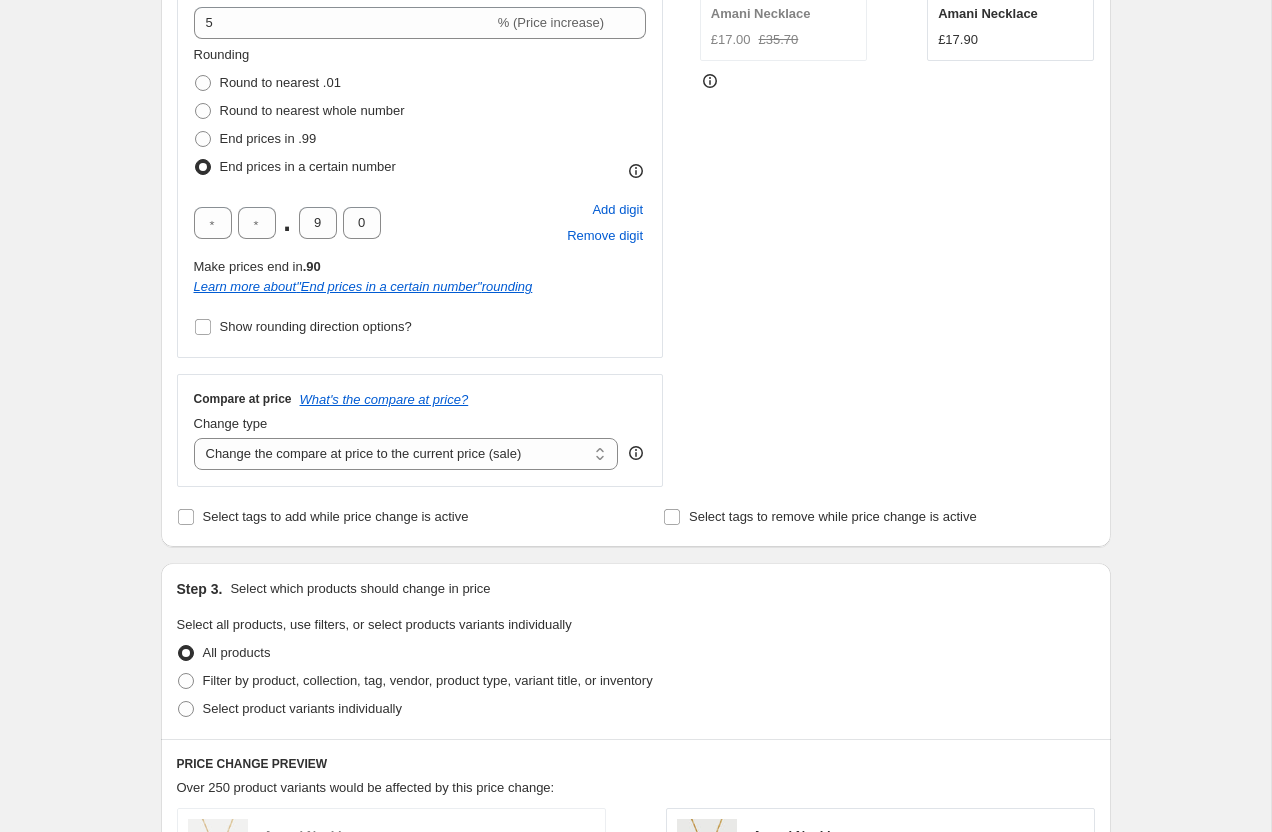 scroll, scrollTop: 591, scrollLeft: 0, axis: vertical 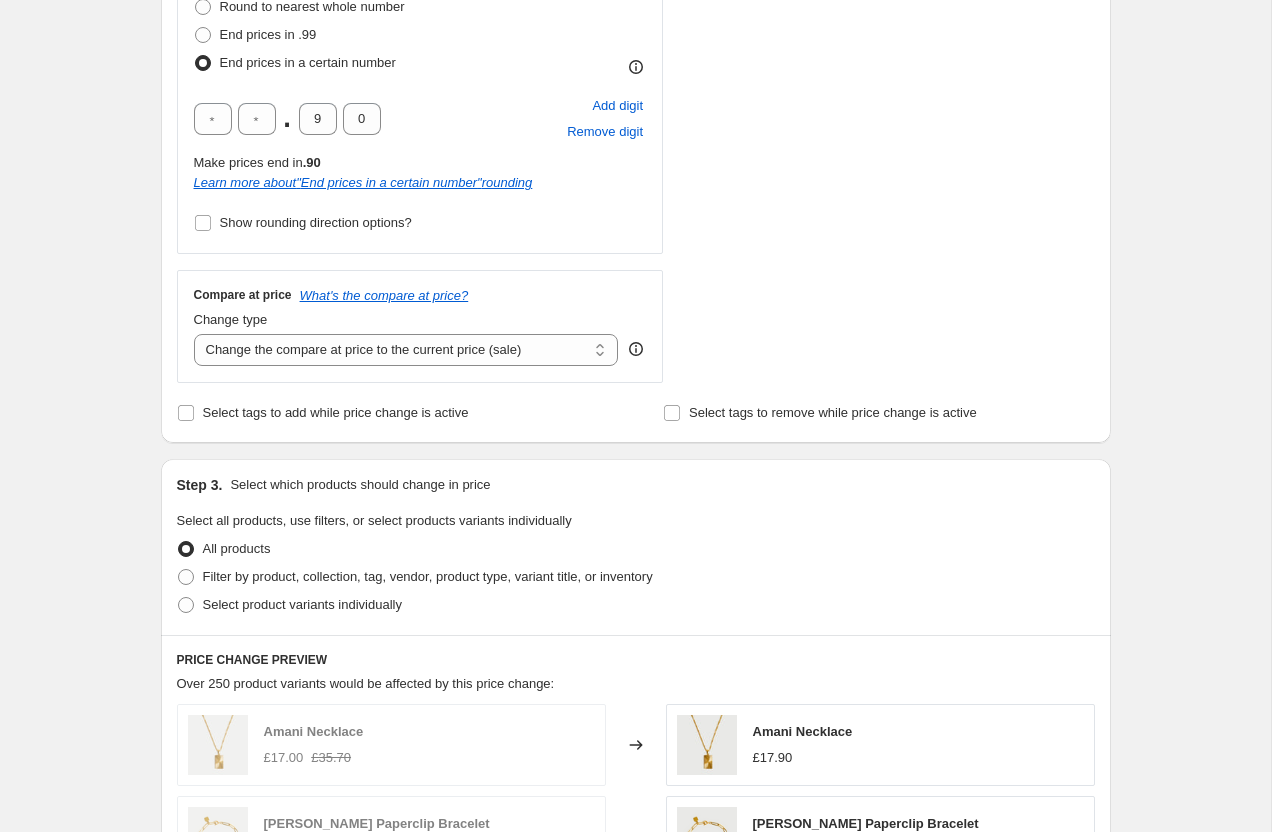click on "Change type" at bounding box center (406, 320) 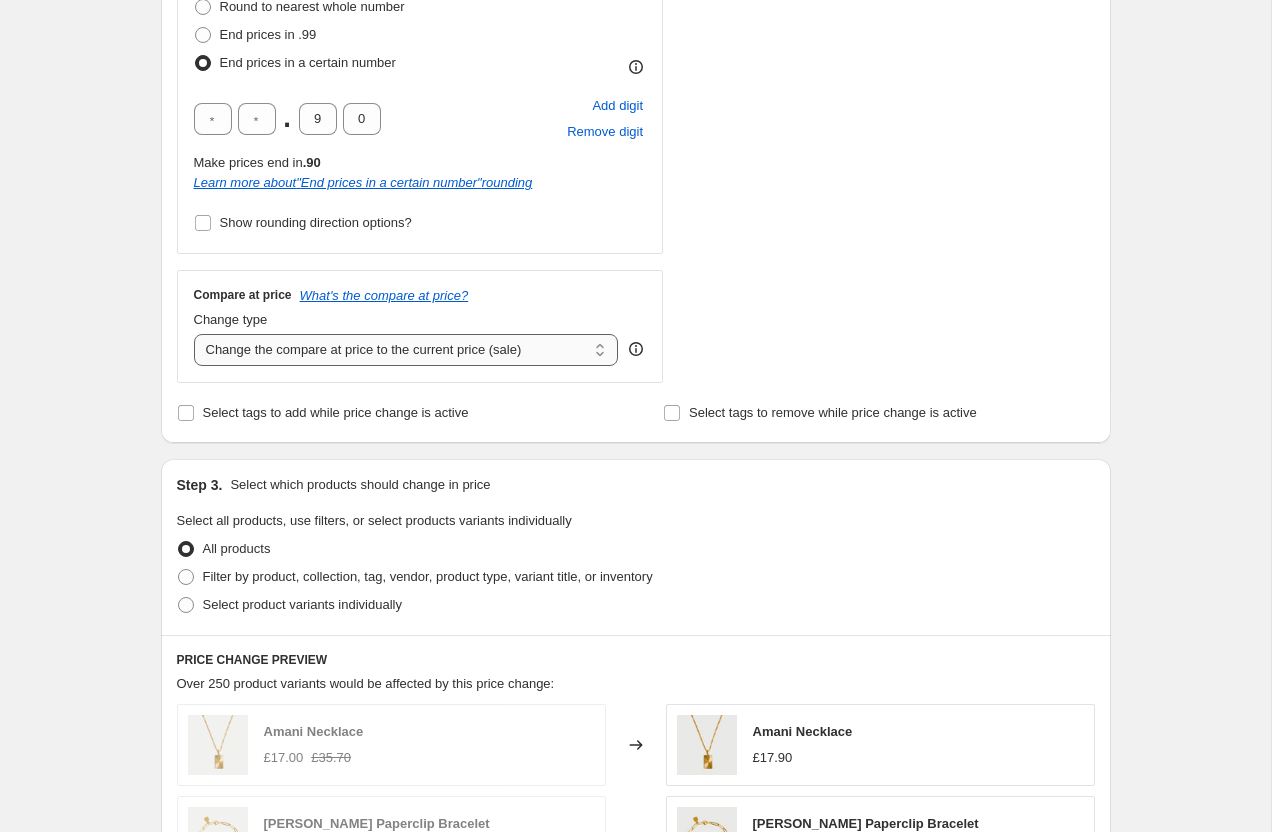 click on "Change the compare at price to the current price (sale) Change the compare at price to a certain amount Change the compare at price by a certain amount Change the compare at price by a certain percentage Change the compare at price by a certain amount relative to the actual price Change the compare at price by a certain percentage relative to the actual price Don't change the compare at price Remove the compare at price" at bounding box center (406, 350) 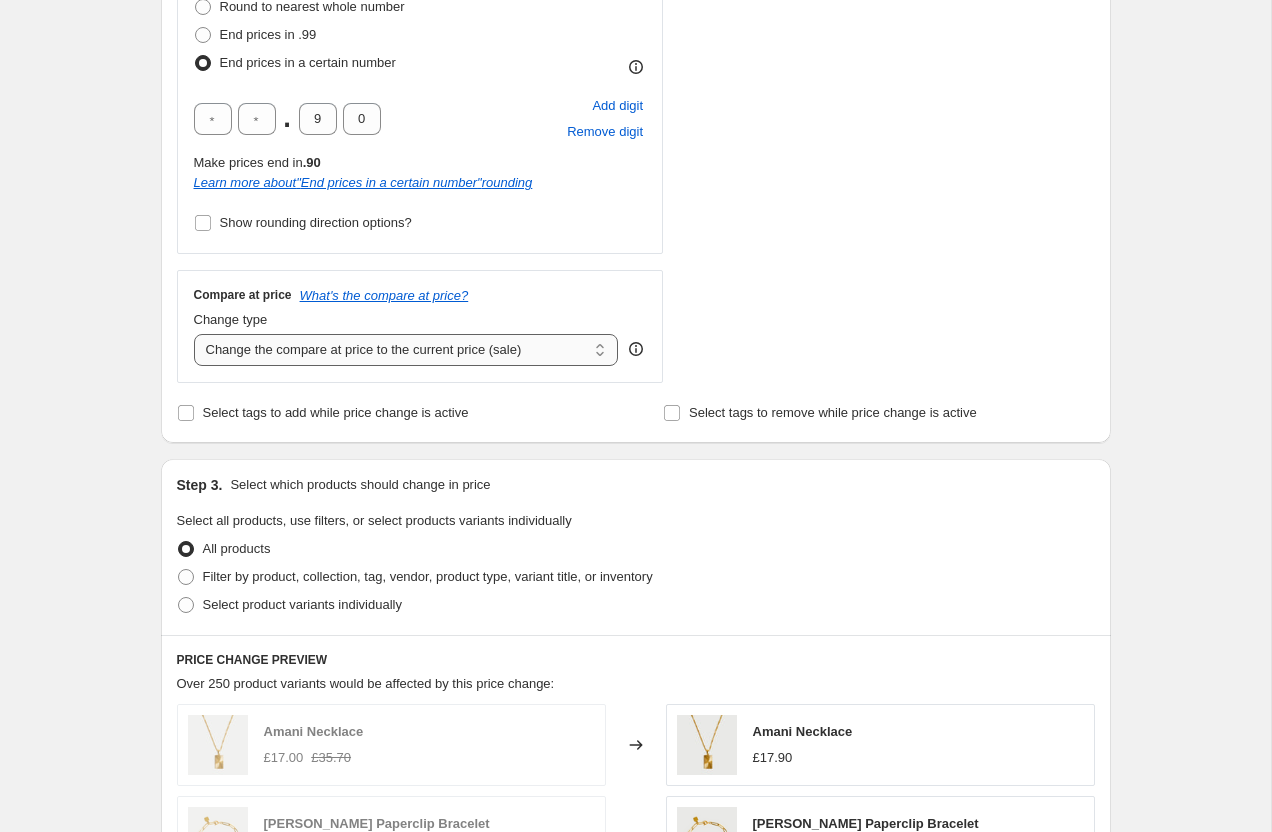 select on "pp" 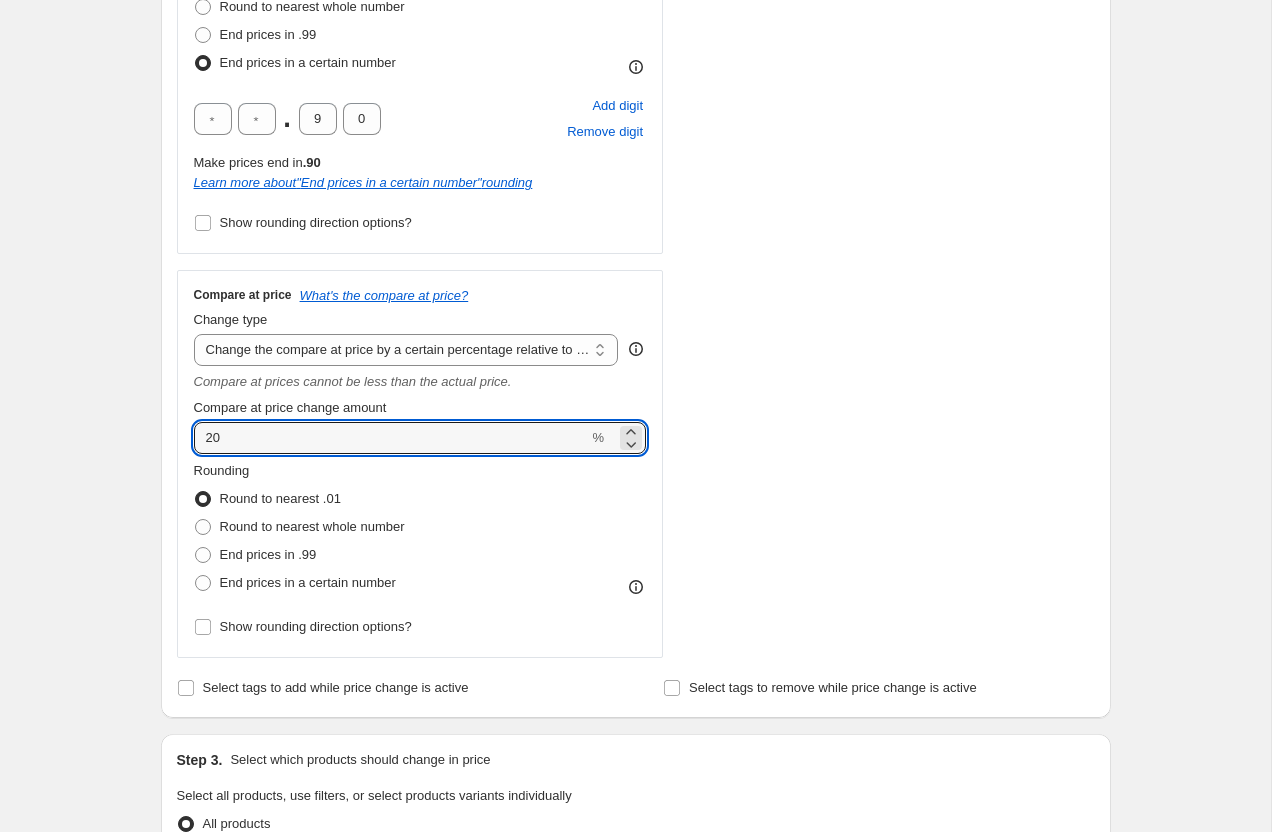 drag, startPoint x: 259, startPoint y: 444, endPoint x: 171, endPoint y: 439, distance: 88.14193 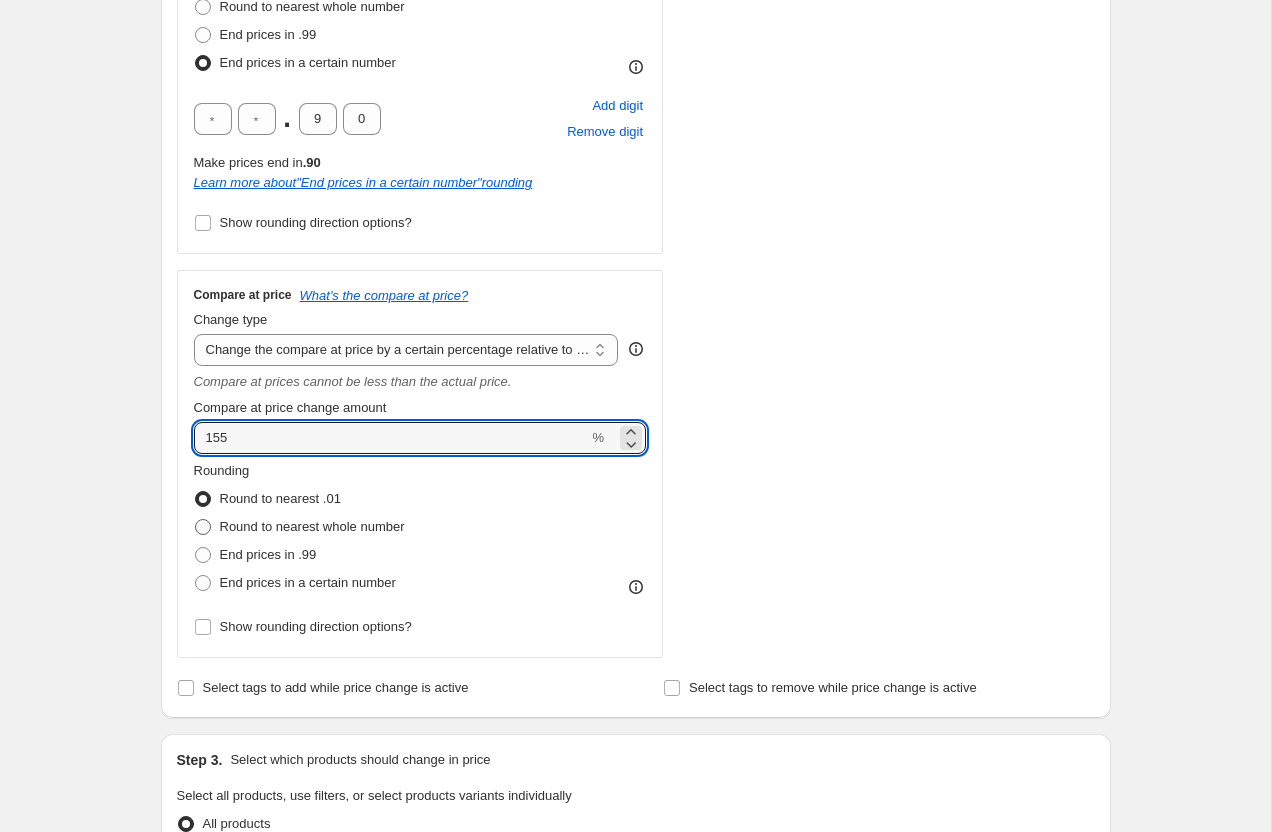 type on "155" 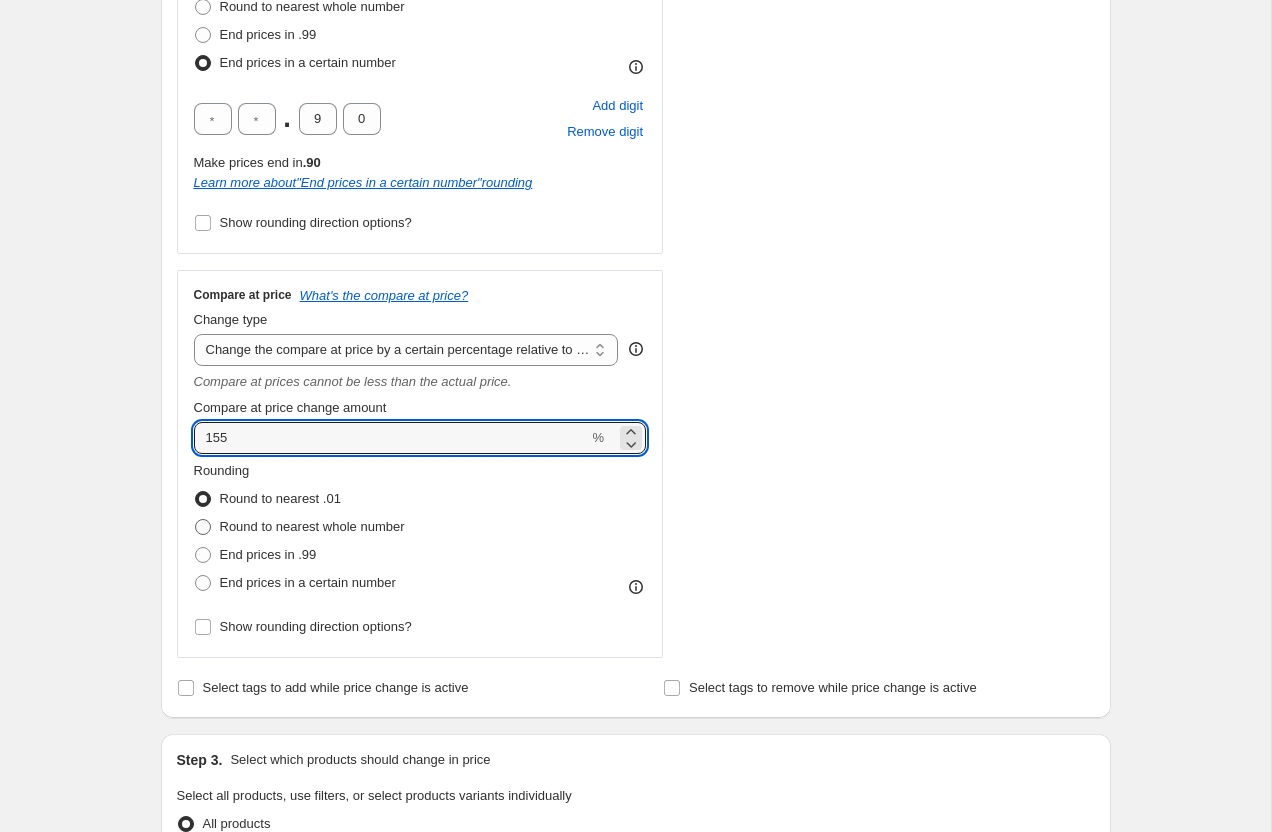 radio on "true" 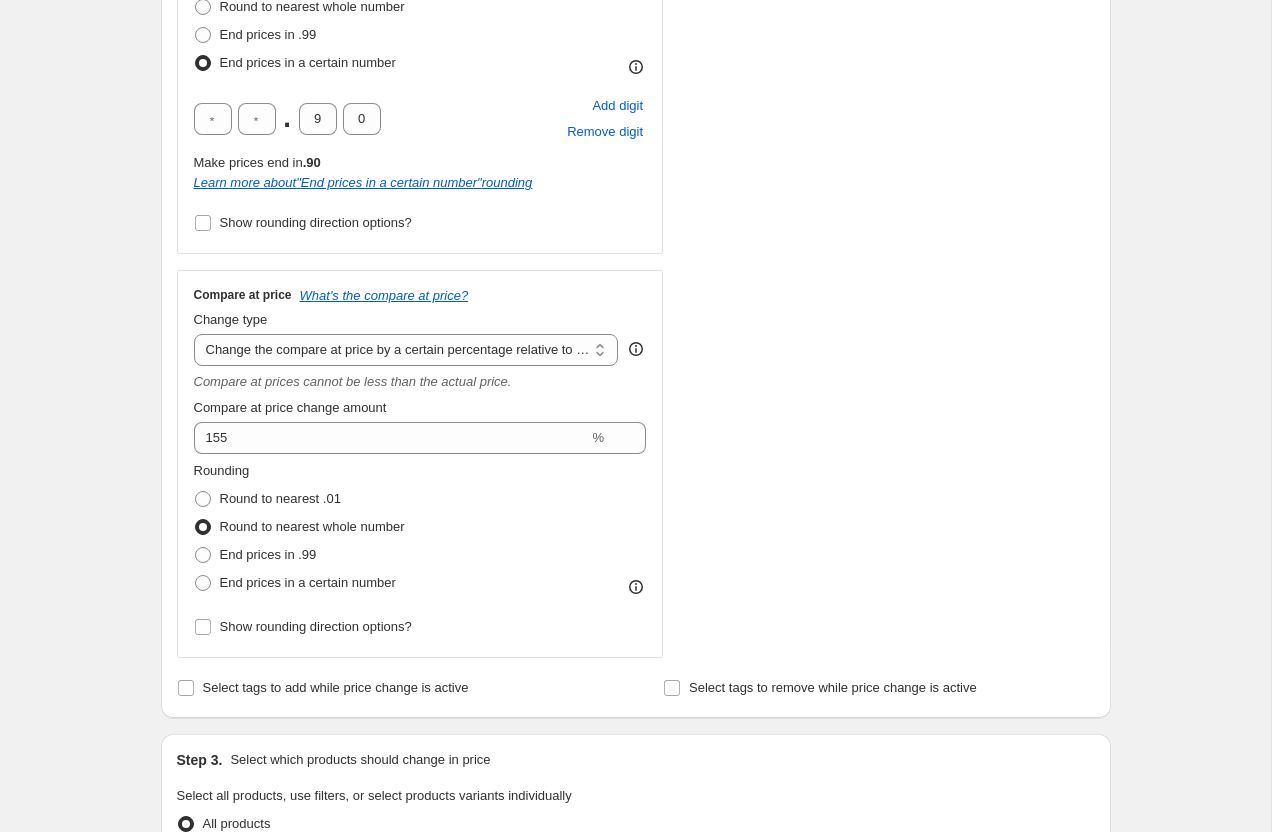 click on "Create new price [MEDICAL_DATA]. This page is ready Create new price [MEDICAL_DATA] Draft Step 1. Optionally give your price [MEDICAL_DATA] a title (eg "March 30% off sale on boots") [DATE] 11:27:56 Price [MEDICAL_DATA] This title is just for internal use, customers won't see it Step 2. Select how the prices should change Use bulk price change rules Set product prices individually Use CSV upload Price Change type Change the price to a certain amount Change the price by a certain amount Change the price by a certain percentage Change the price to the current compare at price (price before sale) Change the price by a certain amount relative to the compare at price Change the price by a certain percentage relative to the compare at price Don't change the price Change the price by a certain percentage relative to the cost per item Change price to certain cost margin Change the price by a certain percentage Price change amount 5 % (Price increase) Rounding Round to nearest .01 Round to nearest whole number End prices in .99" at bounding box center [635, 660] 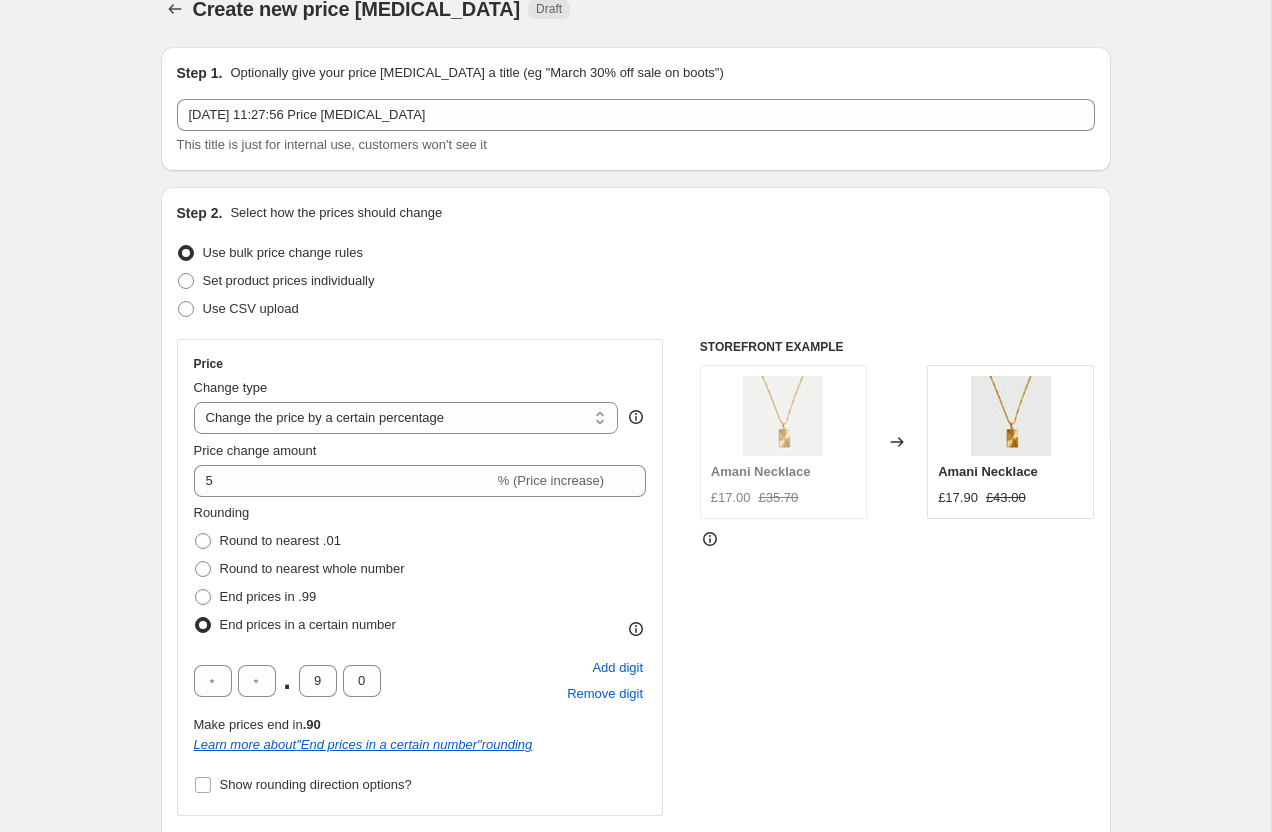 scroll, scrollTop: 39, scrollLeft: 0, axis: vertical 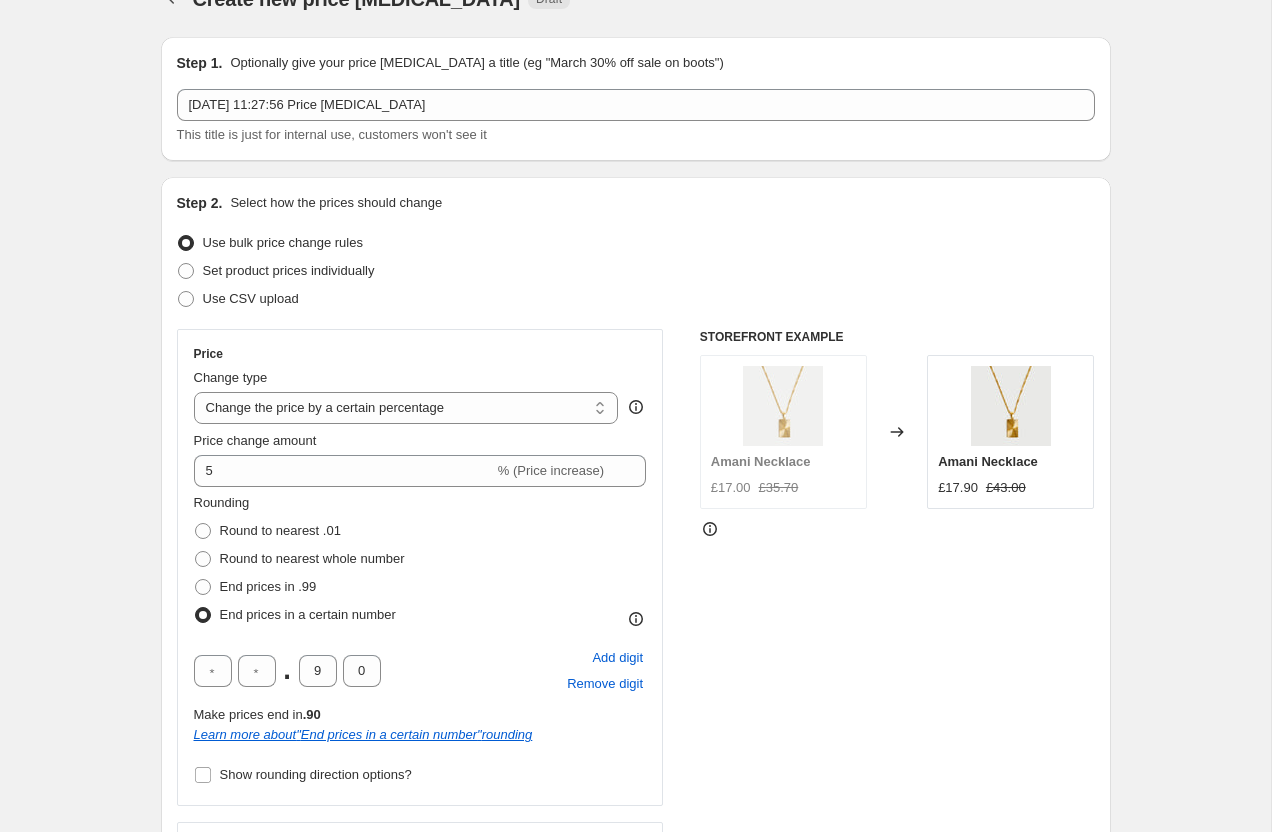 click 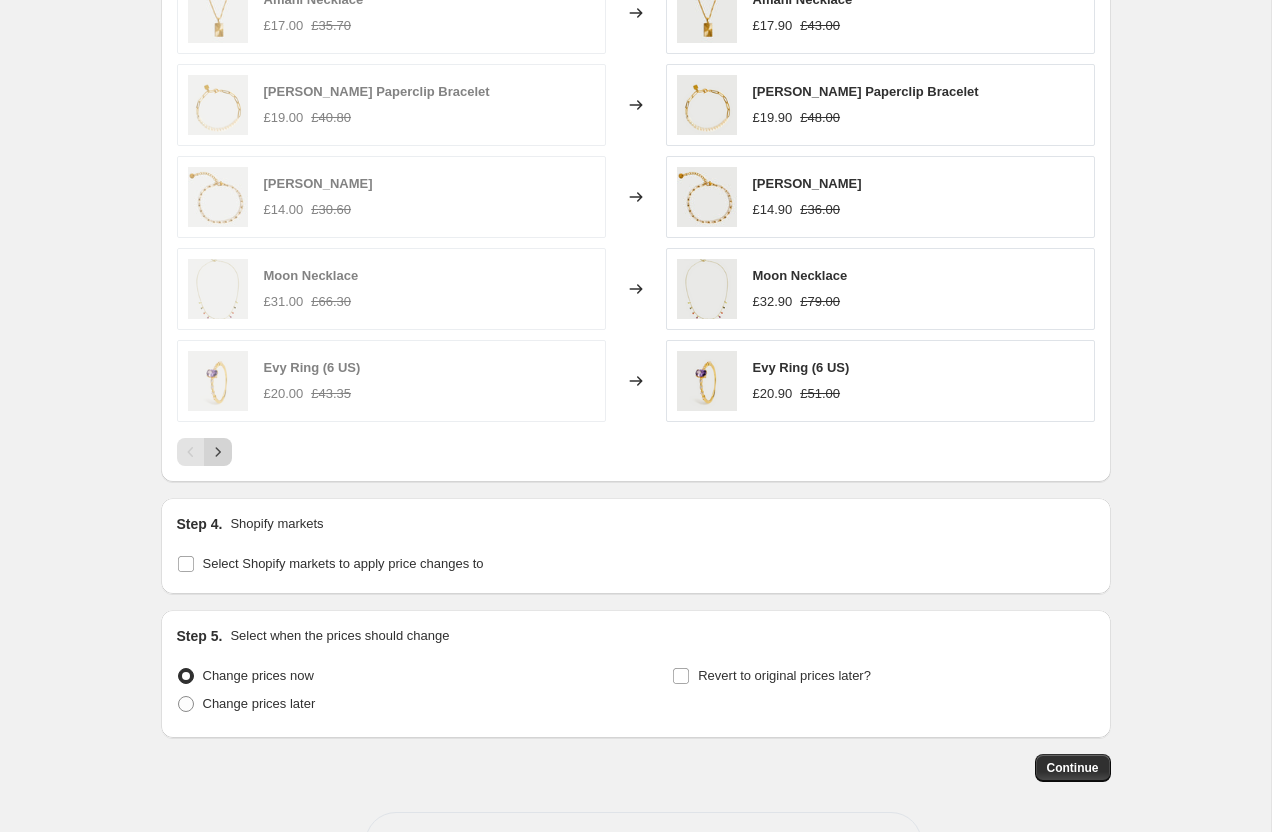 scroll, scrollTop: 1670, scrollLeft: 0, axis: vertical 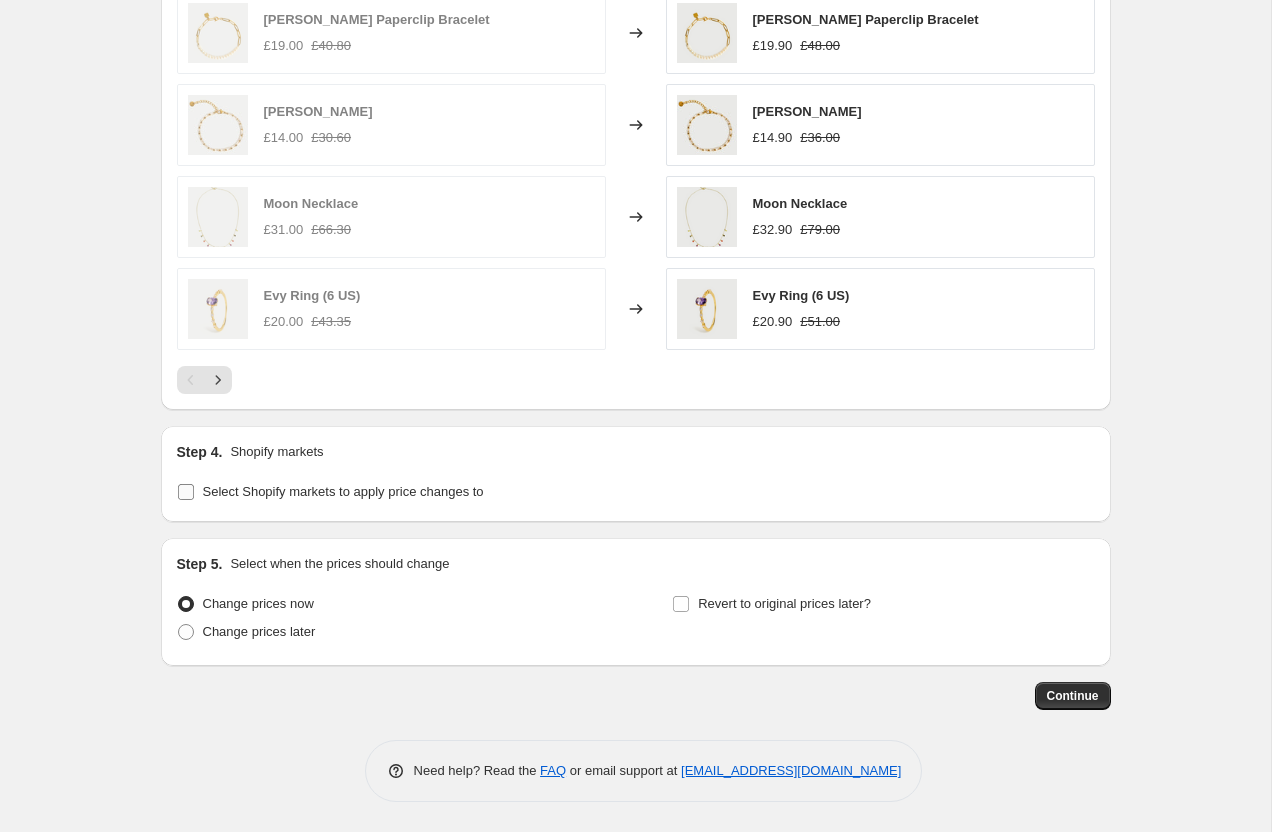 click on "Select Shopify markets to apply price changes to" at bounding box center [330, 492] 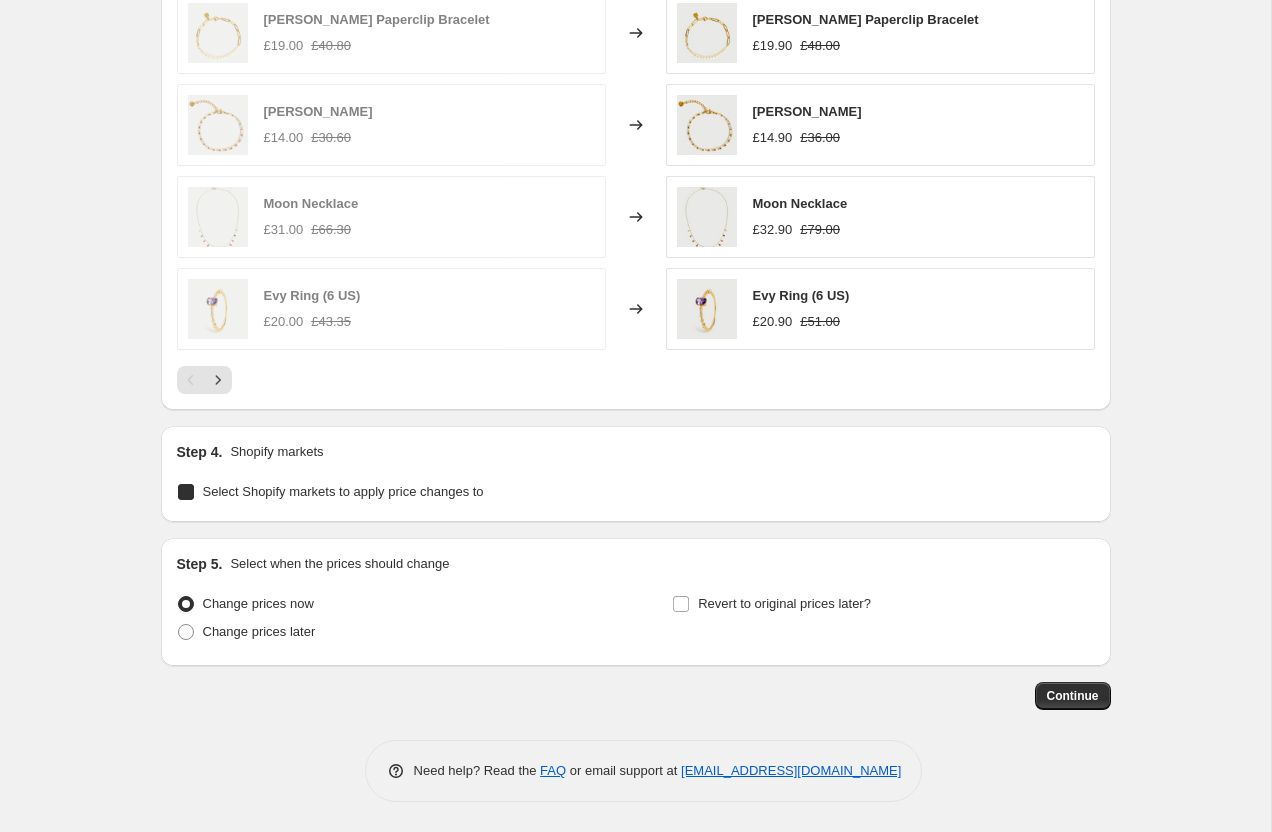 checkbox on "true" 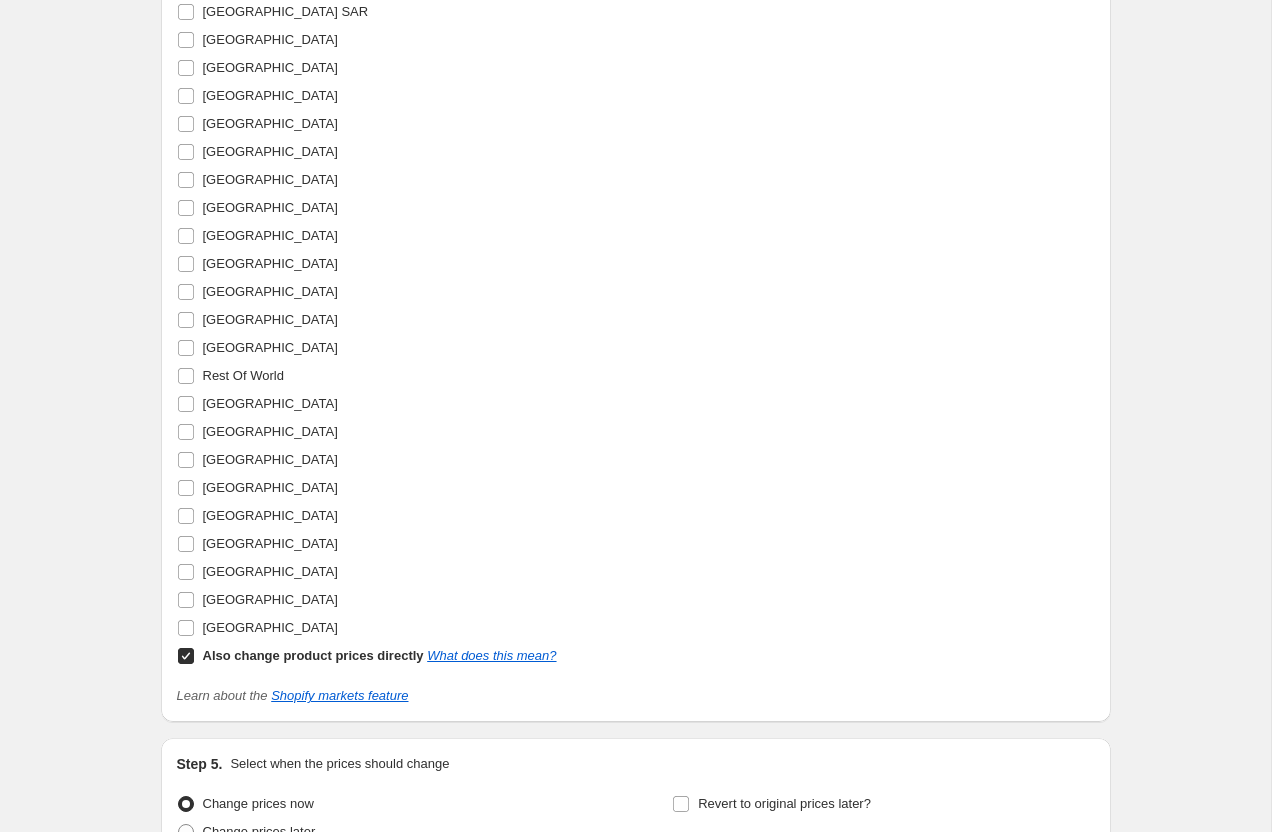 scroll, scrollTop: 2710, scrollLeft: 0, axis: vertical 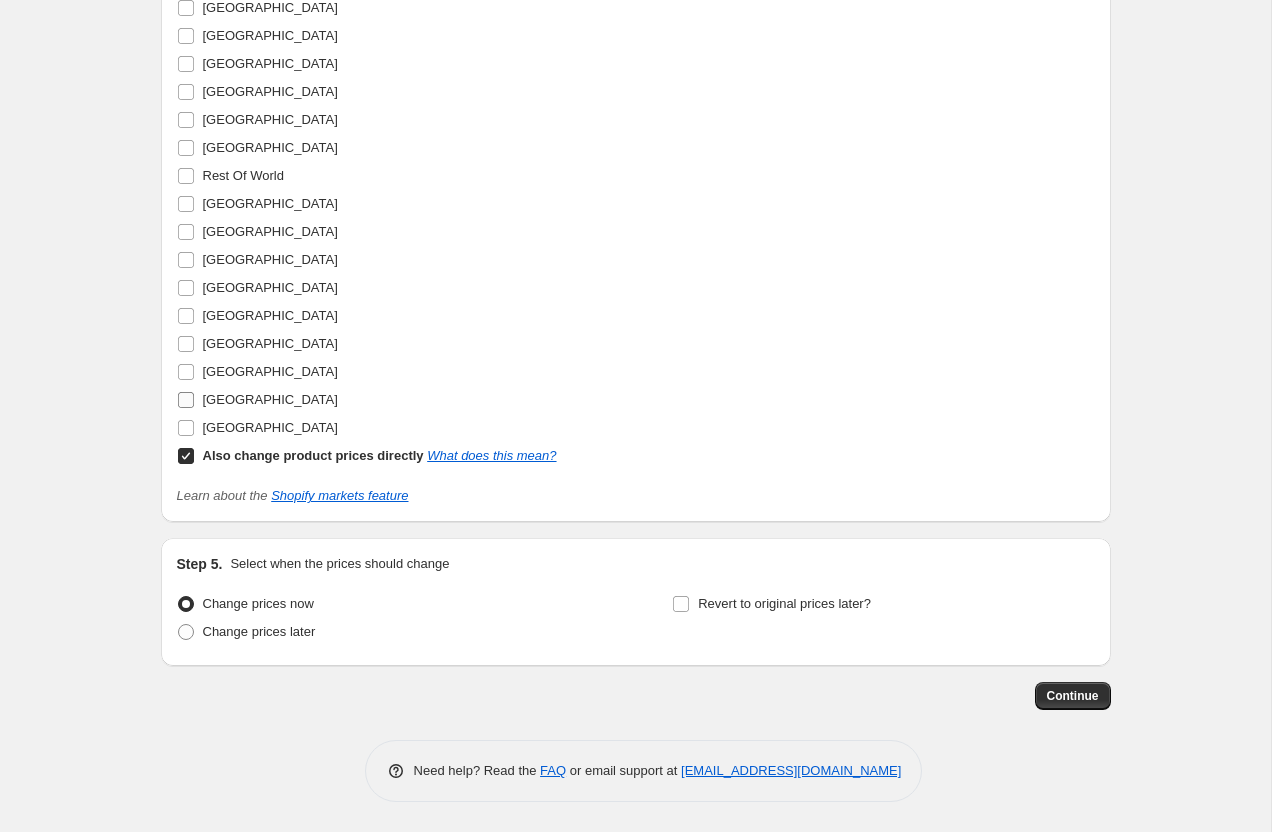 click on "[GEOGRAPHIC_DATA]" at bounding box center (186, 400) 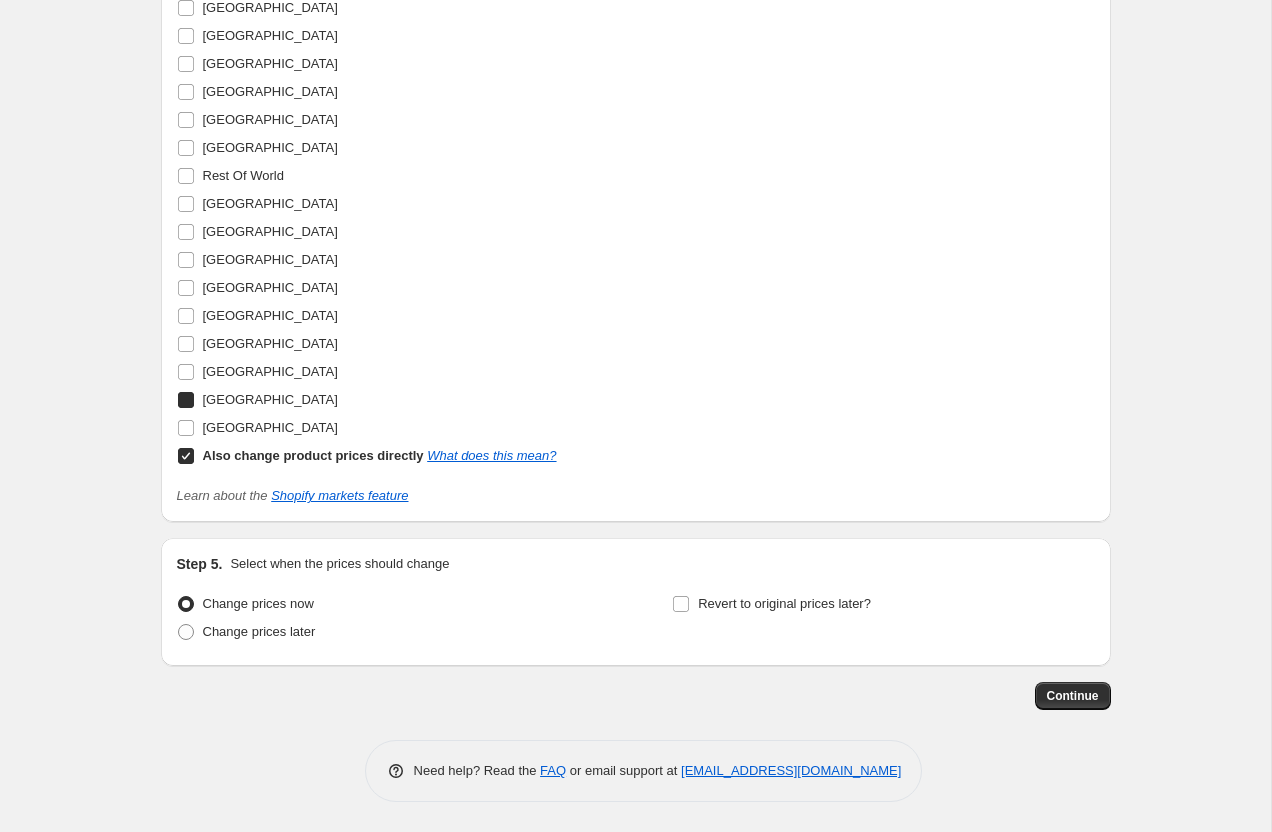checkbox on "true" 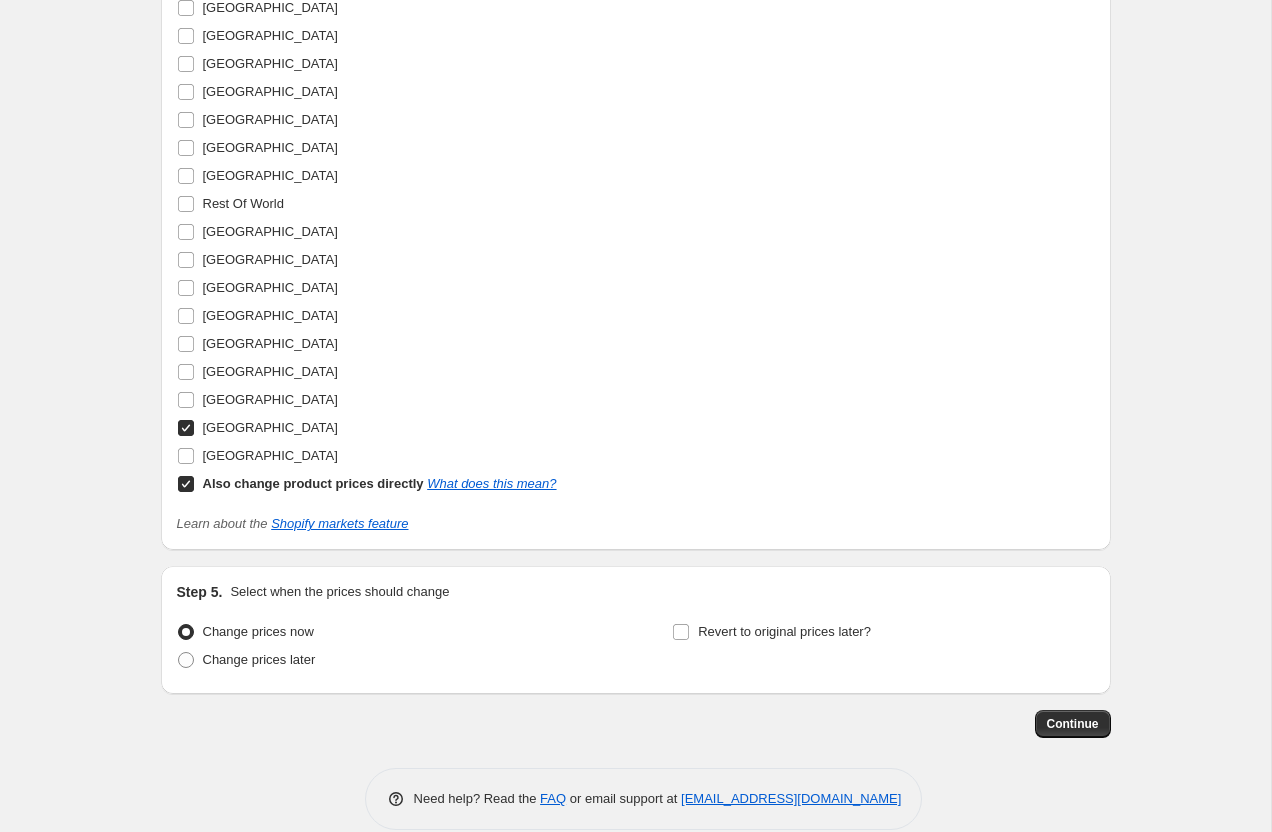 scroll, scrollTop: 2738, scrollLeft: 0, axis: vertical 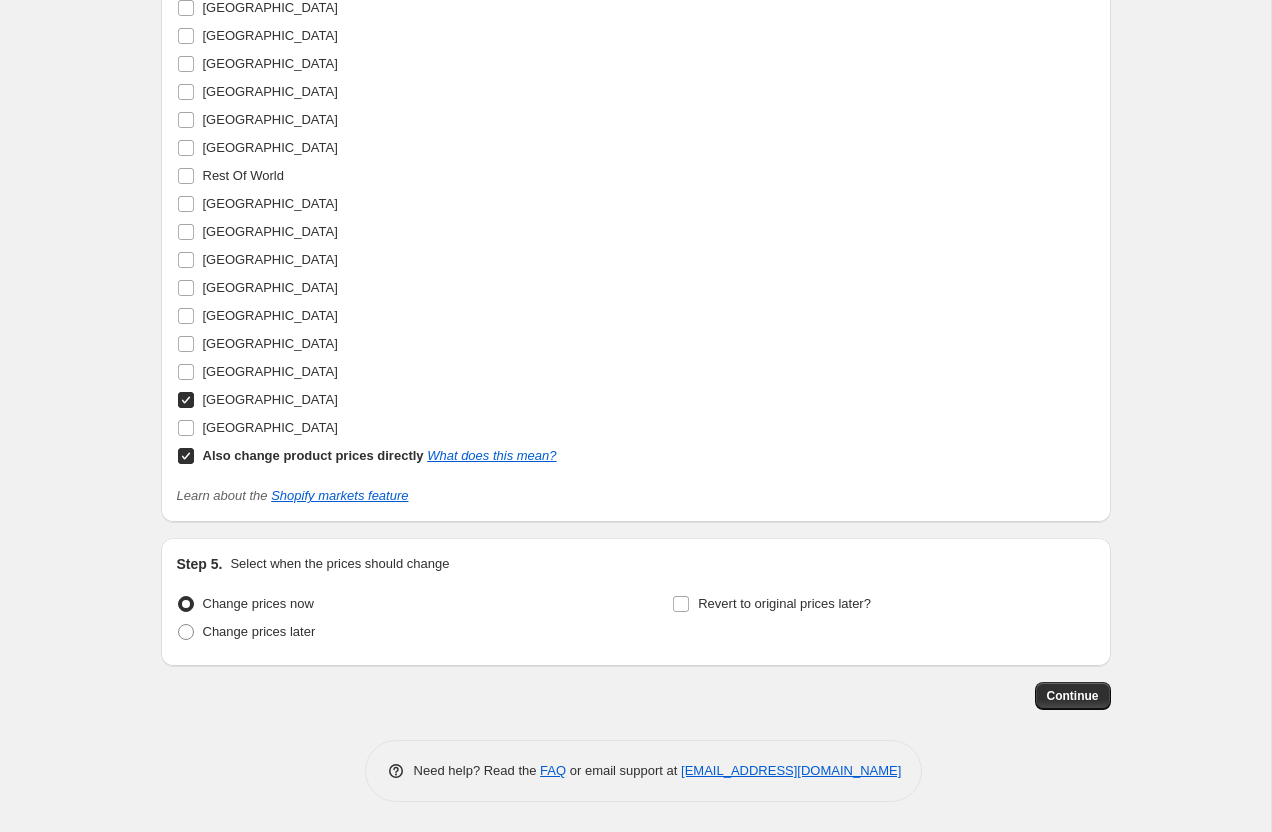 click on "Also change product prices directly   What does this mean?" at bounding box center [186, 456] 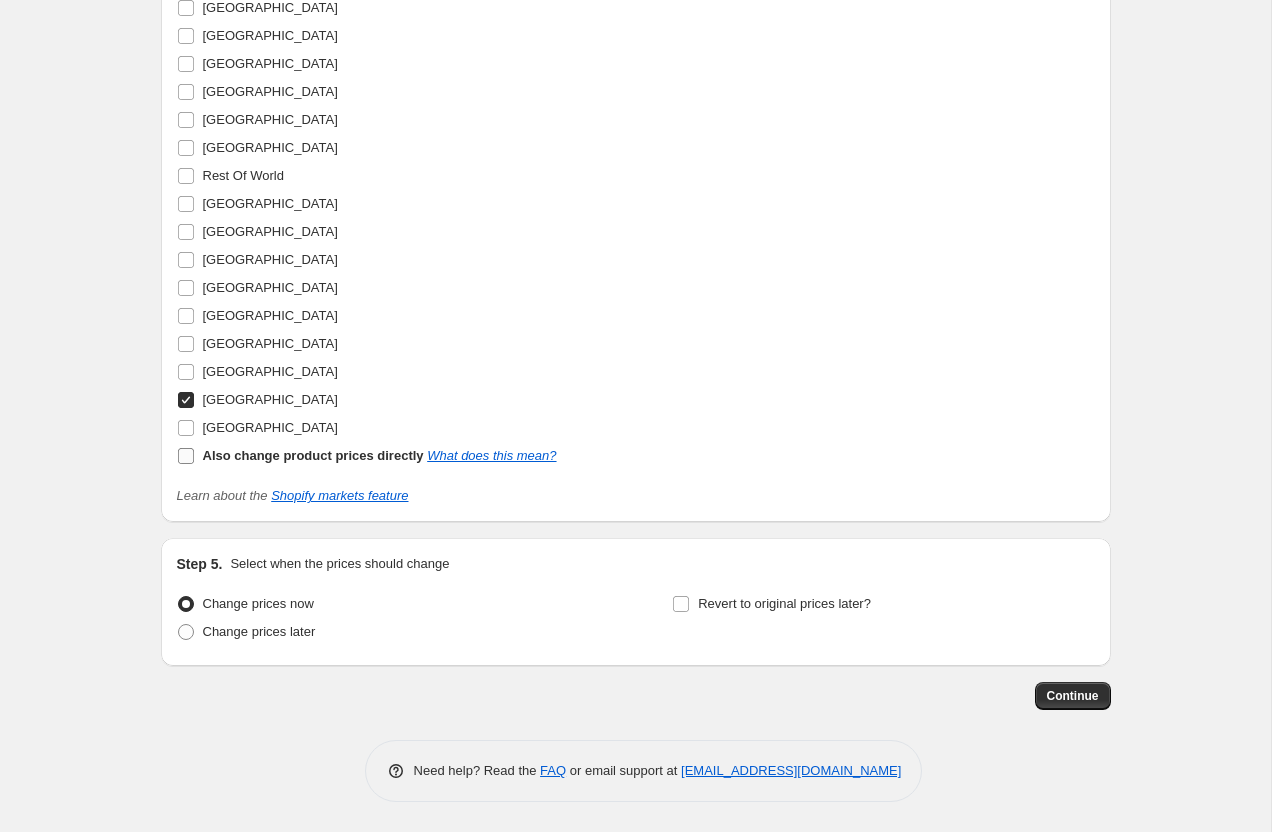 checkbox on "false" 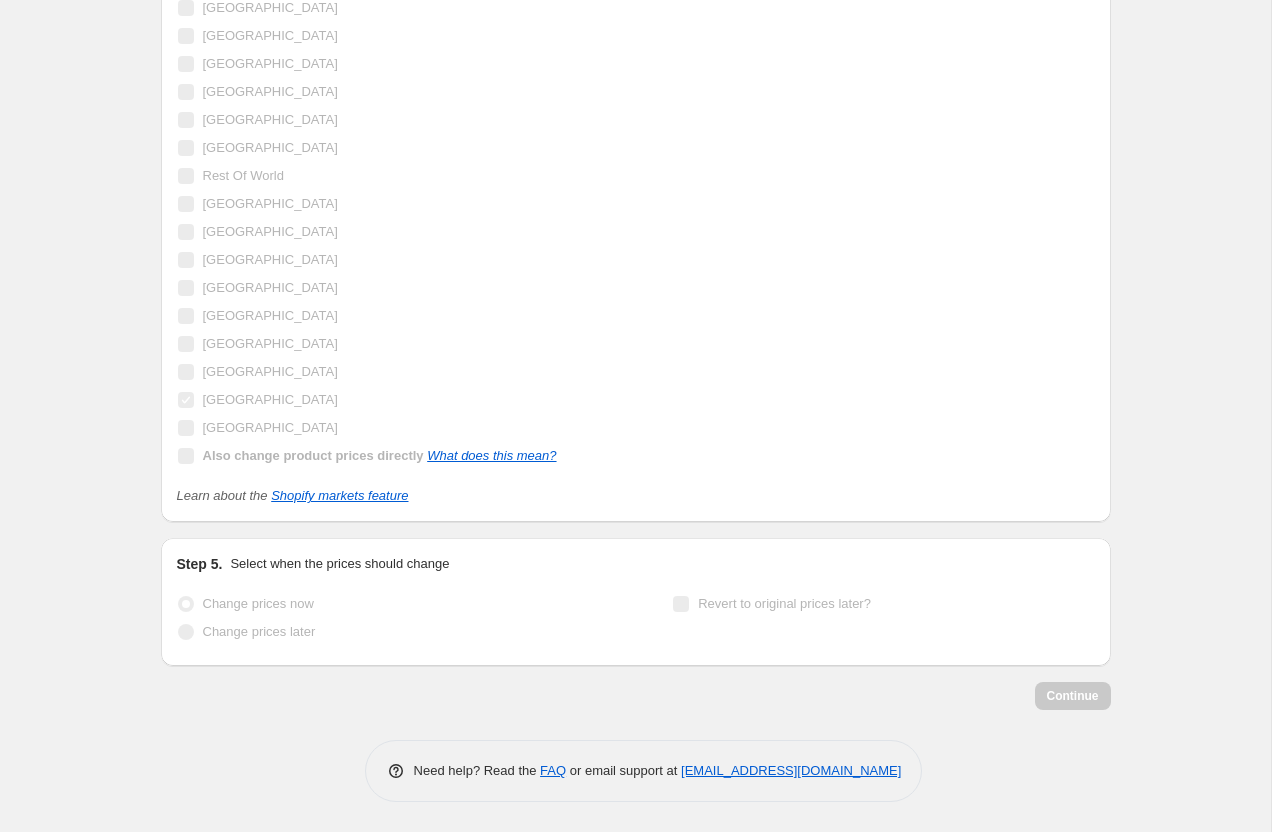 scroll, scrollTop: 2710, scrollLeft: 0, axis: vertical 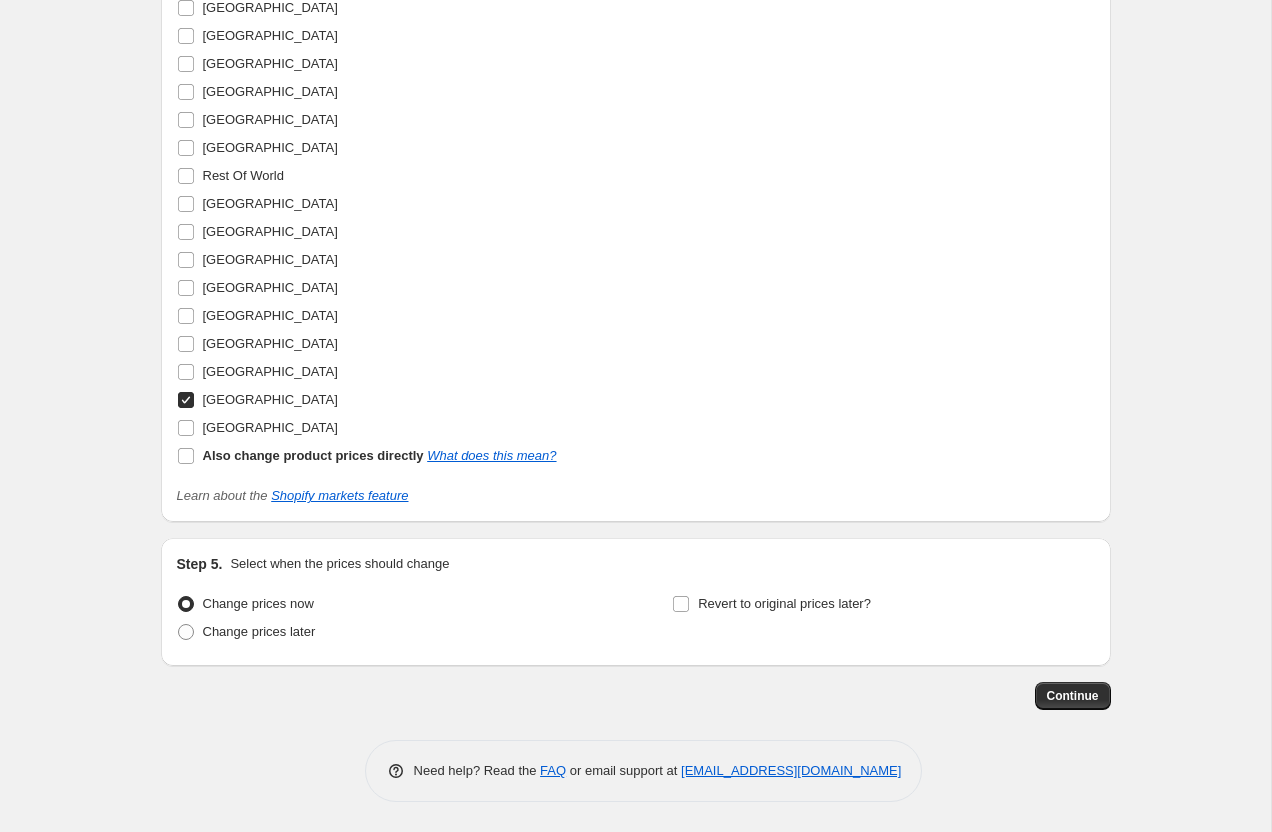click on "Create new price [MEDICAL_DATA]. This page is ready Create new price [MEDICAL_DATA] Draft Step 1. Optionally give your price [MEDICAL_DATA] a title (eg "March 30% off sale on boots") [DATE] 11:27:56 Price [MEDICAL_DATA] This title is just for internal use, customers won't see it Step 2. Select how the prices should change Use bulk price change rules Set product prices individually Use CSV upload Price Change type Change the price to a certain amount Change the price by a certain amount Change the price by a certain percentage Change the price to the current compare at price (price before sale) Change the price by a certain amount relative to the compare at price Change the price by a certain percentage relative to the compare at price Don't change the price Change the price by a certain percentage relative to the cost per item Change price to certain cost margin Change the price by a certain percentage Price change amount 5 % (Price increase) Rounding Round to nearest .01 Round to nearest whole number End prices in .99" at bounding box center (635, -939) 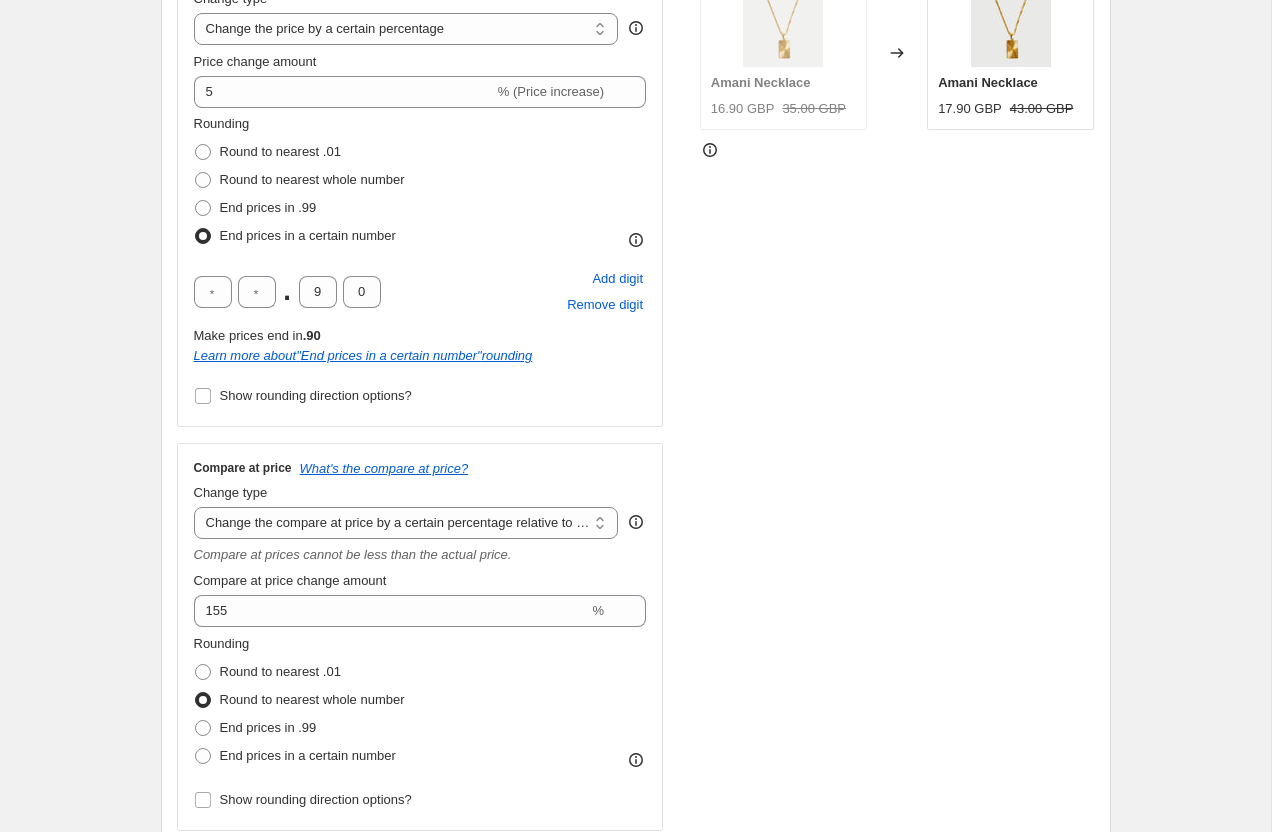 scroll, scrollTop: 326, scrollLeft: 0, axis: vertical 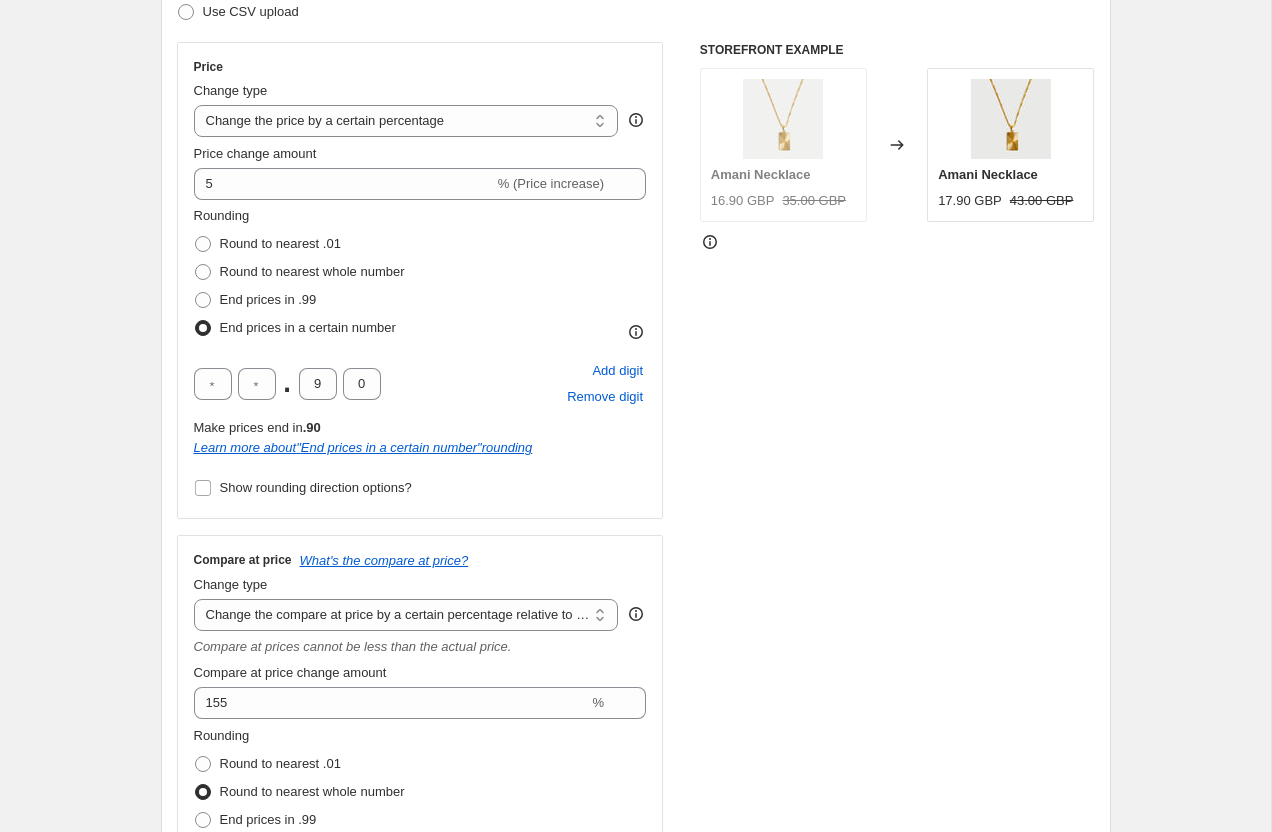 click 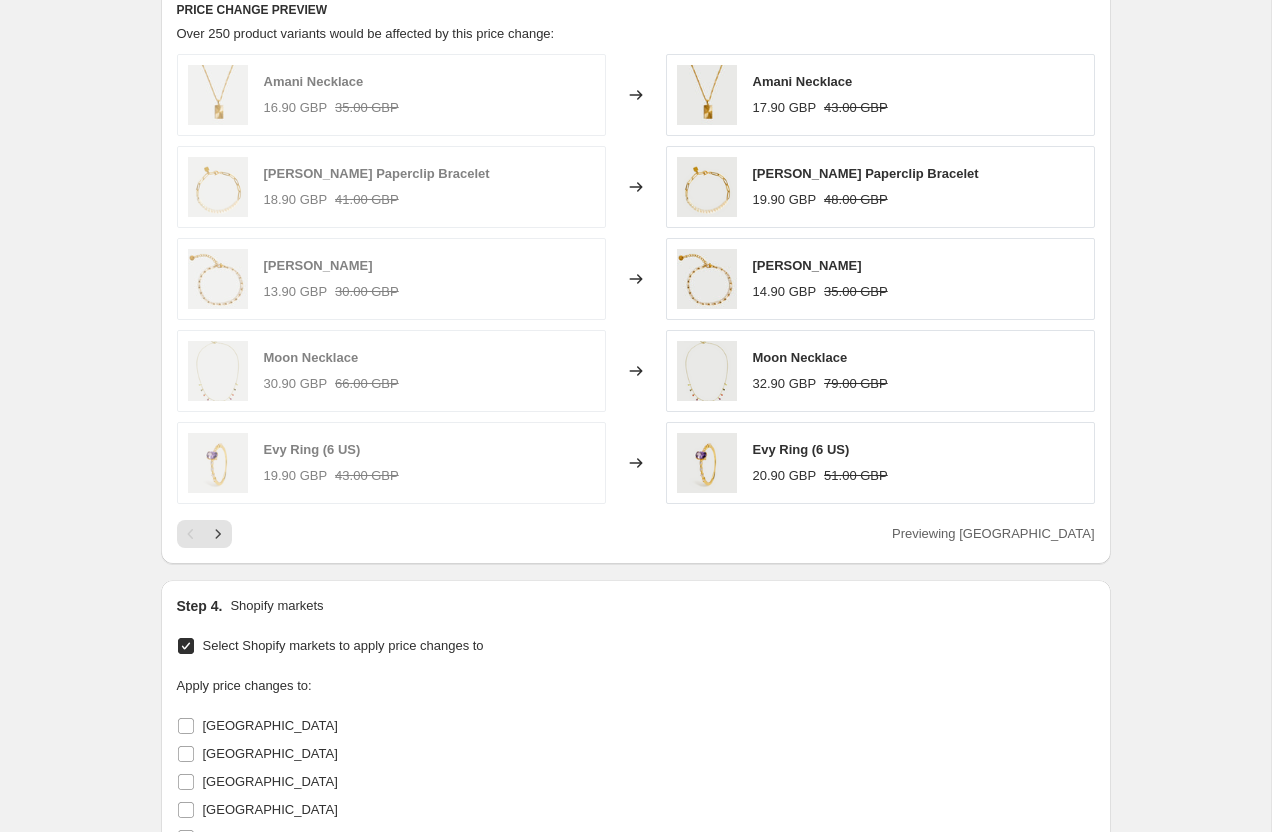 scroll, scrollTop: 1504, scrollLeft: 0, axis: vertical 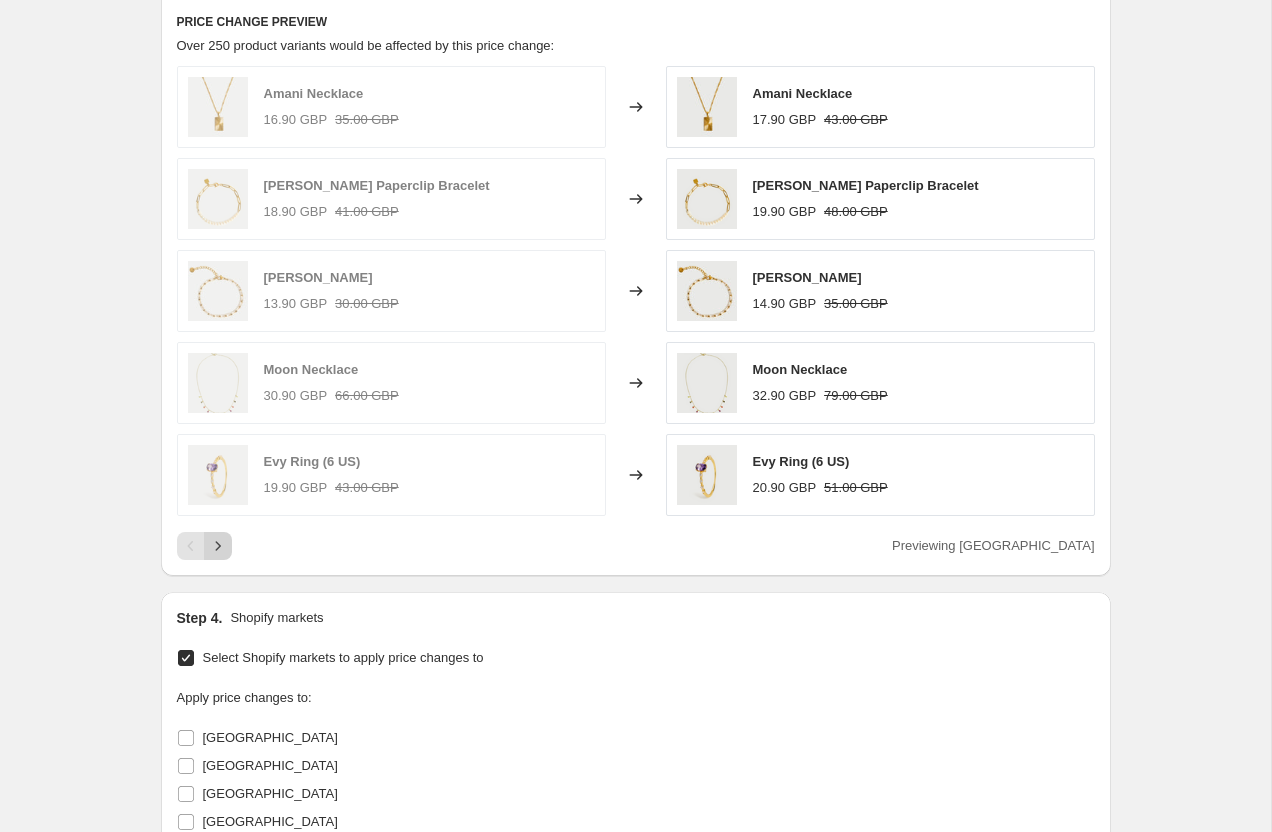 click 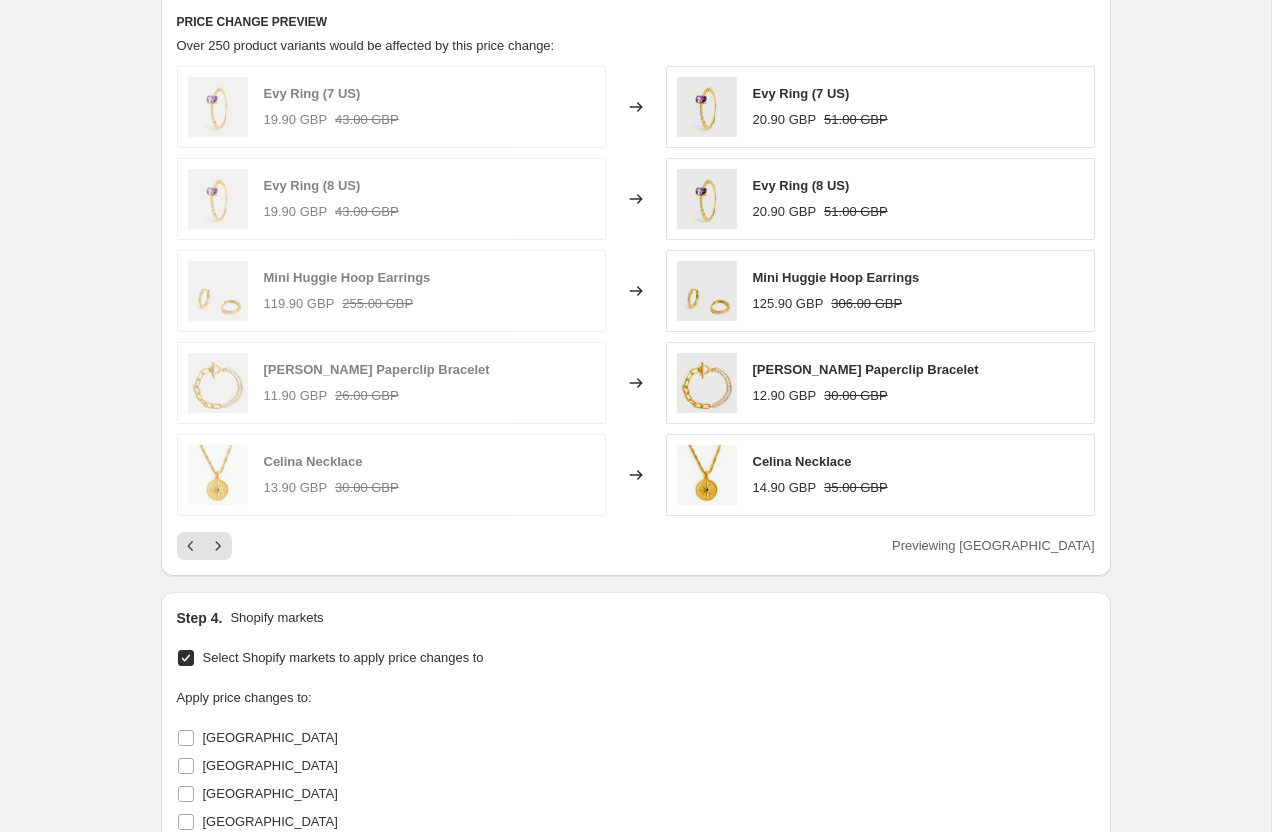 scroll, scrollTop: 1511, scrollLeft: 0, axis: vertical 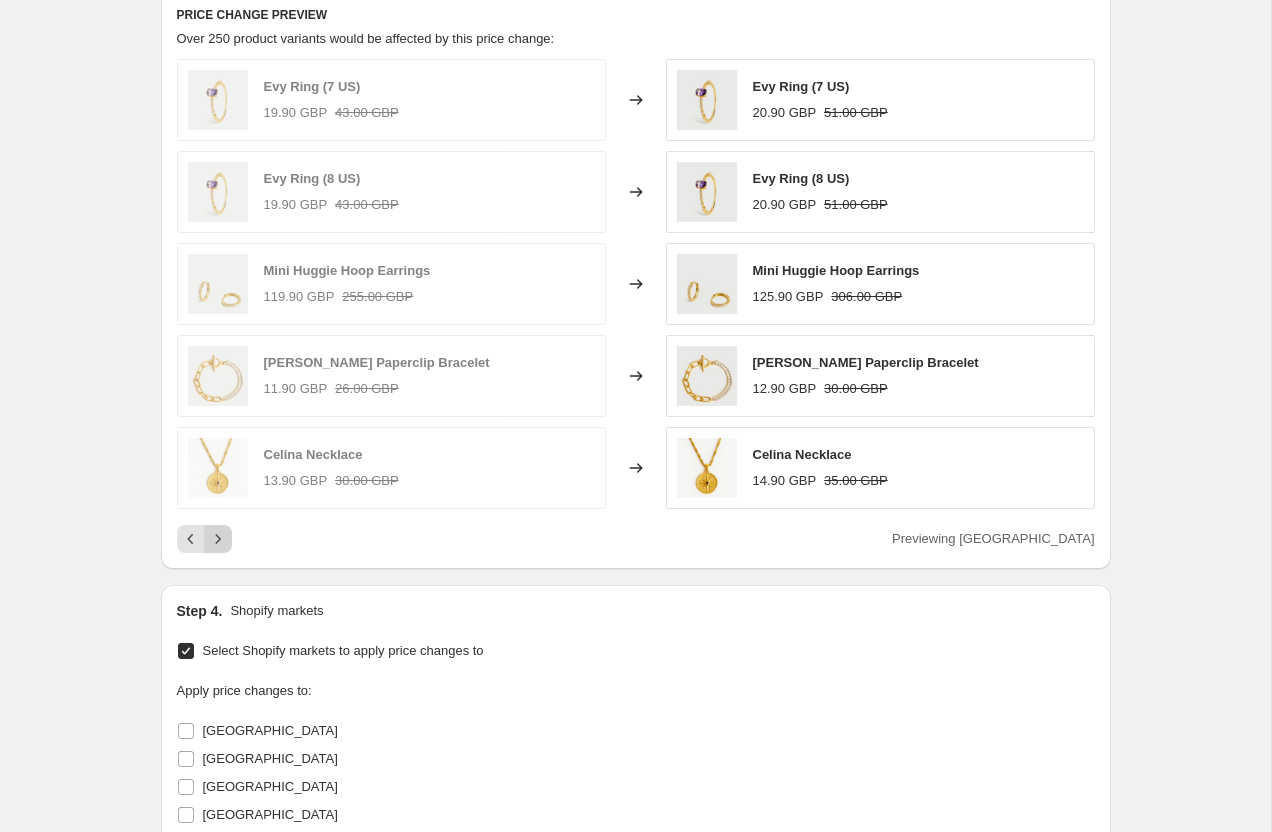 click 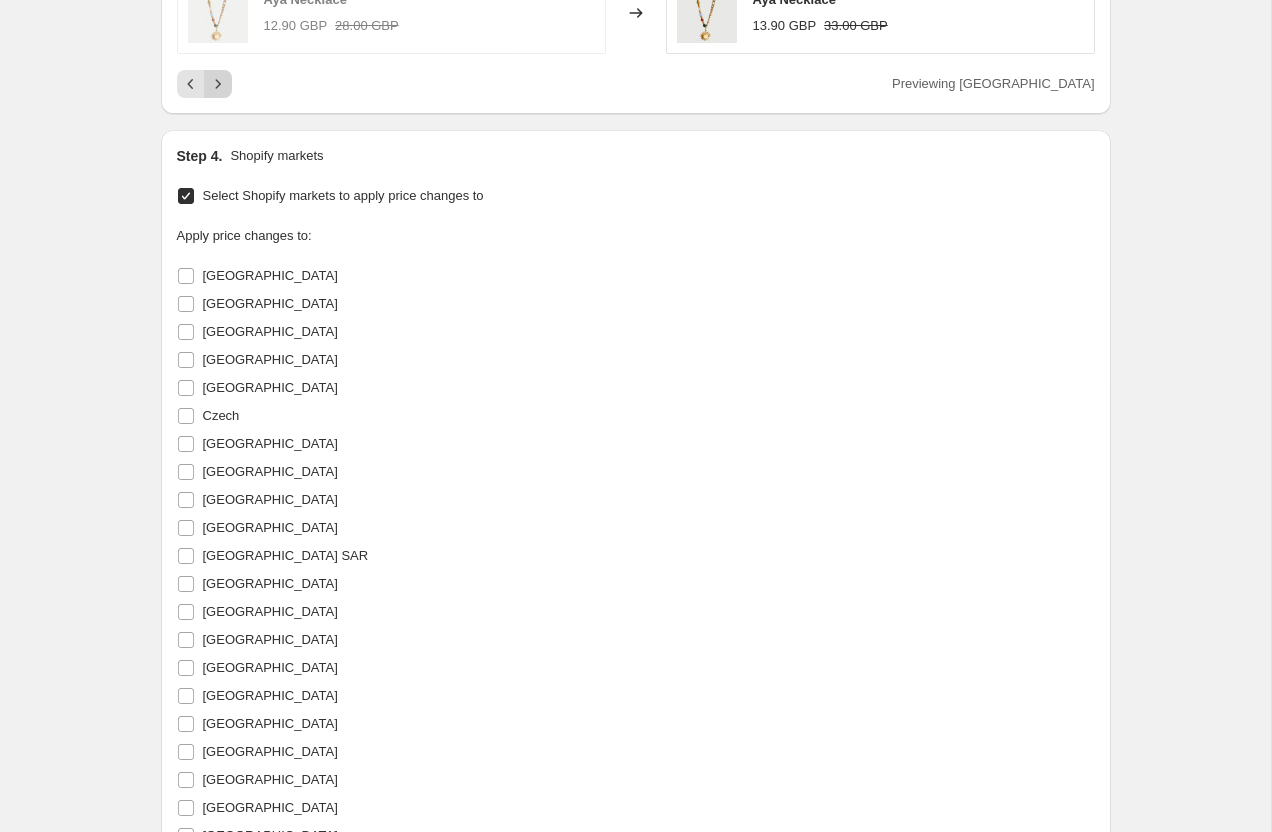 scroll, scrollTop: 2710, scrollLeft: 0, axis: vertical 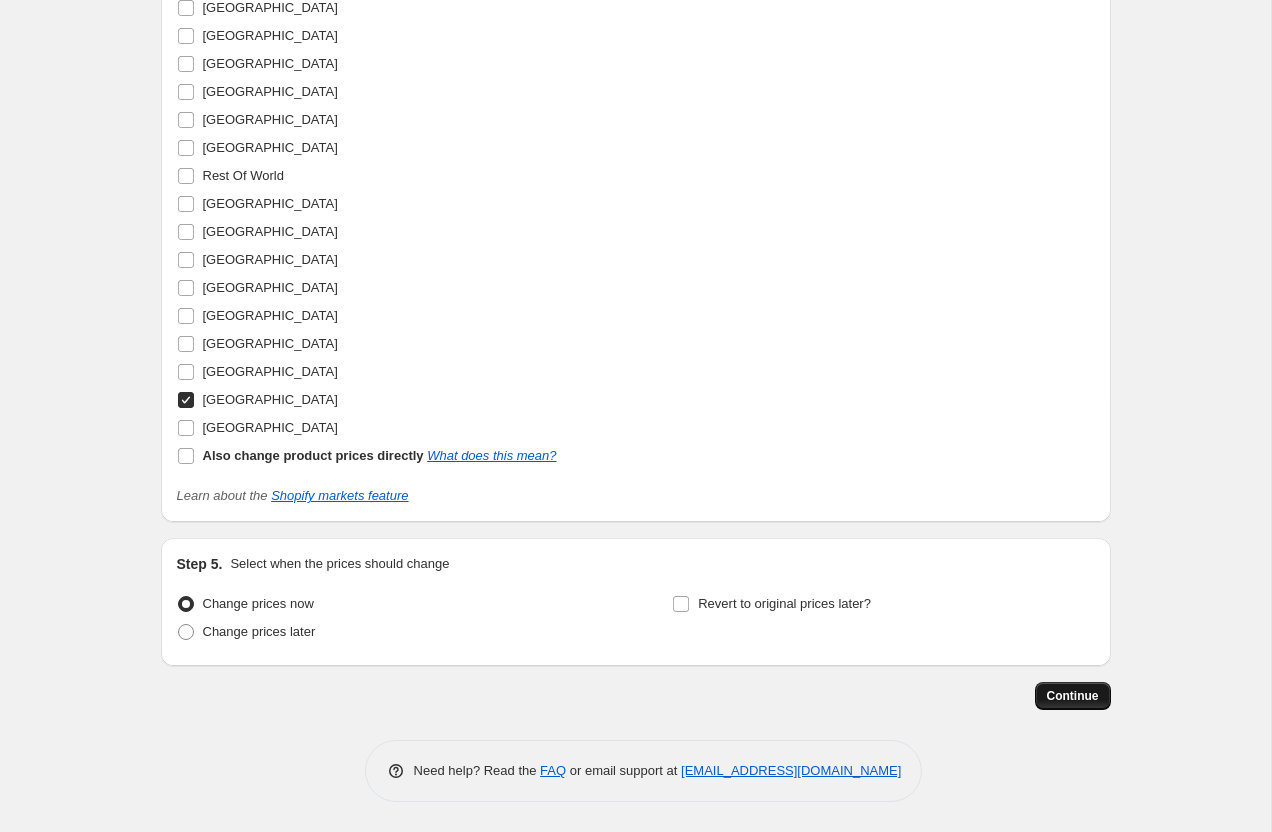 click on "Continue" at bounding box center (1073, 696) 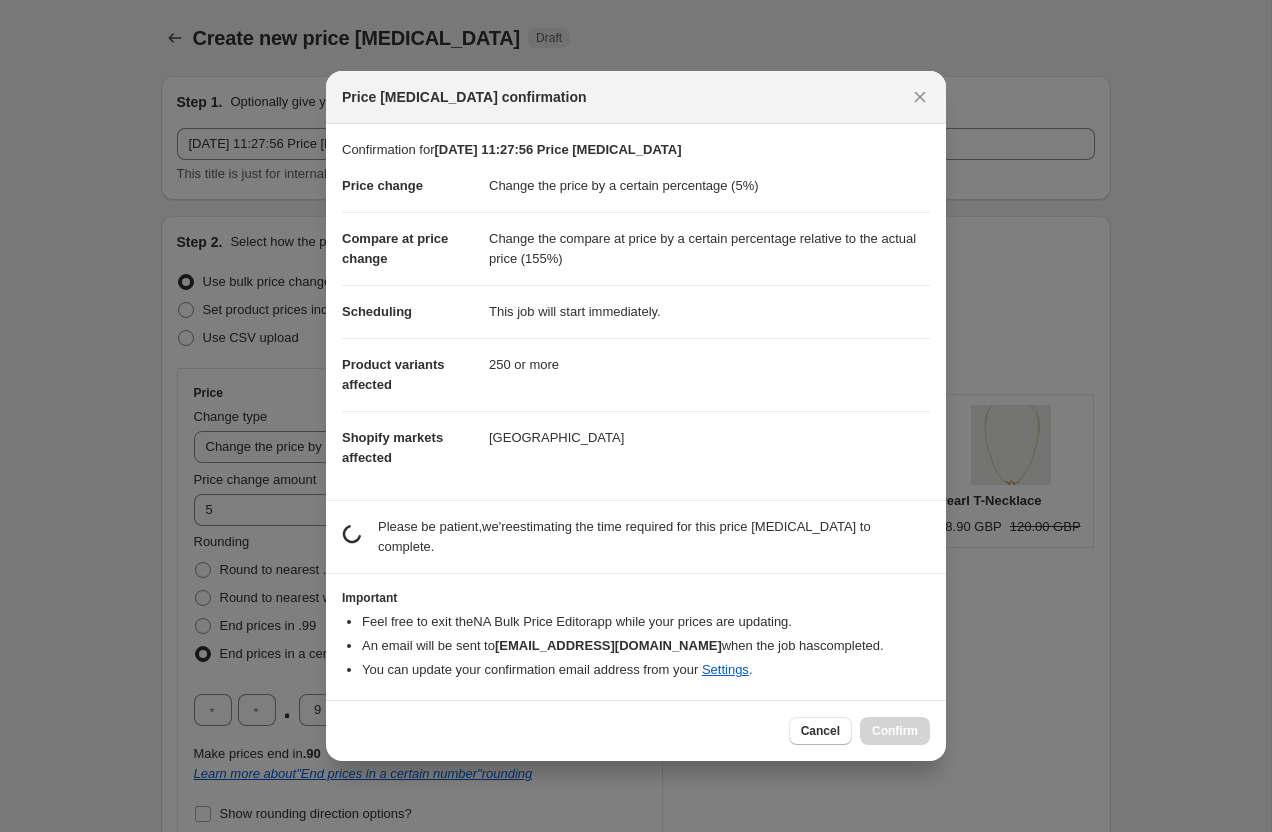 scroll, scrollTop: 0, scrollLeft: 0, axis: both 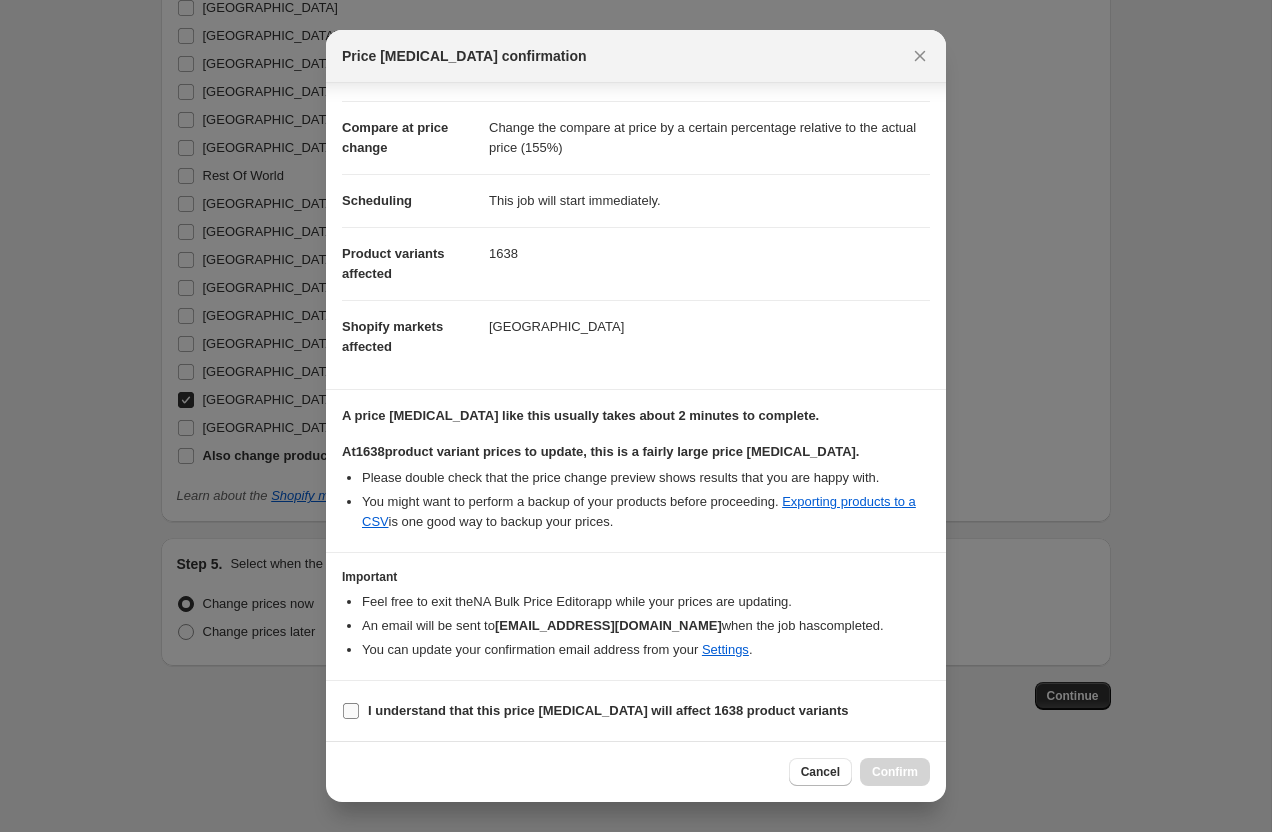 click on "I understand that this price [MEDICAL_DATA] will affect 1638 product variants" at bounding box center [351, 711] 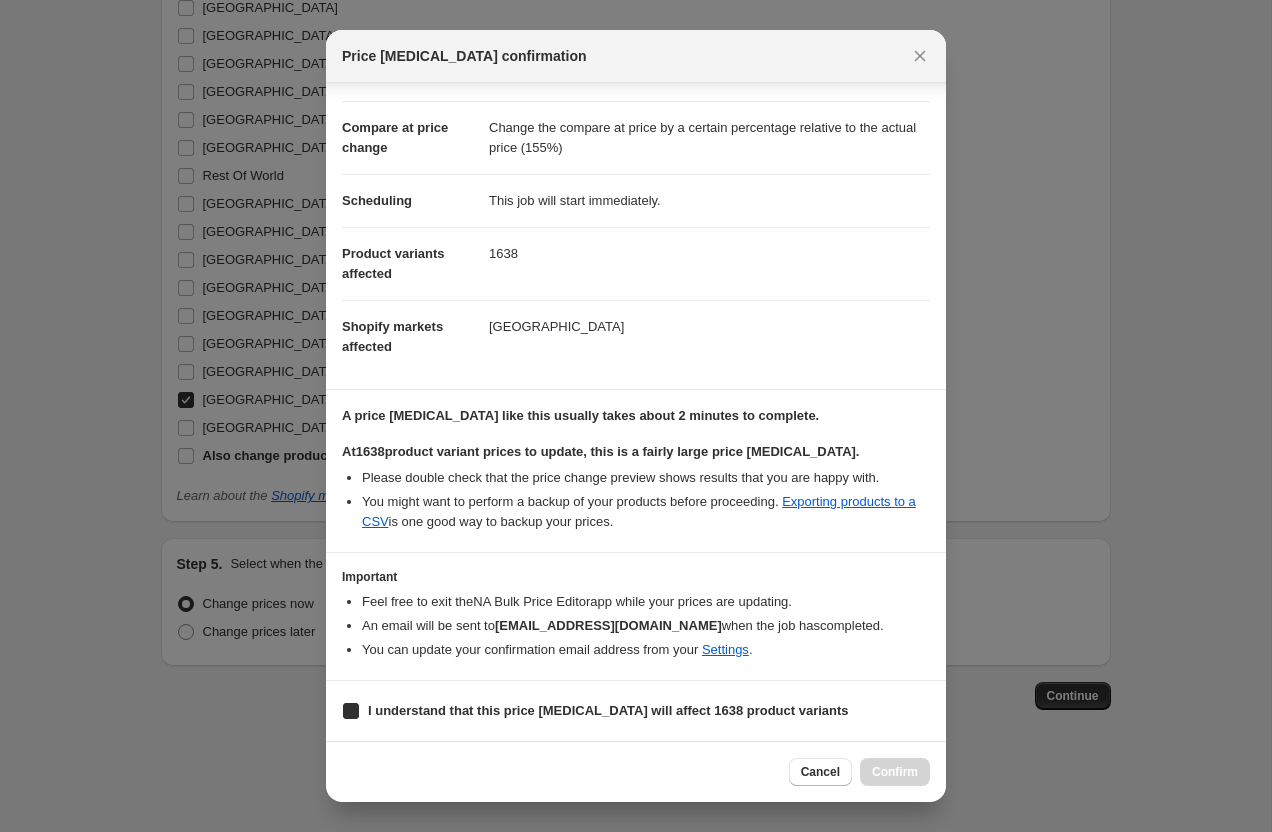 checkbox on "true" 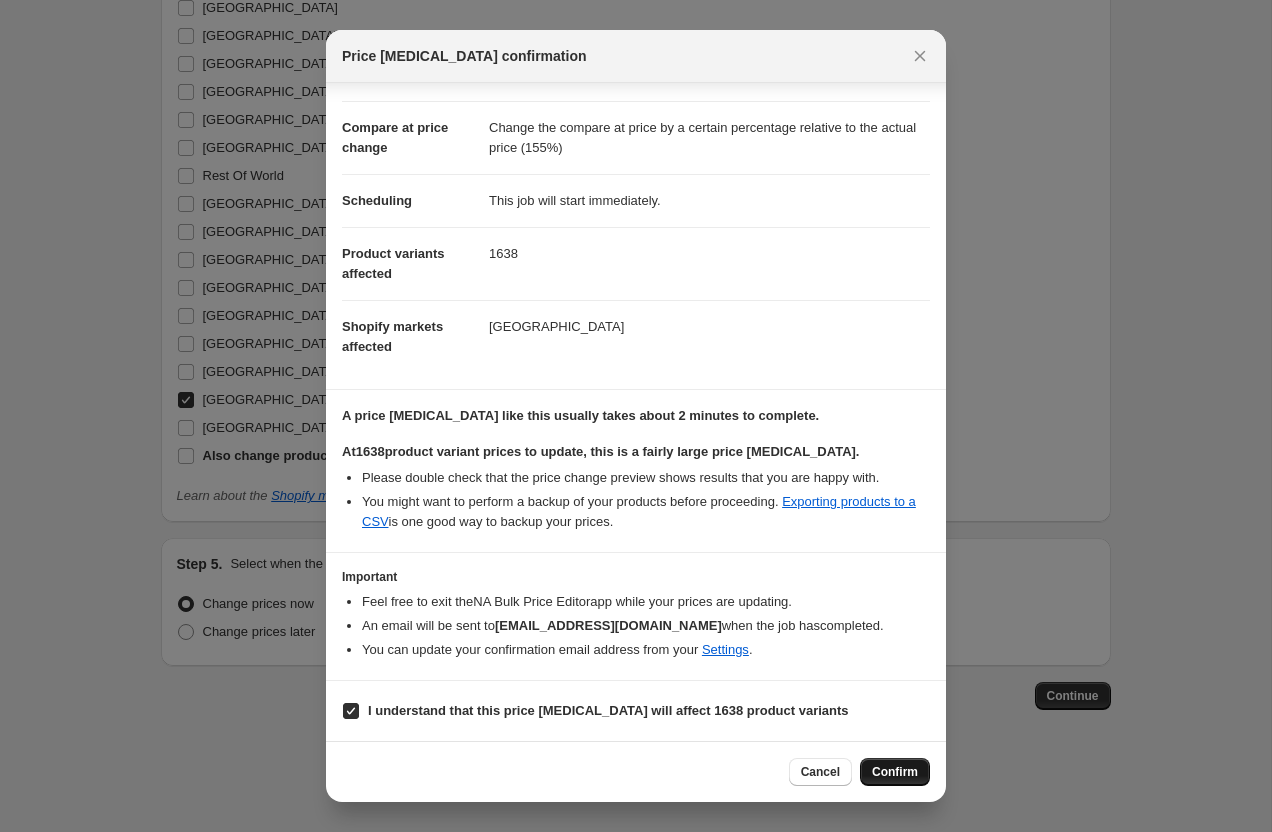 click on "Confirm" at bounding box center [895, 772] 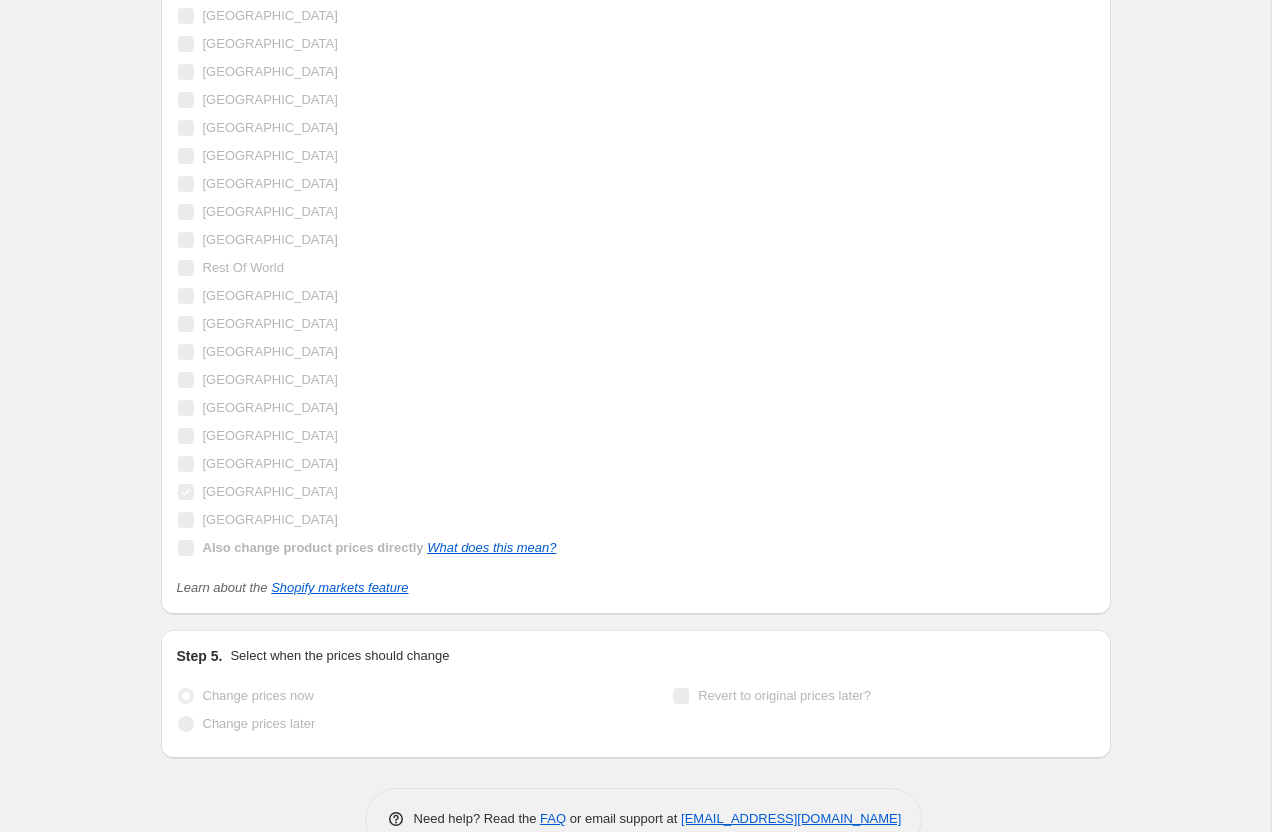 click on "[DATE] 11:27:56 Price [MEDICAL_DATA]. This page is ready [DATE] 11:27:56 Price [MEDICAL_DATA] Info Incomplete Queued Price [MEDICAL_DATA] in progress... The prices will begin updating shortly. This job cannot be edited because it is currently in progress. Step 1. Optionally give your price [MEDICAL_DATA] a title (eg "March 30% off sale on boots") [DATE] 11:27:56 Price [MEDICAL_DATA] This title is just for internal use, customers won't see it Step 2. Select how the prices should change Use bulk price change rules Set product prices individually Use CSV upload Price Change type Change the price to a certain amount Change the price by a certain amount Change the price by a certain percentage Change the price to the current compare at price (price before sale) Change the price by a certain amount relative to the compare at price Change the price by a certain percentage relative to the compare at price Don't change the price Change the price by a certain percentage relative to the cost per item Price change amount 5" at bounding box center [635, -915] 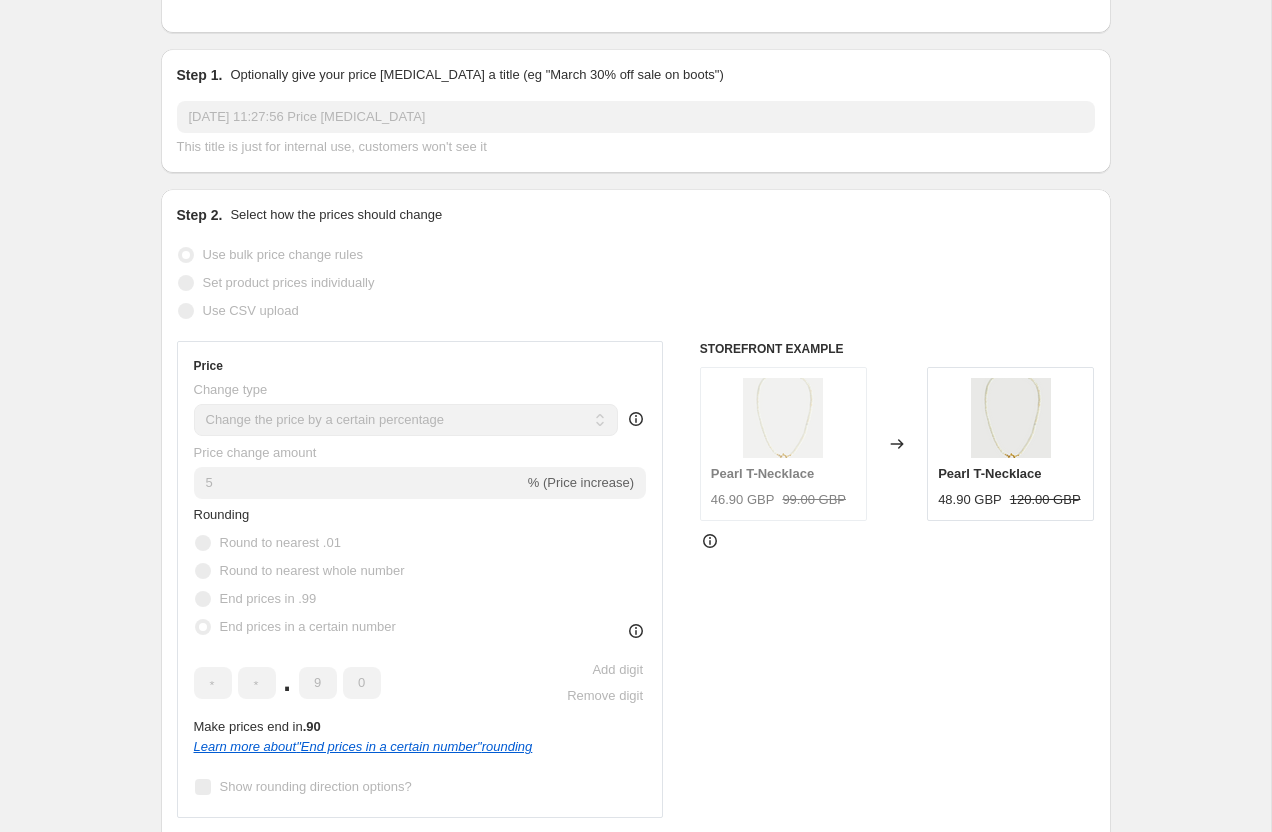 scroll, scrollTop: 0, scrollLeft: 0, axis: both 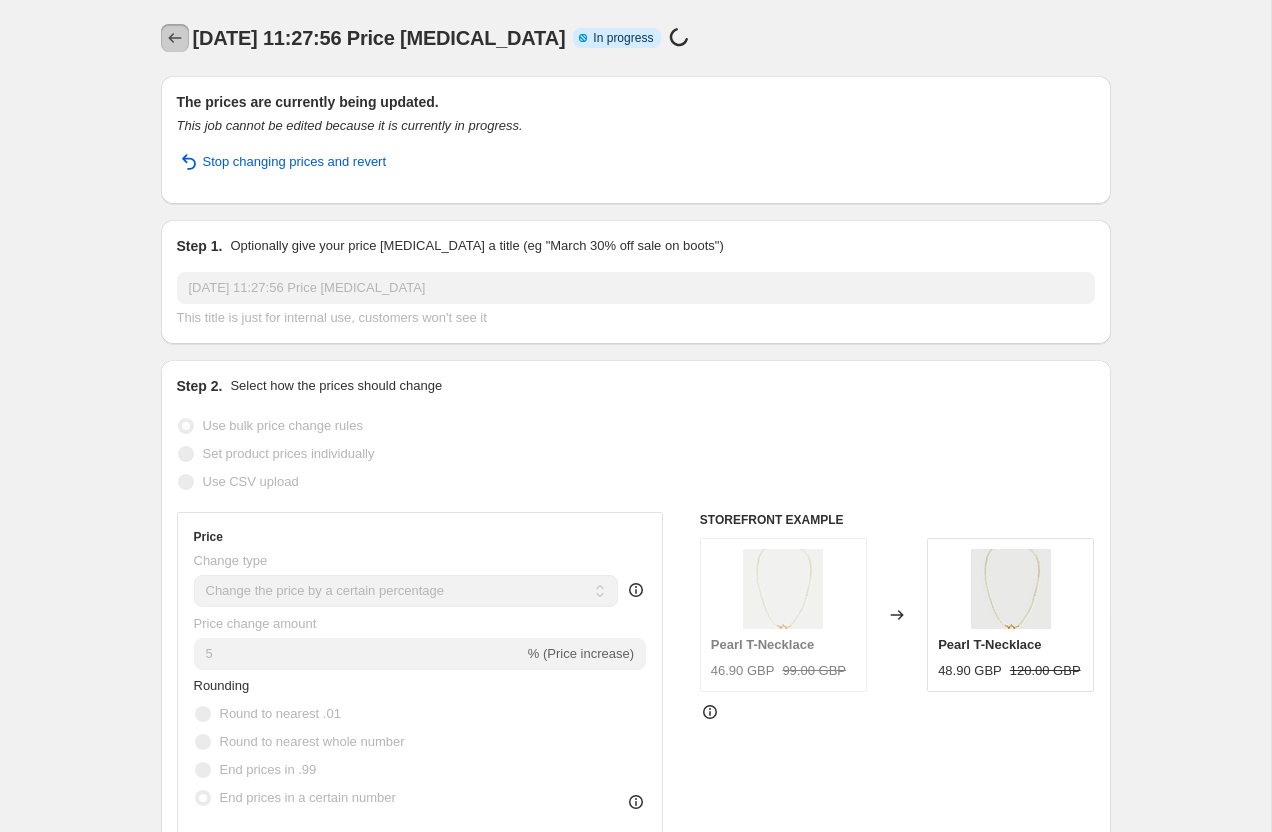 click 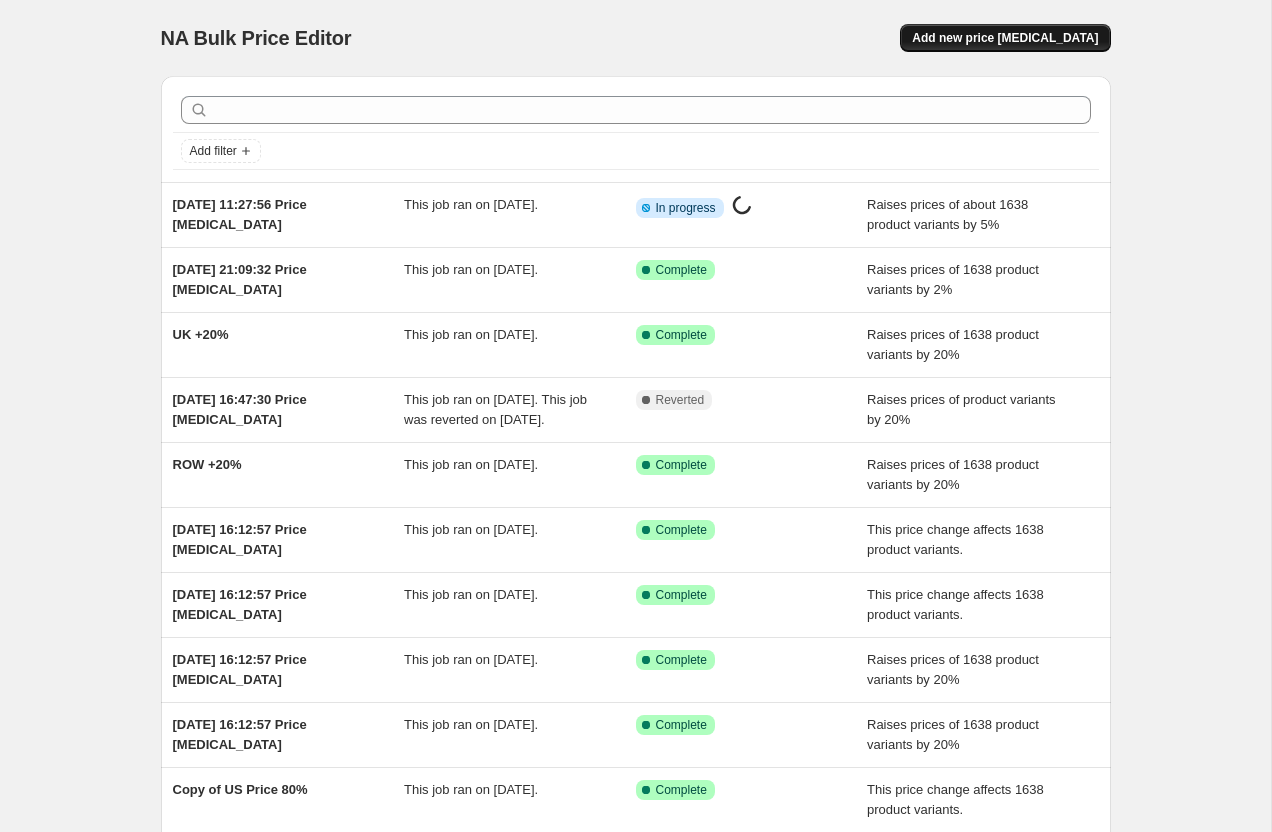 click on "Add new price [MEDICAL_DATA]" at bounding box center [1005, 38] 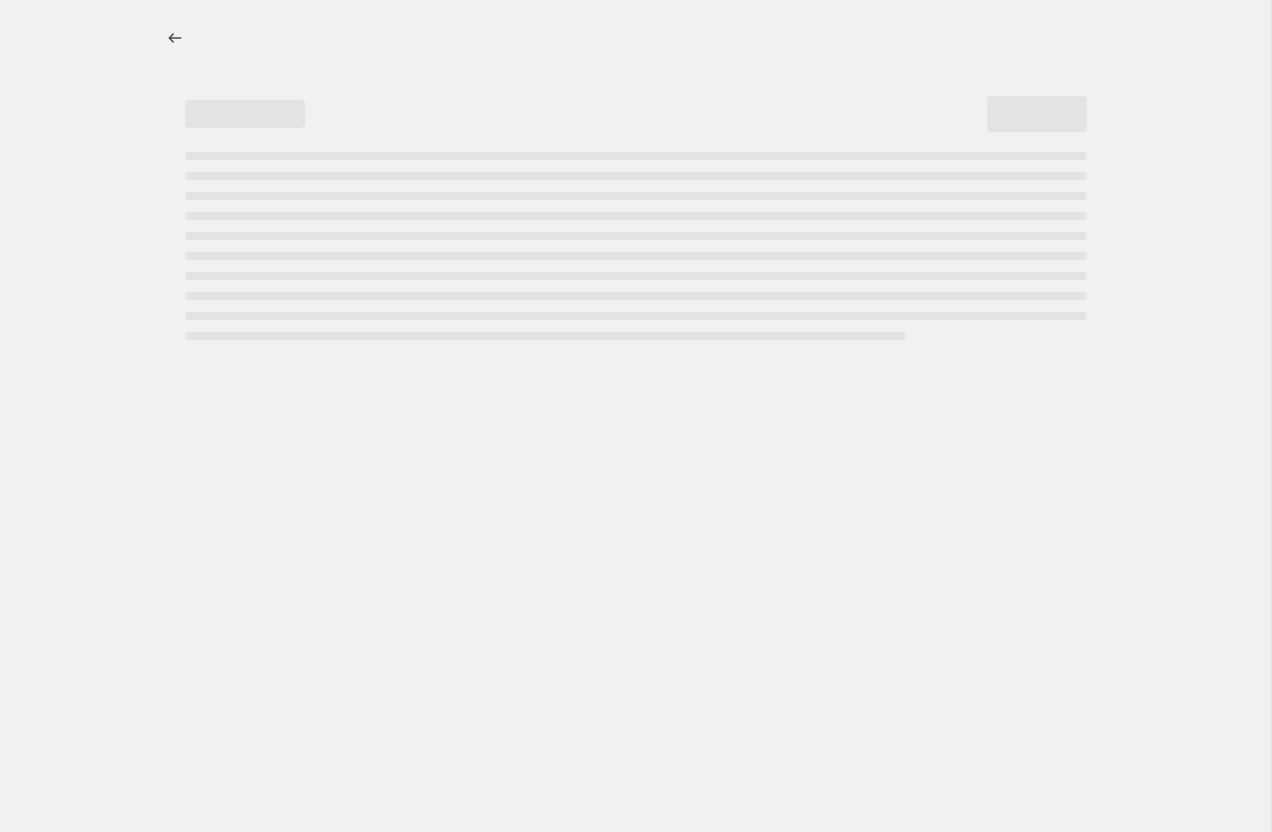 select on "percentage" 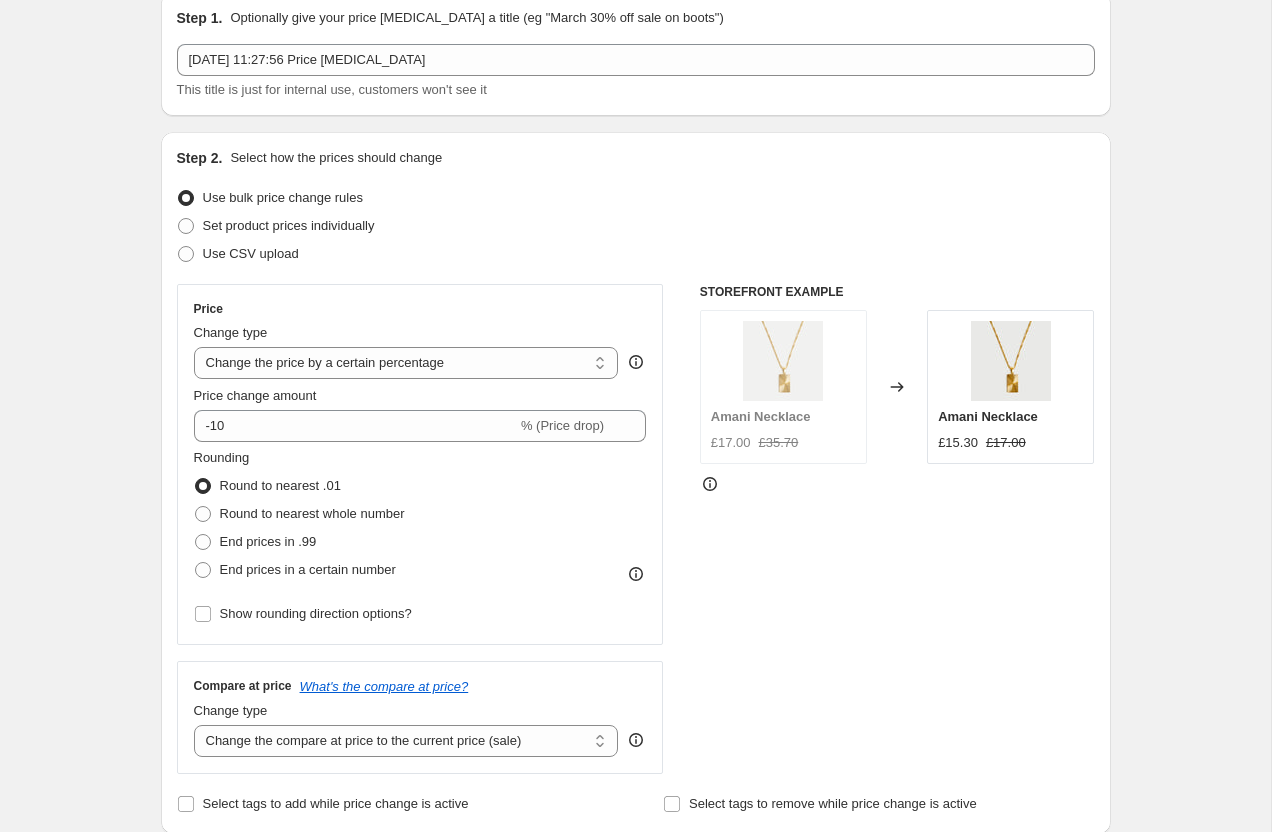 scroll, scrollTop: 101, scrollLeft: 0, axis: vertical 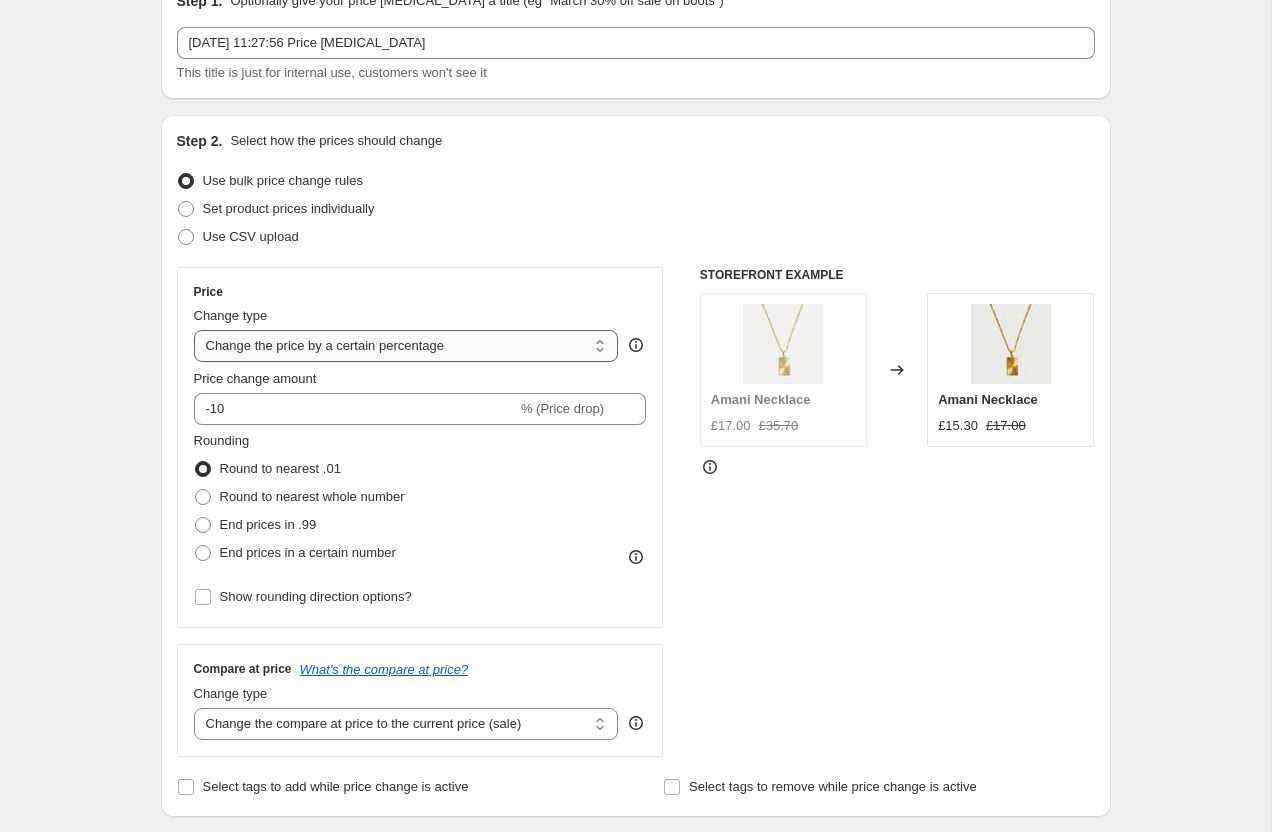 click on "Change the price to a certain amount Change the price by a certain amount Change the price by a certain percentage Change the price to the current compare at price (price before sale) Change the price by a certain amount relative to the compare at price Change the price by a certain percentage relative to the compare at price Don't change the price Change the price by a certain percentage relative to the cost per item Change price to certain cost margin" at bounding box center (406, 346) 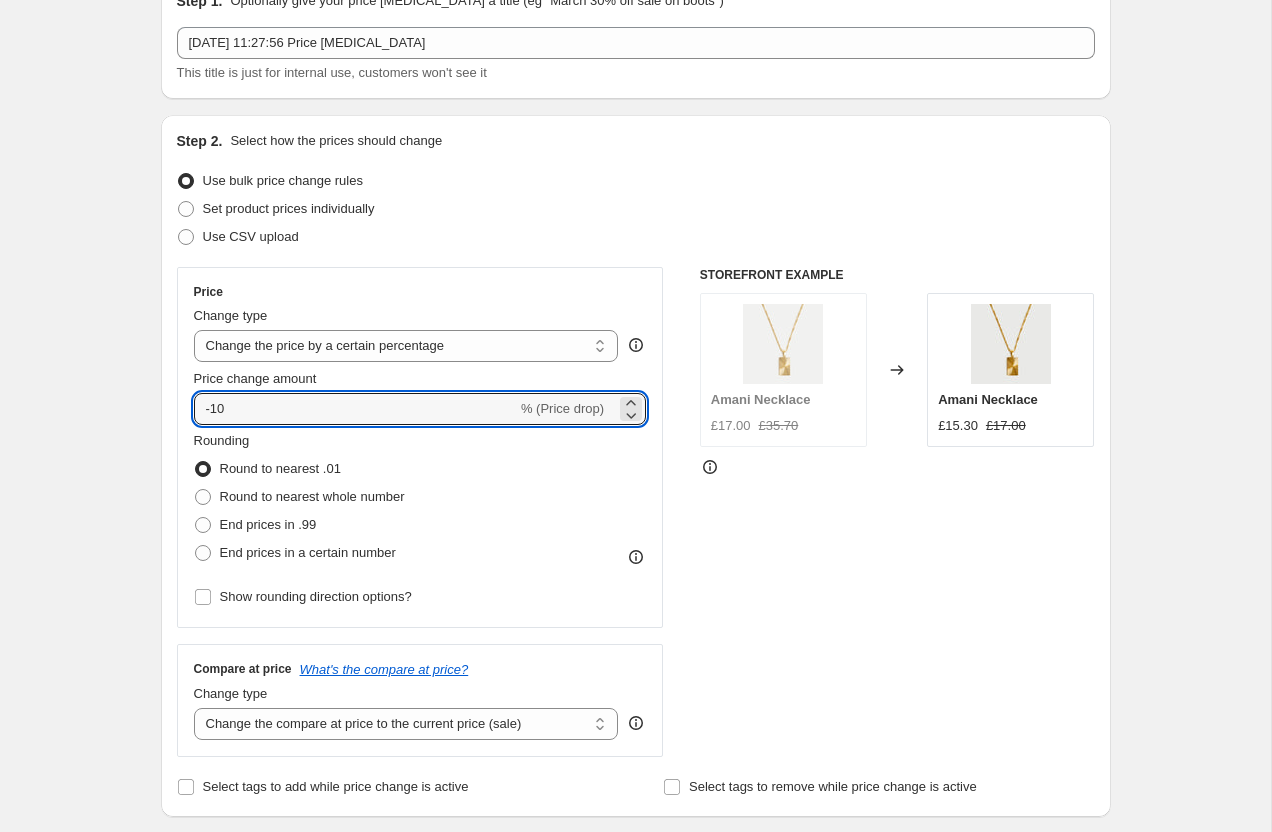 drag, startPoint x: 267, startPoint y: 412, endPoint x: 167, endPoint y: 394, distance: 101.607086 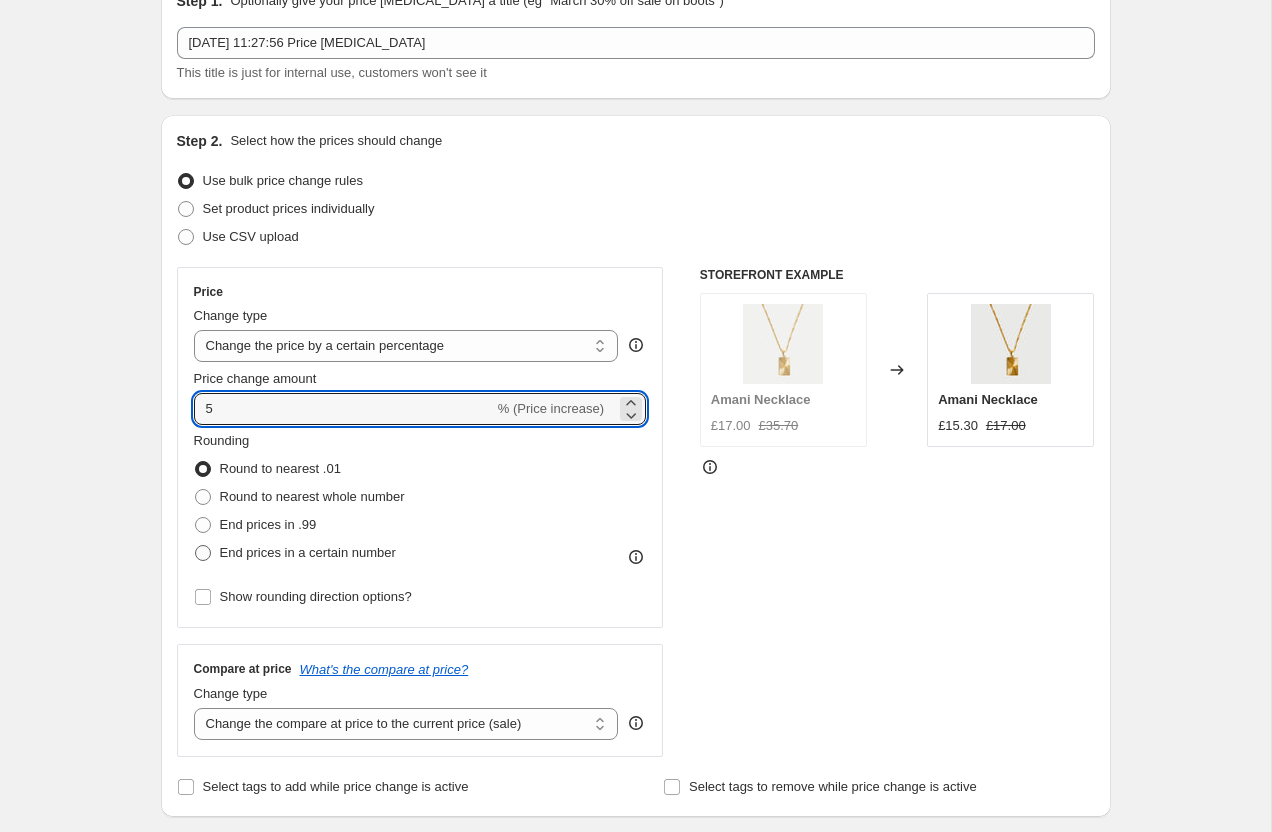 type on "5" 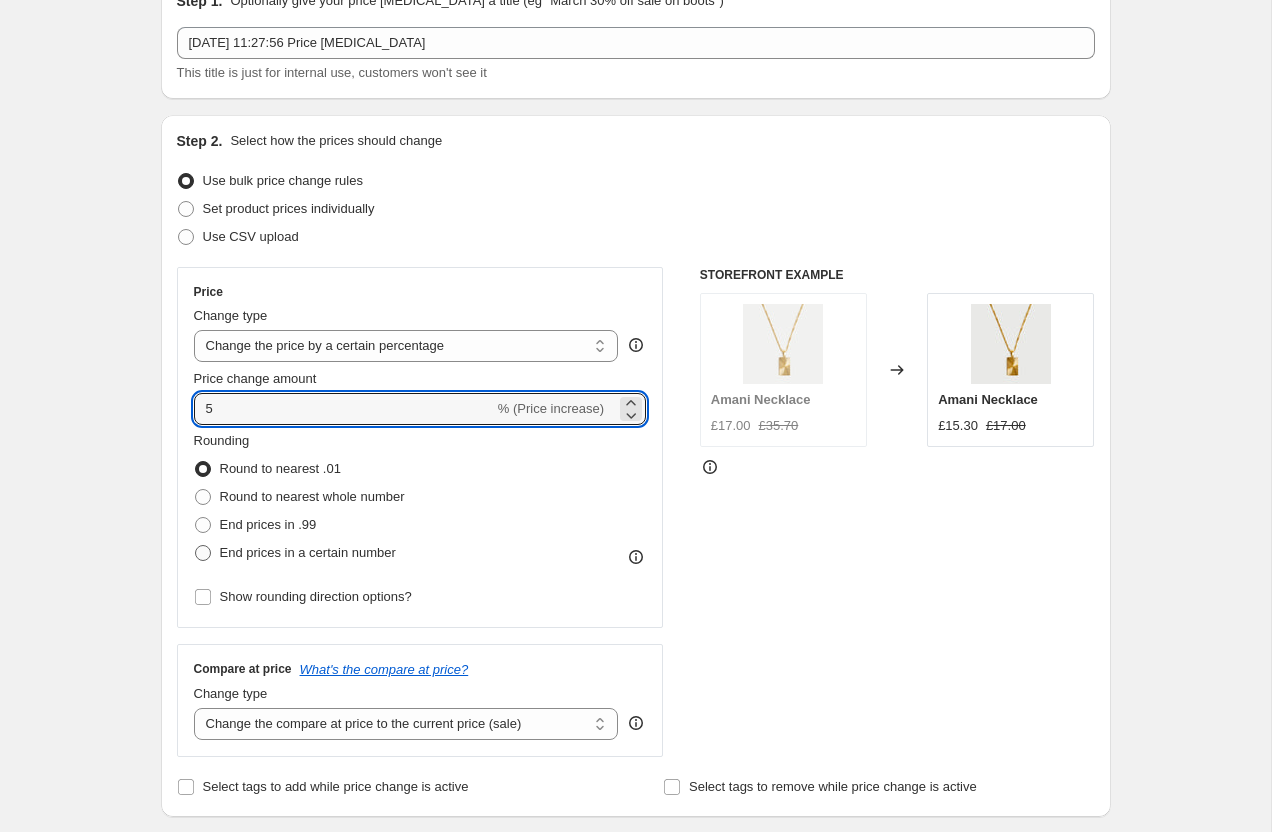 radio on "true" 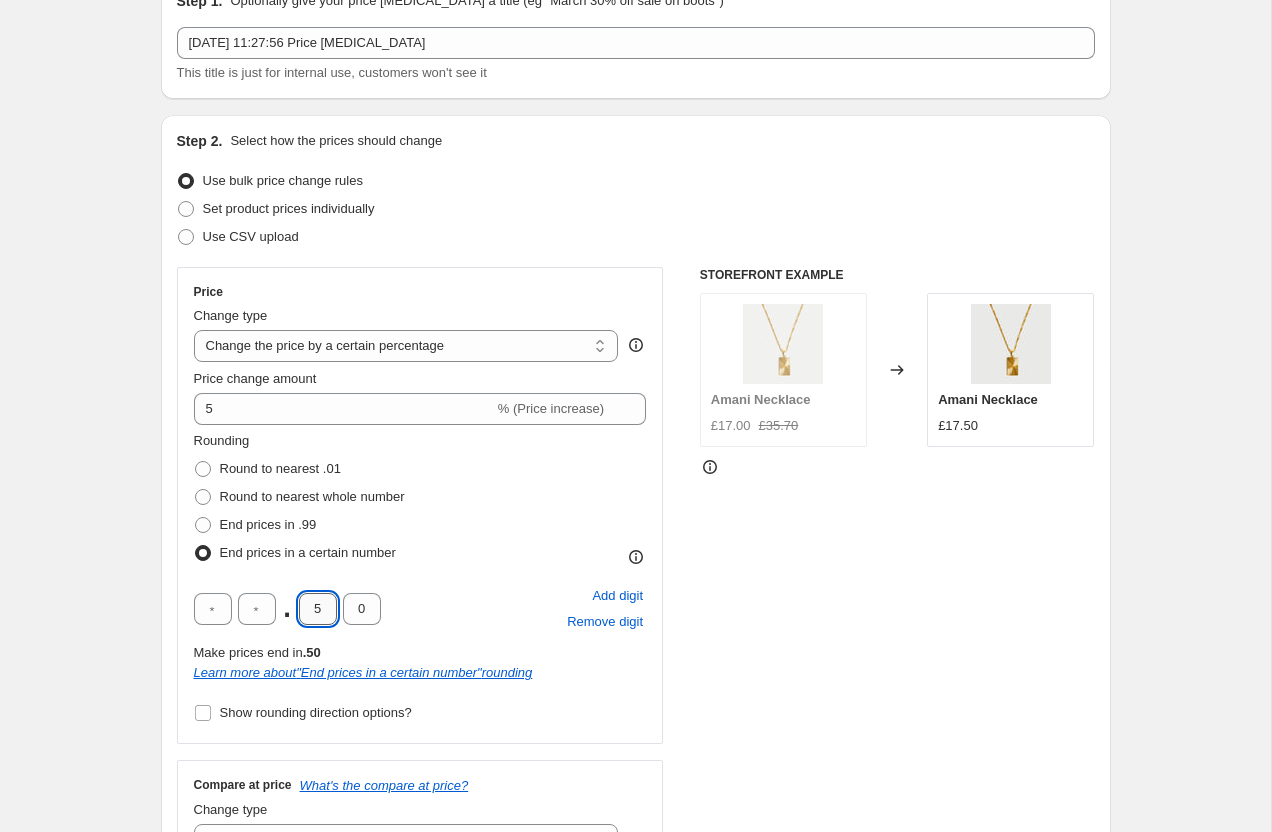drag, startPoint x: 325, startPoint y: 601, endPoint x: 300, endPoint y: 601, distance: 25 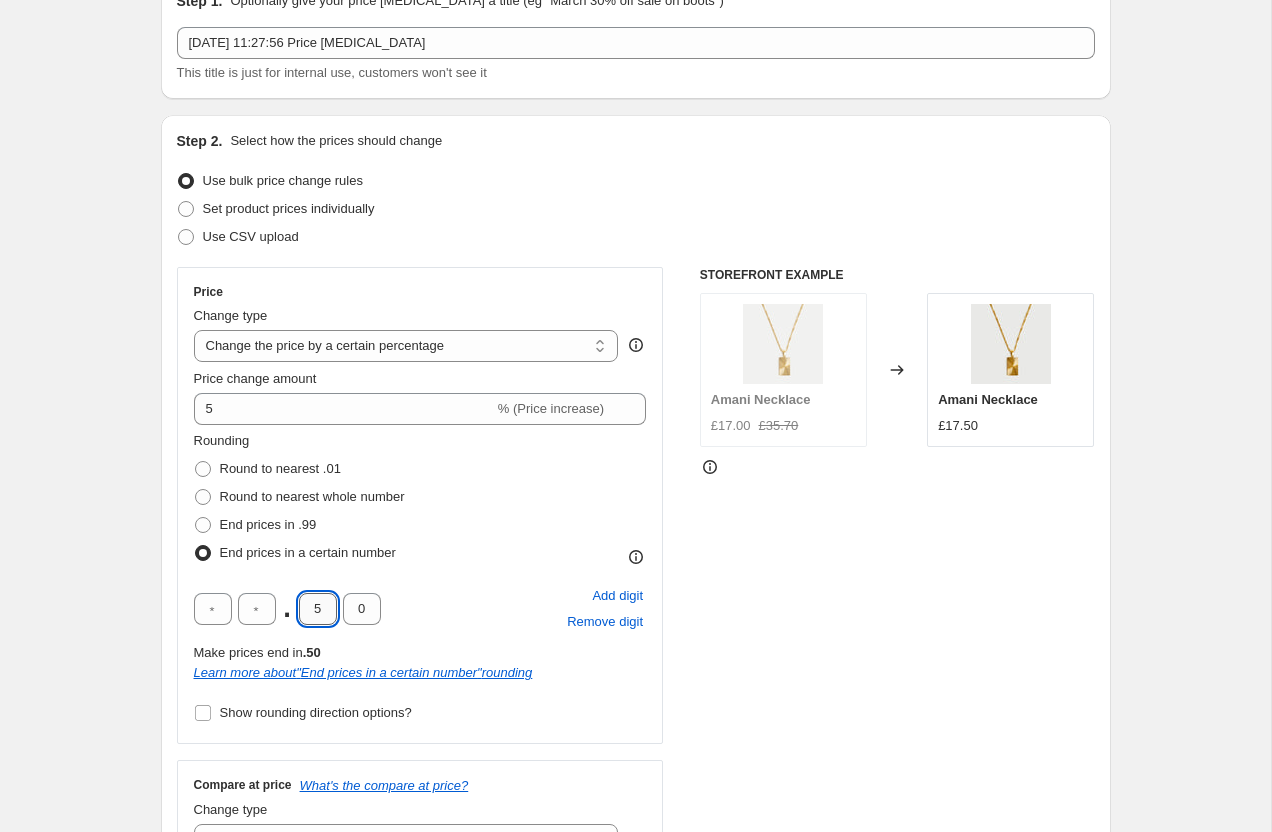 click on "5" at bounding box center [318, 609] 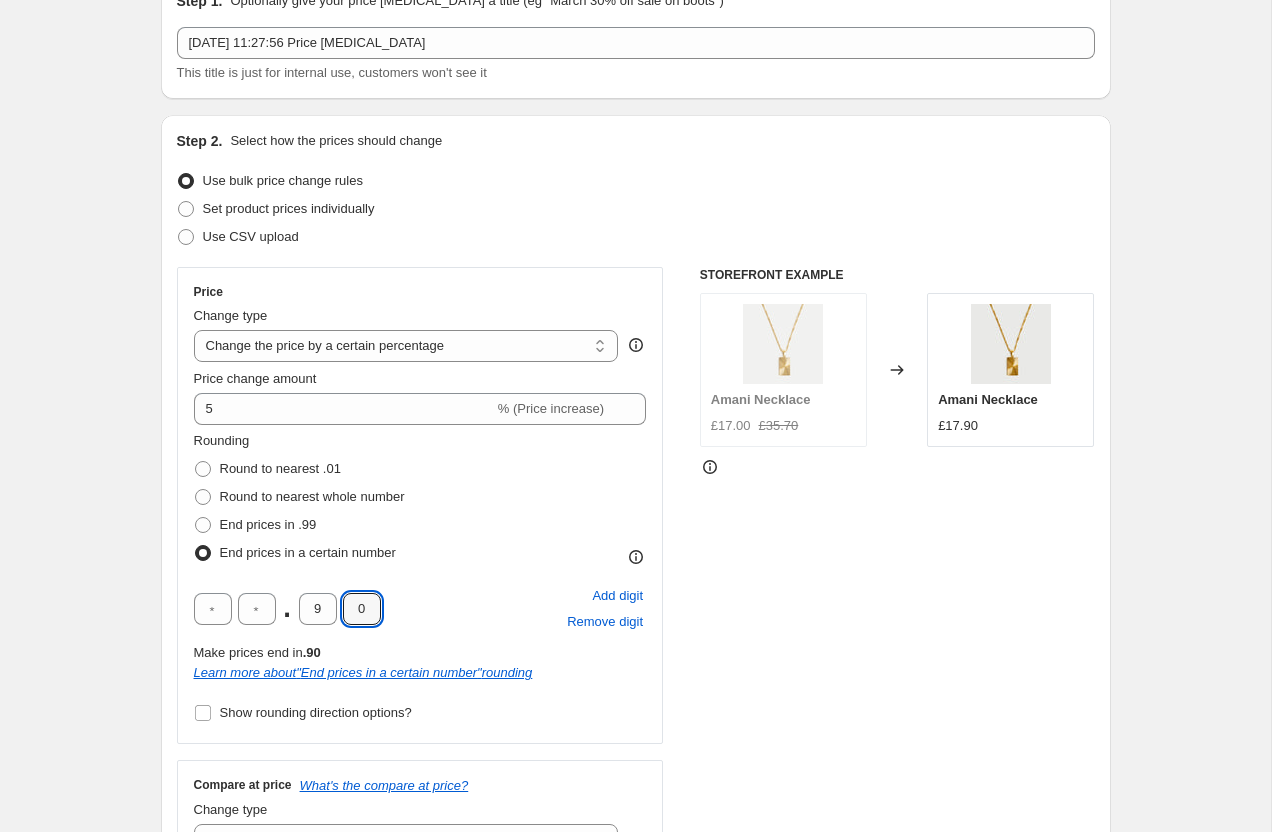 click on "Step 1. Optionally give your price [MEDICAL_DATA] a title (eg "March 30% off sale on boots") [DATE] 11:27:56 Price [MEDICAL_DATA] This title is just for internal use, customers won't see it Step 2. Select how the prices should change Use bulk price change rules Set product prices individually Use CSV upload Price Change type Change the price to a certain amount Change the price by a certain amount Change the price by a certain percentage Change the price to the current compare at price (price before sale) Change the price by a certain amount relative to the compare at price Change the price by a certain percentage relative to the compare at price Don't change the price Change the price by a certain percentage relative to the cost per item Change price to certain cost margin Change the price by a certain percentage Price change amount 5 % (Price increase) Rounding Round to nearest .01 Round to nearest whole number End prices in .99 End prices in a certain number . 9 0 Add digit Remove digit Make prices end in  "" at bounding box center (628, 981) 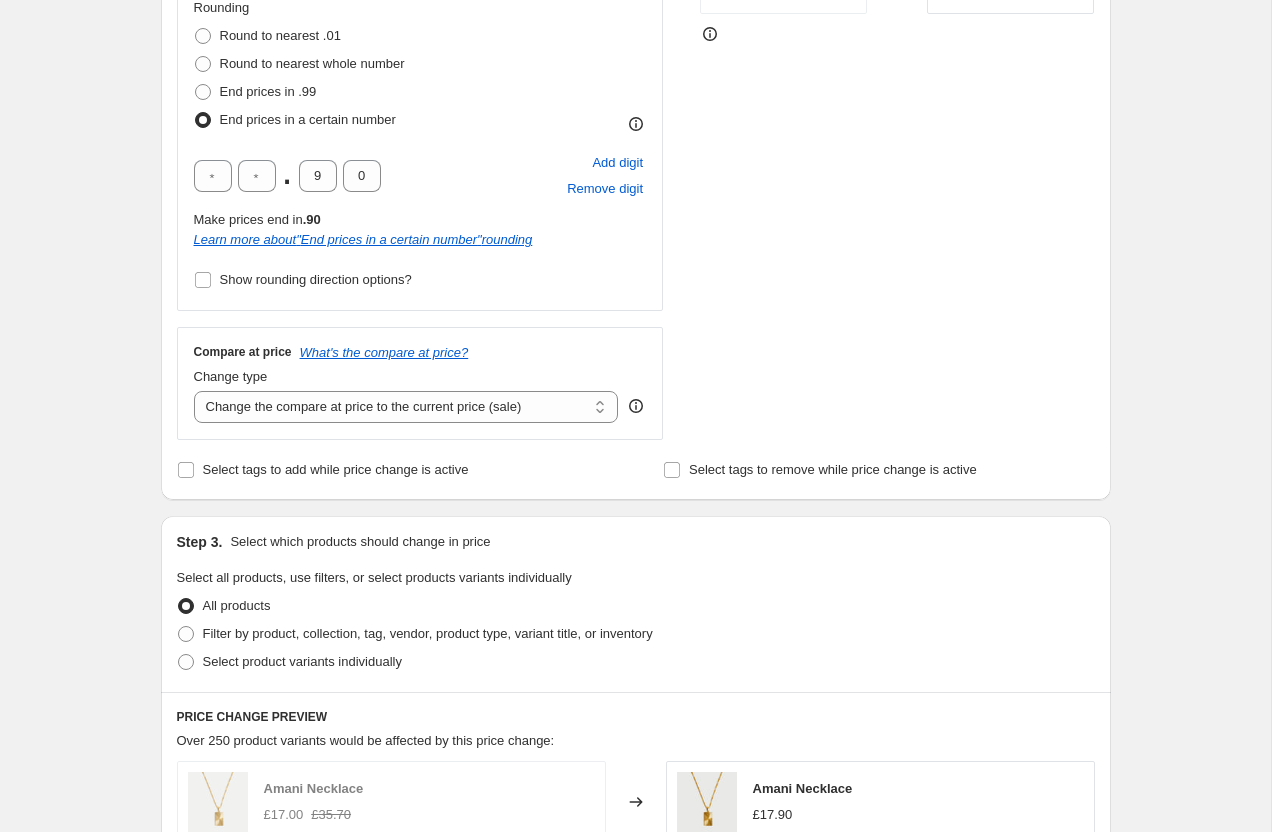 scroll, scrollTop: 541, scrollLeft: 0, axis: vertical 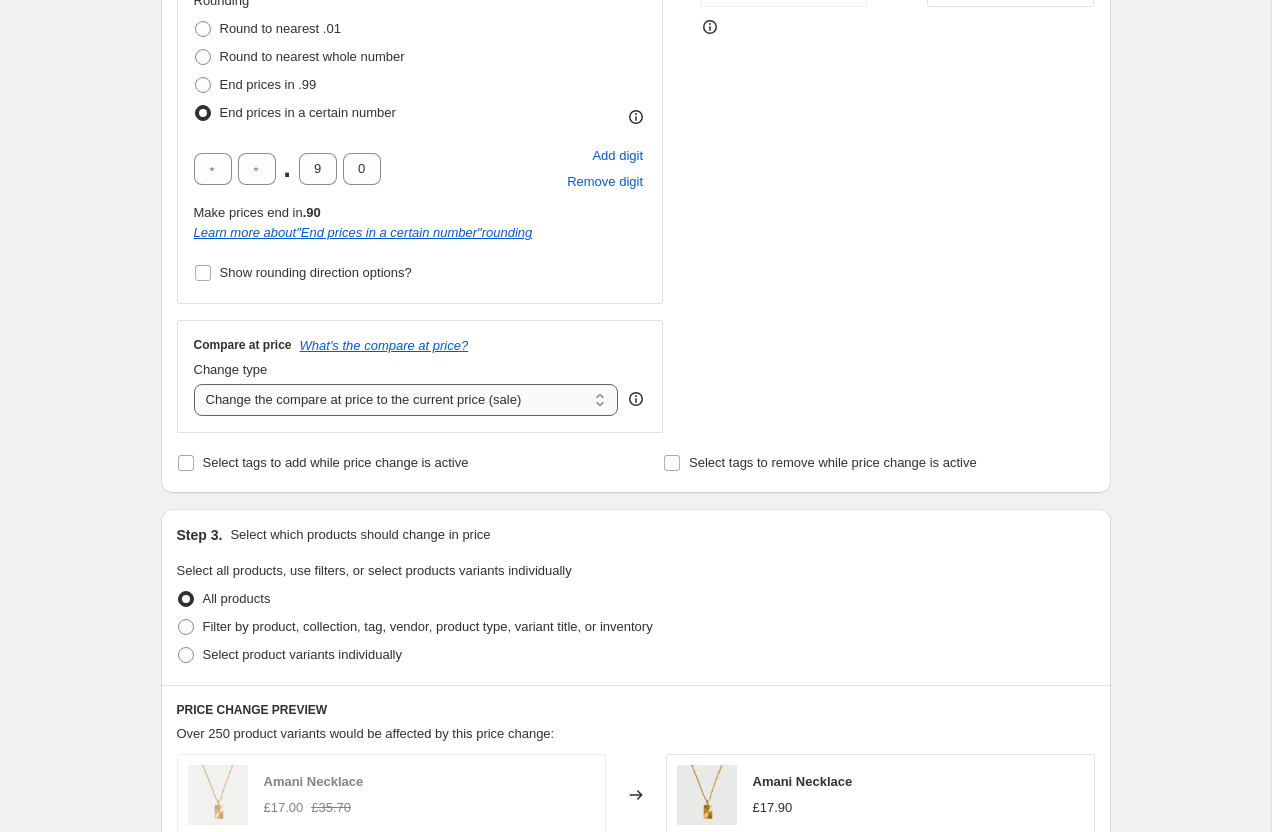 click on "Change the compare at price to the current price (sale) Change the compare at price to a certain amount Change the compare at price by a certain amount Change the compare at price by a certain percentage Change the compare at price by a certain amount relative to the actual price Change the compare at price by a certain percentage relative to the actual price Don't change the compare at price Remove the compare at price" at bounding box center (406, 400) 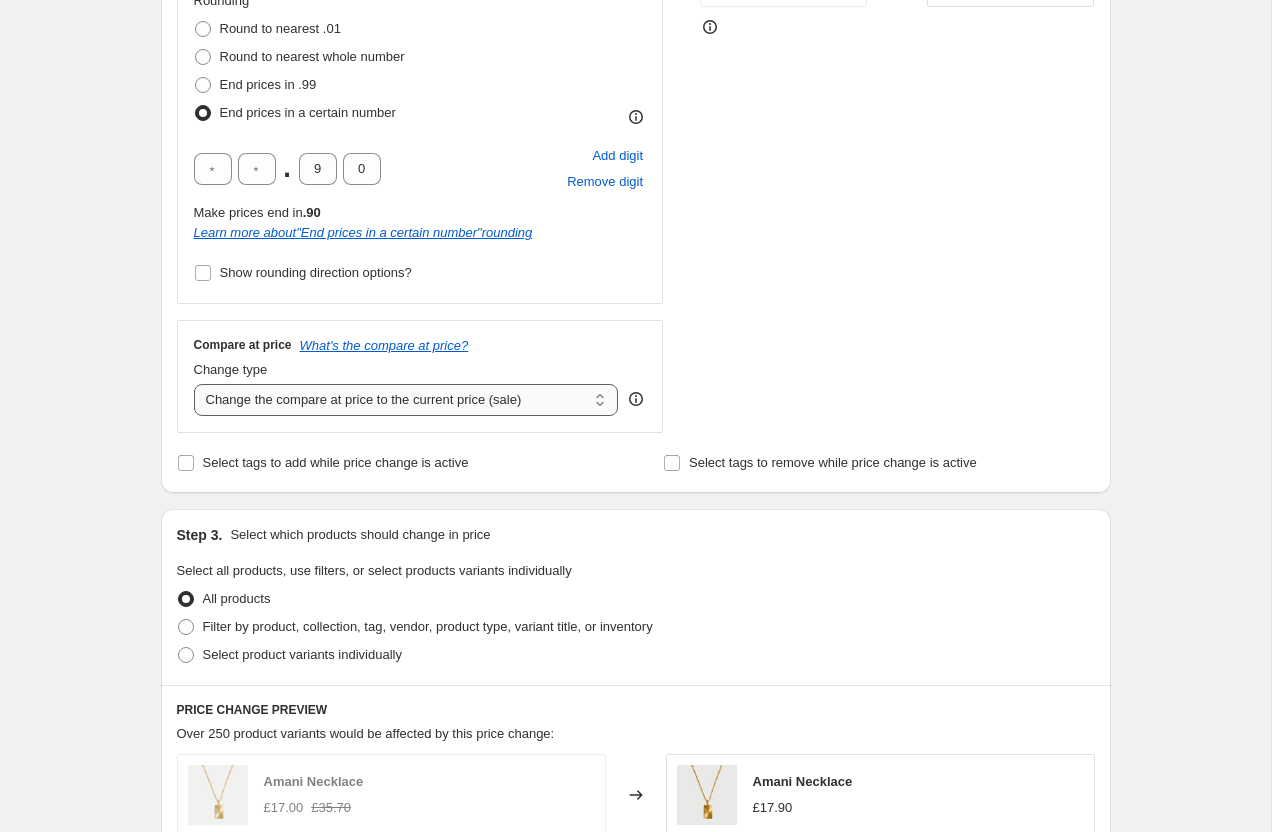 select on "pp" 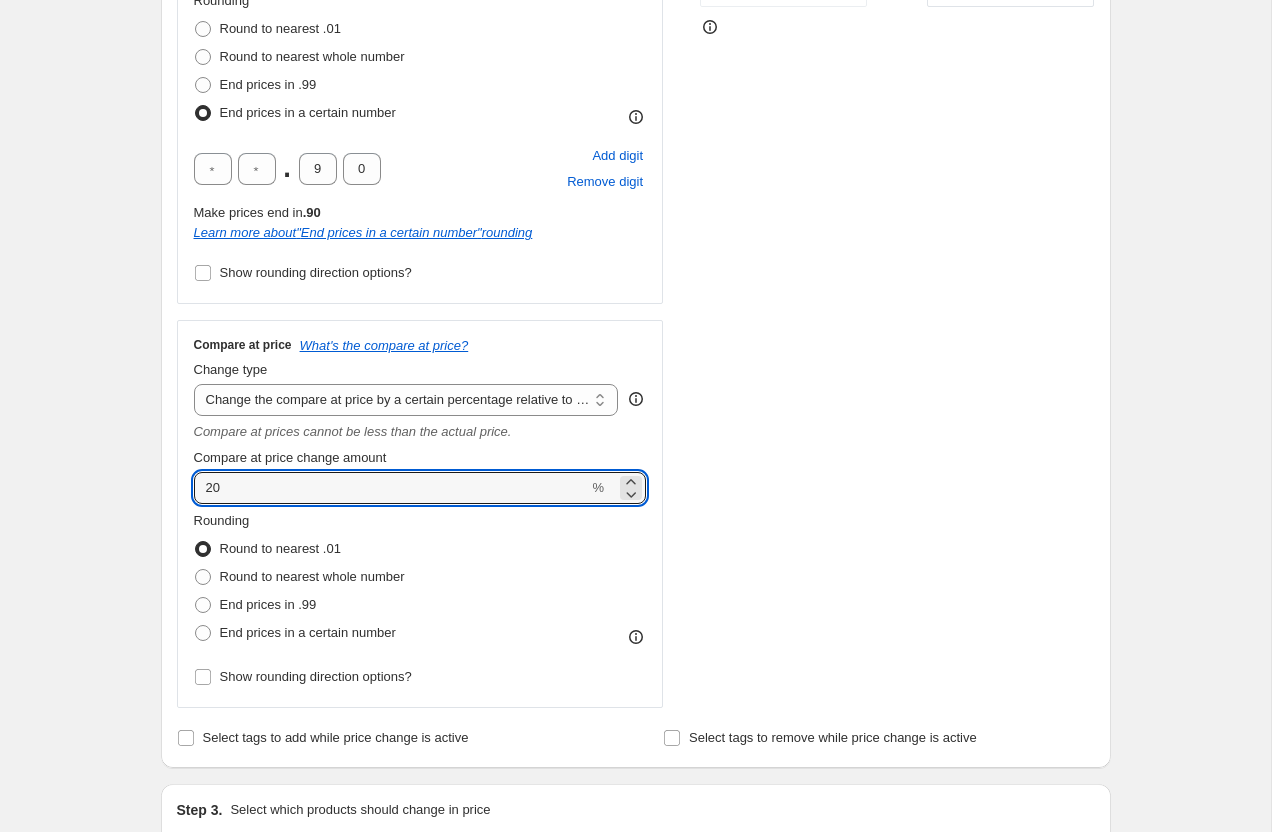 drag, startPoint x: 258, startPoint y: 494, endPoint x: 163, endPoint y: 484, distance: 95.524864 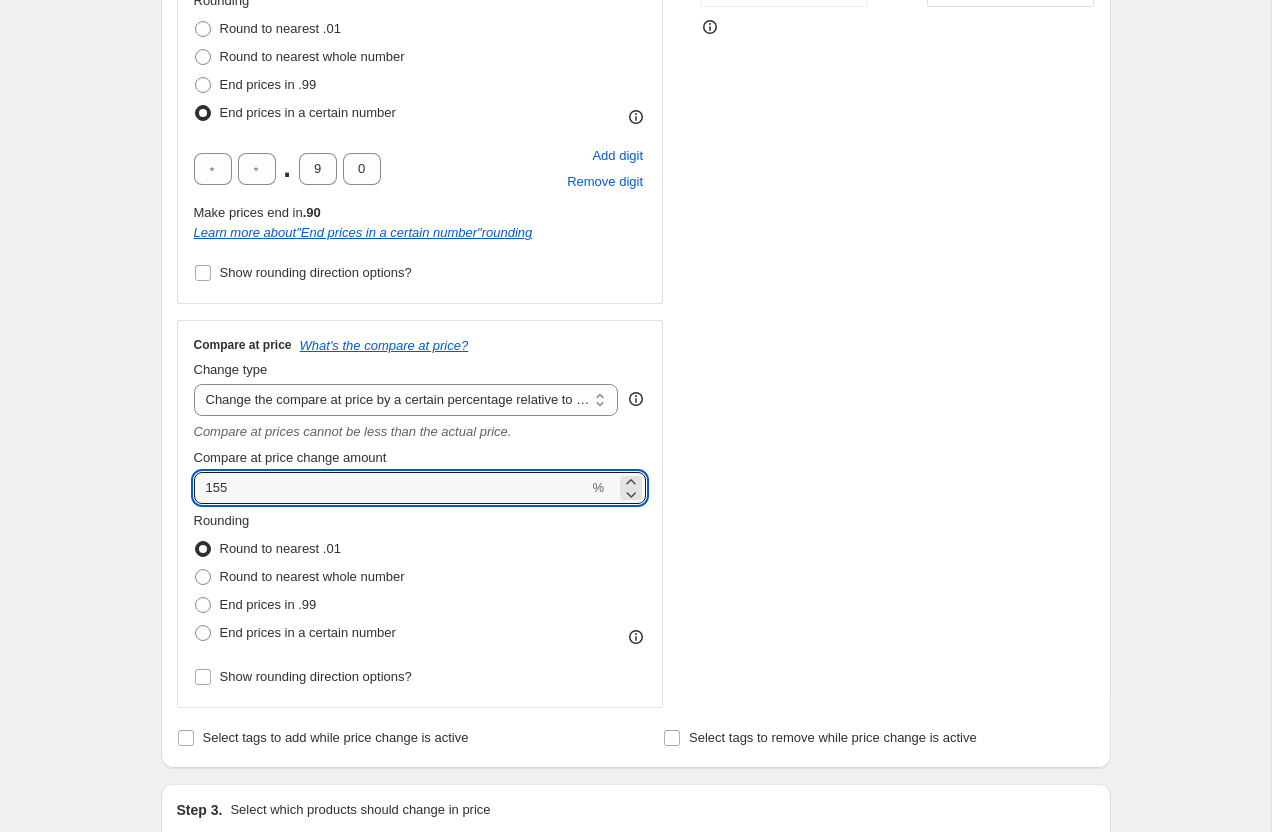 type on "155" 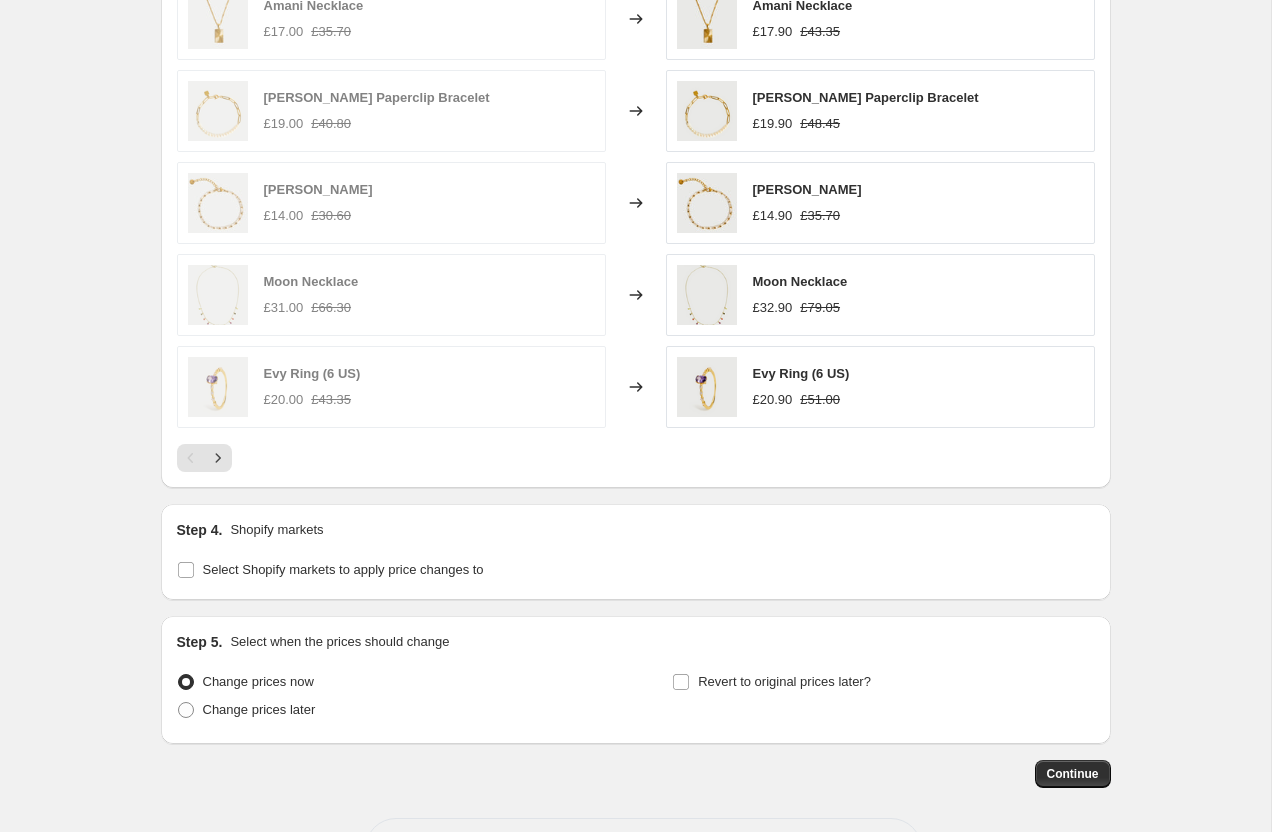 scroll, scrollTop: 1670, scrollLeft: 0, axis: vertical 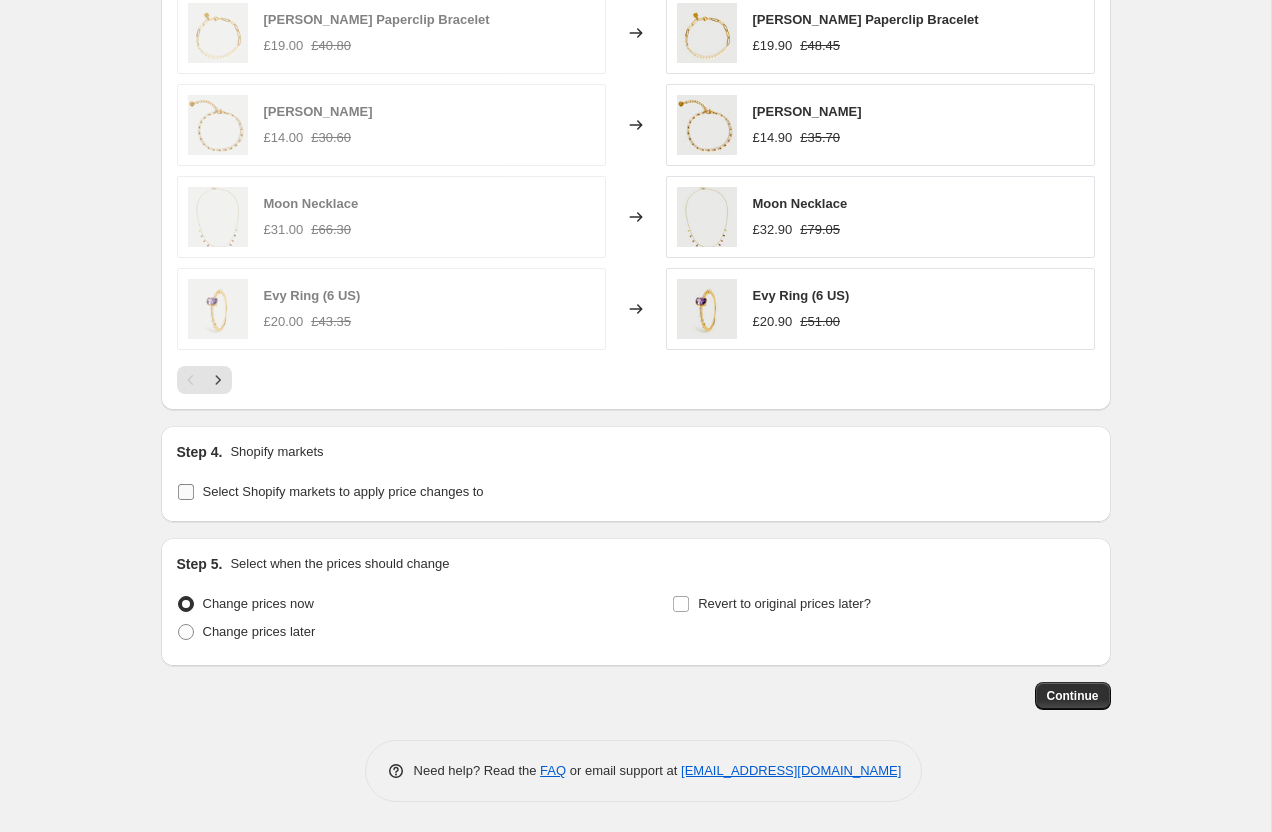 click on "Select Shopify markets to apply price changes to" at bounding box center [343, 491] 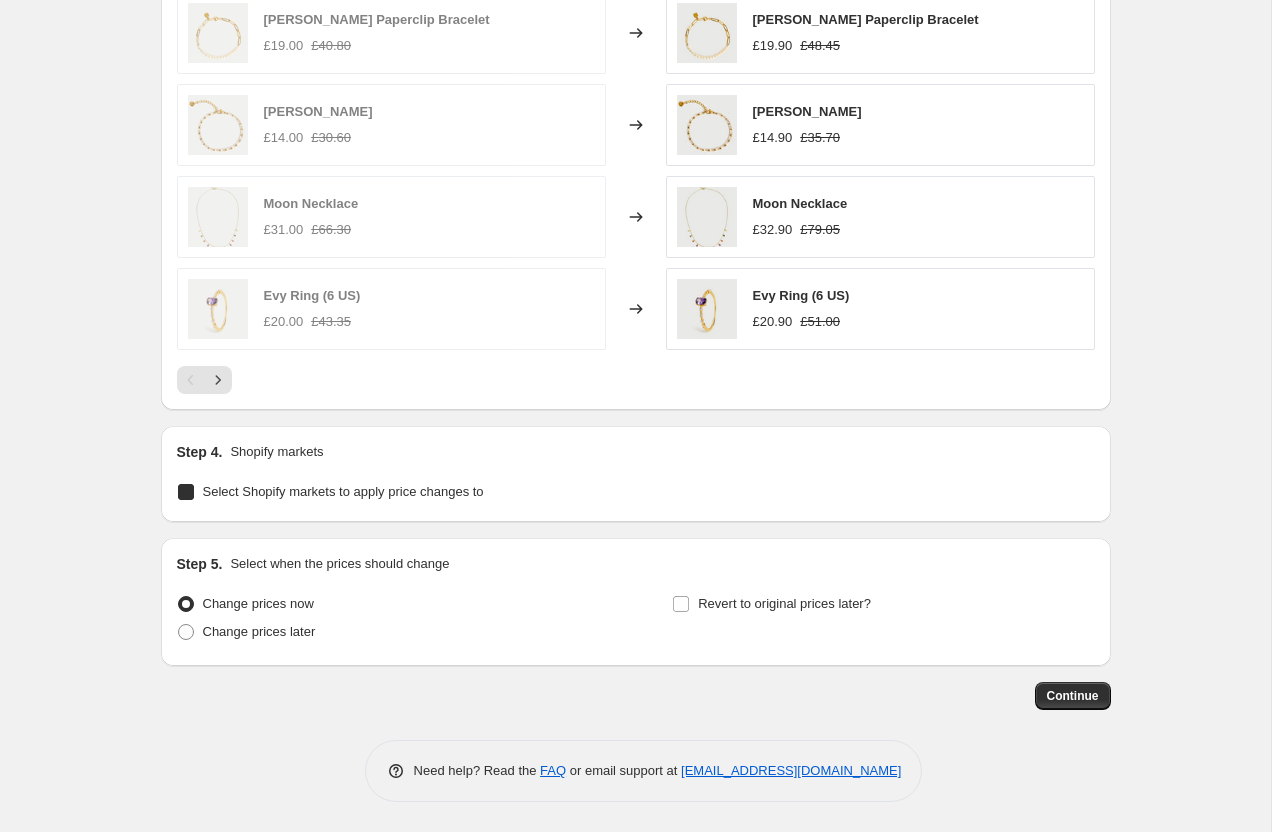 checkbox on "true" 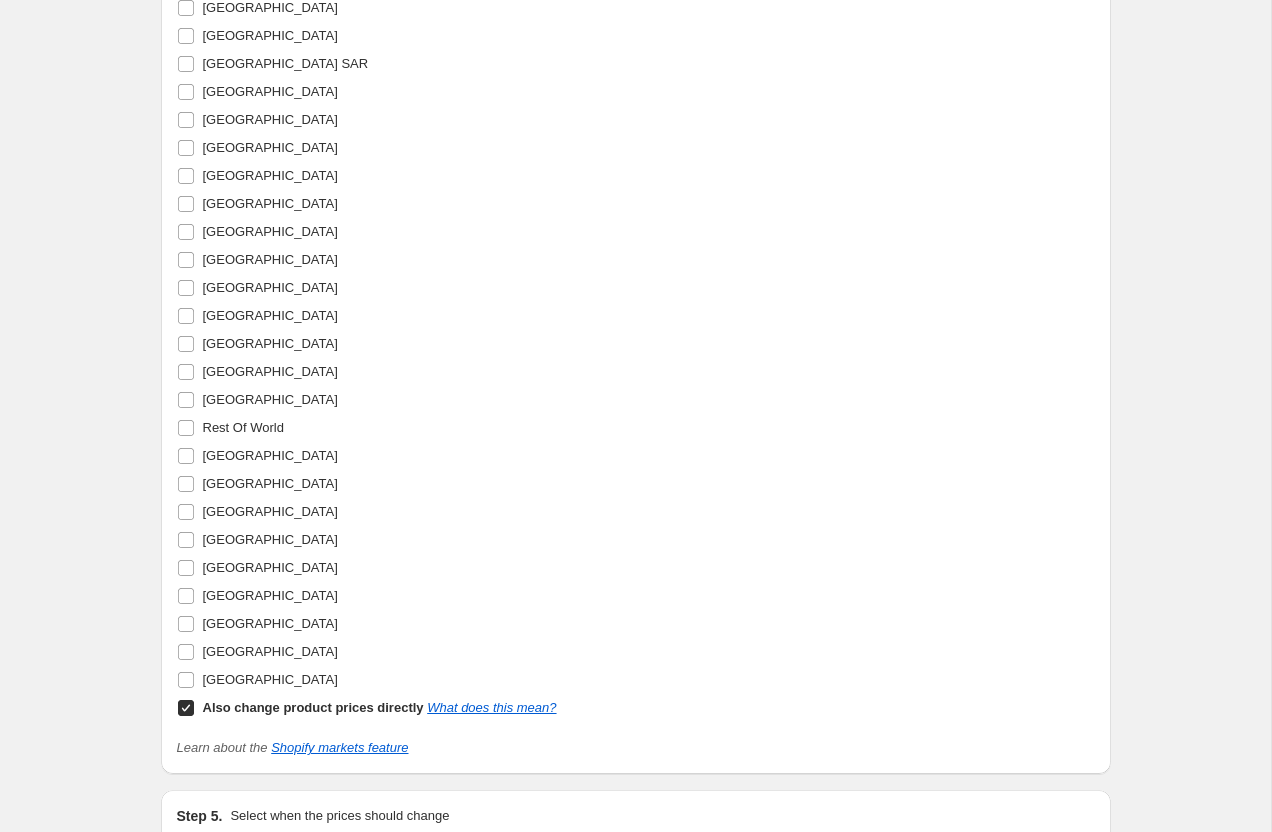 scroll, scrollTop: 2710, scrollLeft: 0, axis: vertical 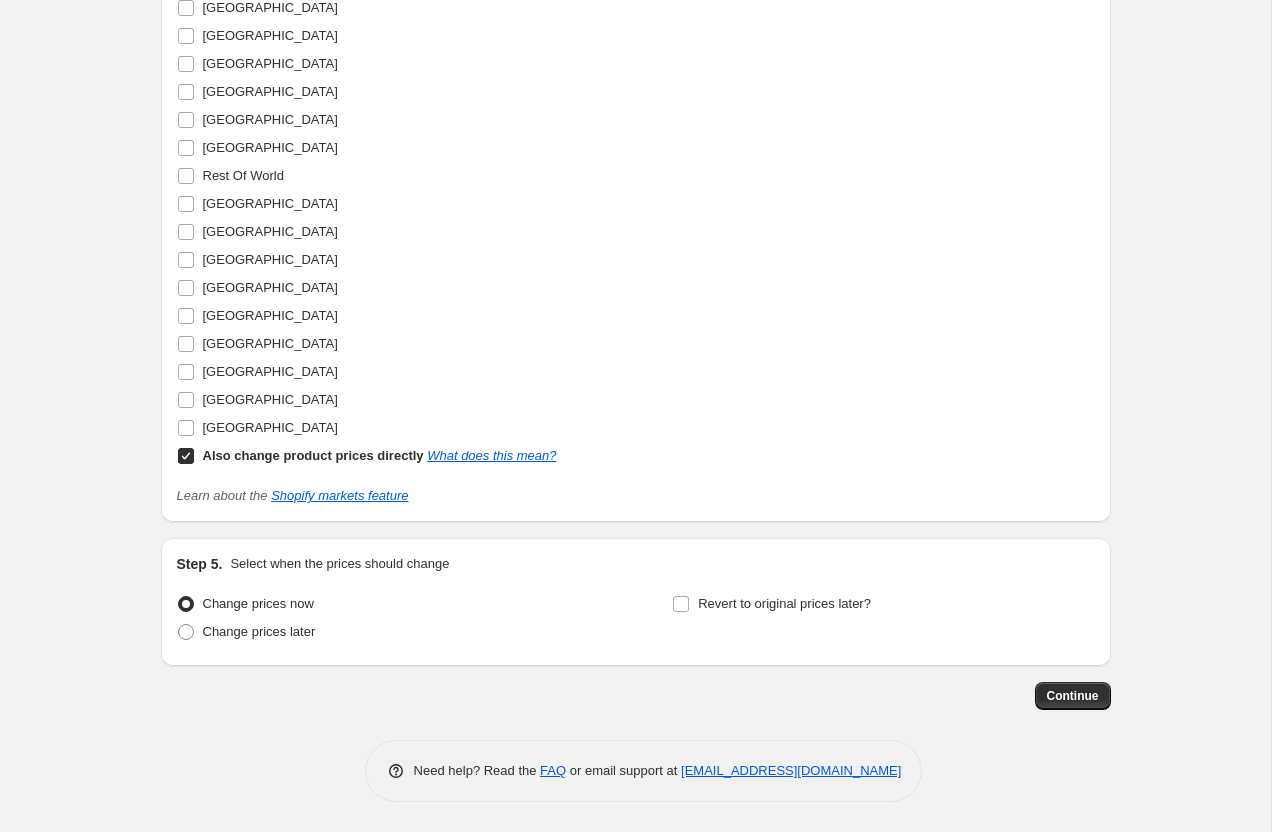 click at bounding box center (186, 456) 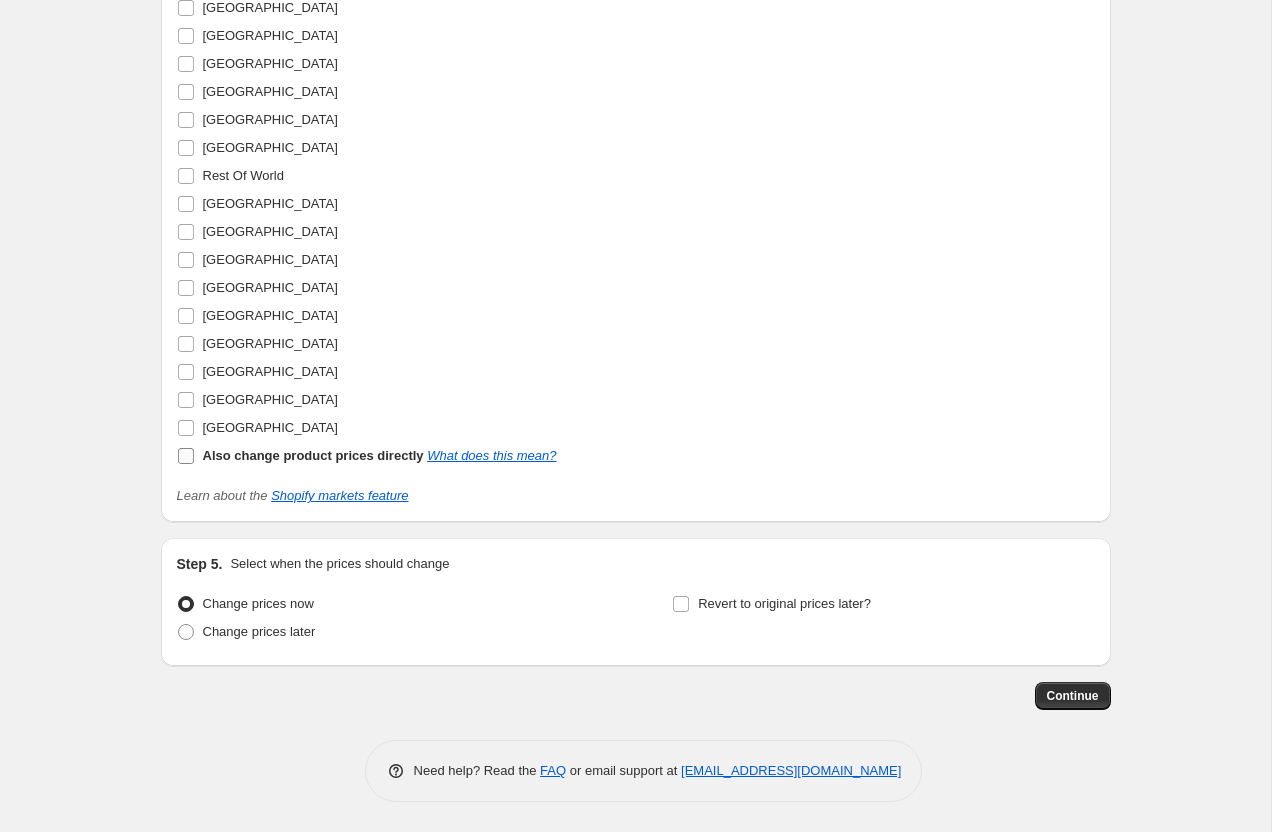 checkbox on "false" 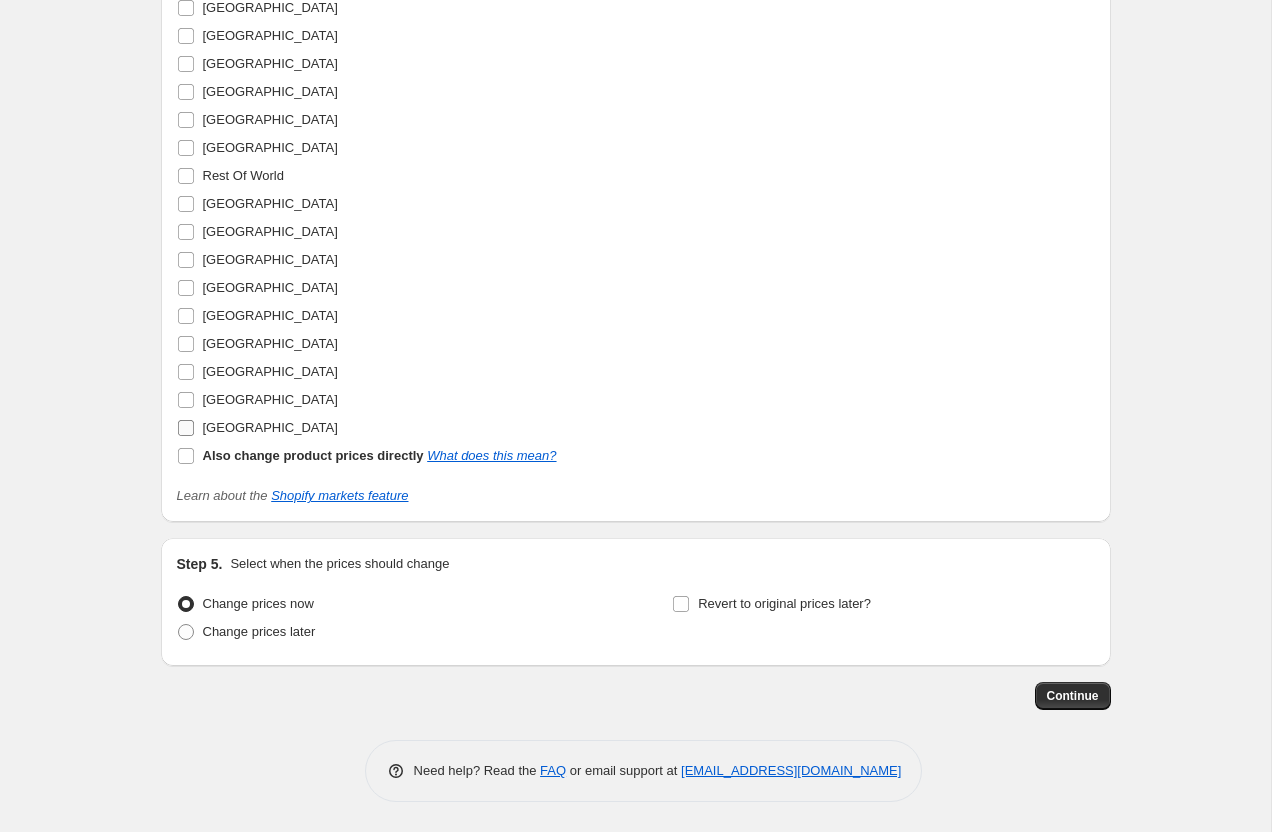 click on "[GEOGRAPHIC_DATA]" at bounding box center [186, 428] 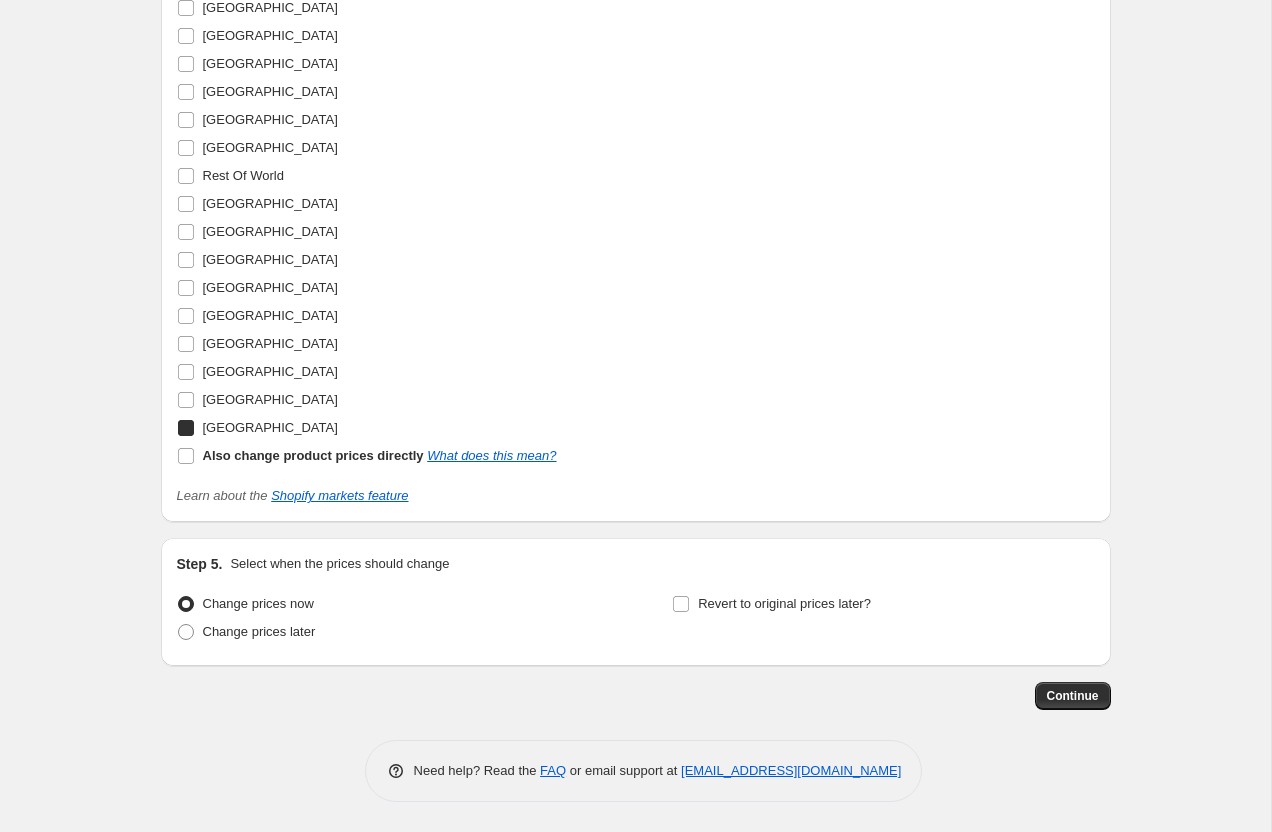 checkbox on "true" 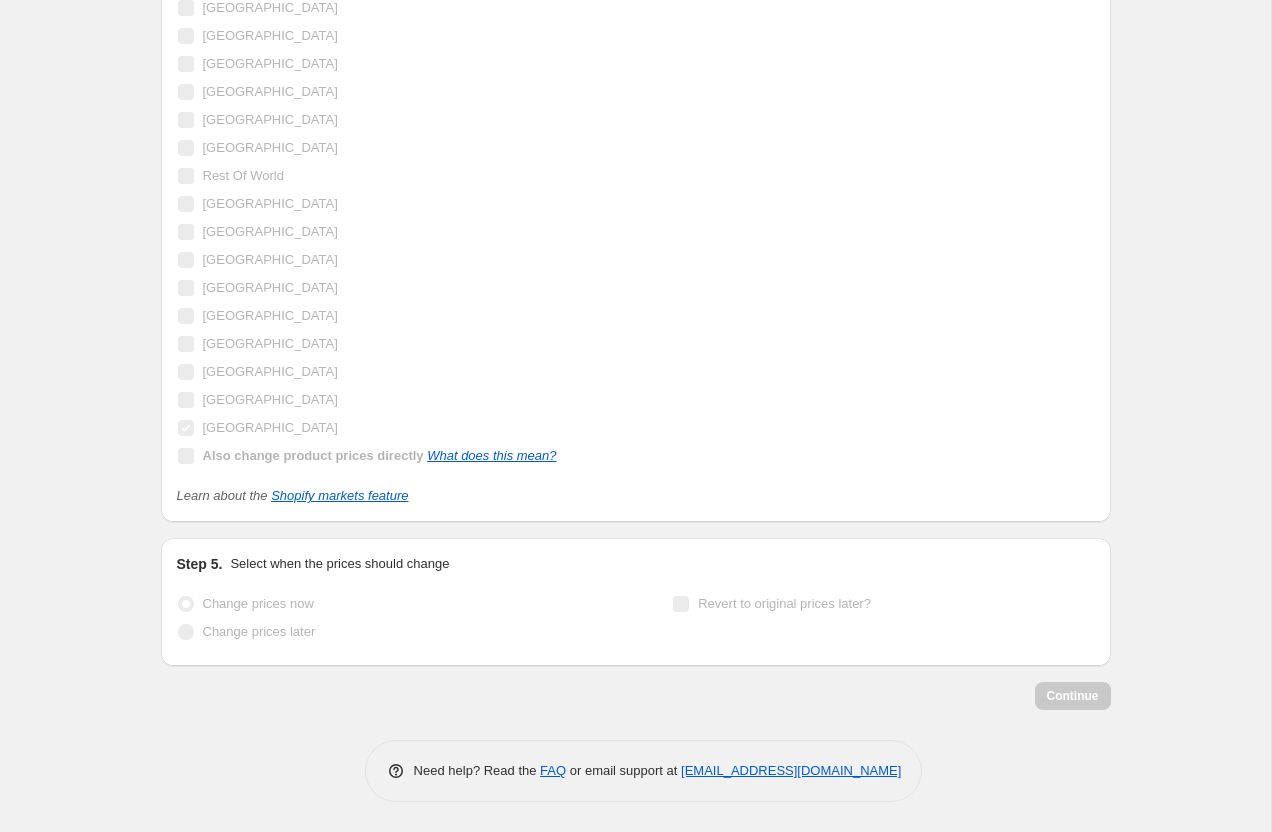 click on "Create new price [MEDICAL_DATA]. This page is ready Create new price [MEDICAL_DATA] Draft Step 1. Optionally give your price [MEDICAL_DATA] a title (eg "March 30% off sale on boots") [DATE] 11:27:56 Price [MEDICAL_DATA] This title is just for internal use, customers won't see it Step 2. Select how the prices should change Use bulk price change rules Set product prices individually Use CSV upload Price Change type Change the price to a certain amount Change the price by a certain amount Change the price by a certain percentage Change the price to the current compare at price (price before sale) Change the price by a certain amount relative to the compare at price Change the price by a certain percentage relative to the compare at price Don't change the price Change the price by a certain percentage relative to the cost per item Change price to certain cost margin Change the price by a certain percentage Price change amount 5 % (Price increase) Rounding Round to nearest .01 Round to nearest whole number End prices in .99" at bounding box center (636, -939) 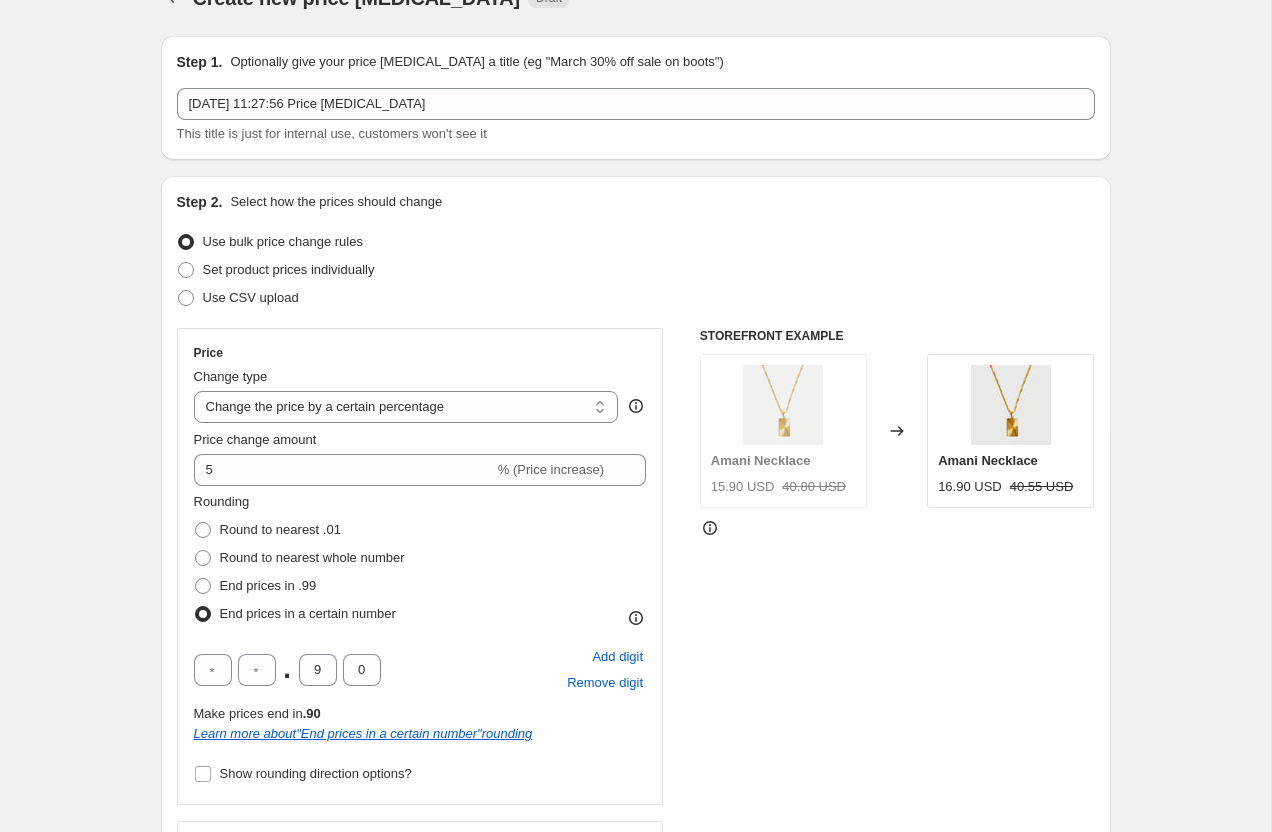scroll, scrollTop: 0, scrollLeft: 0, axis: both 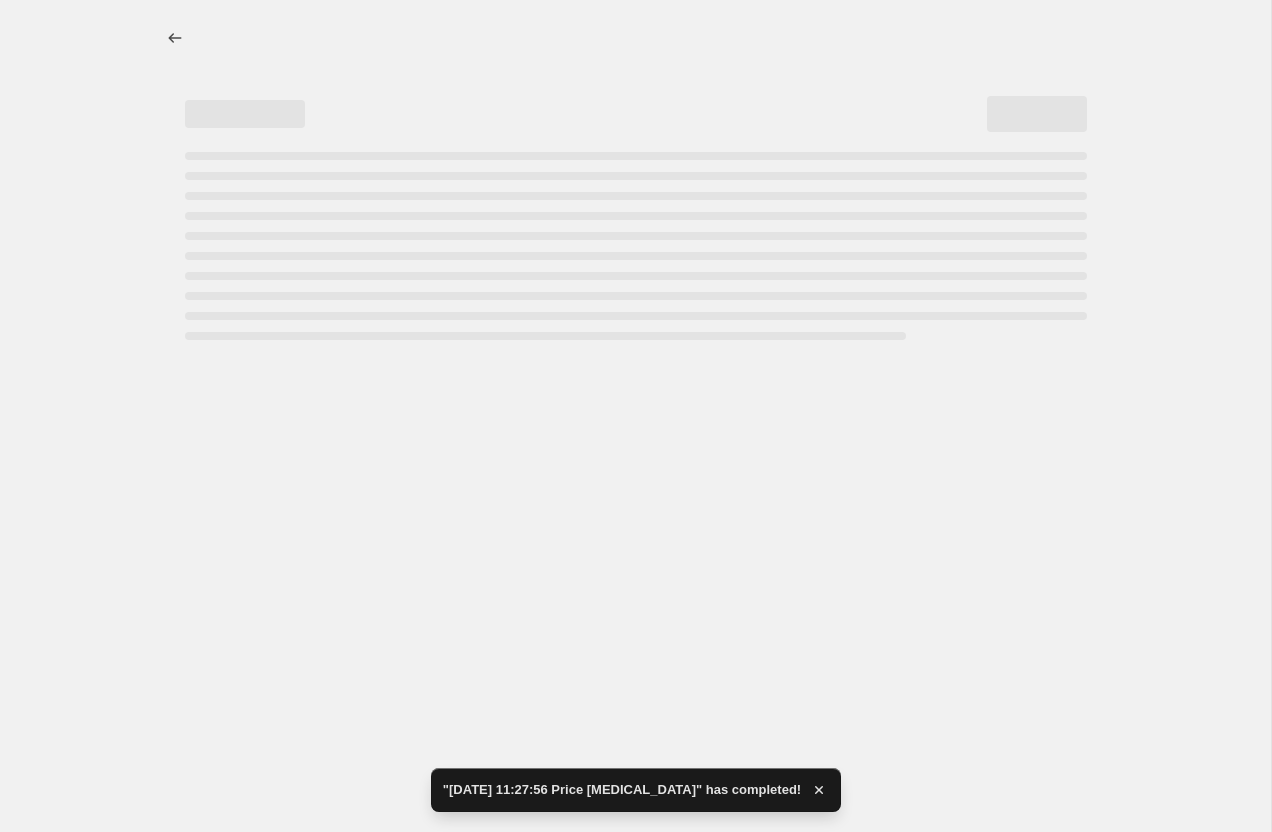 select on "percentage" 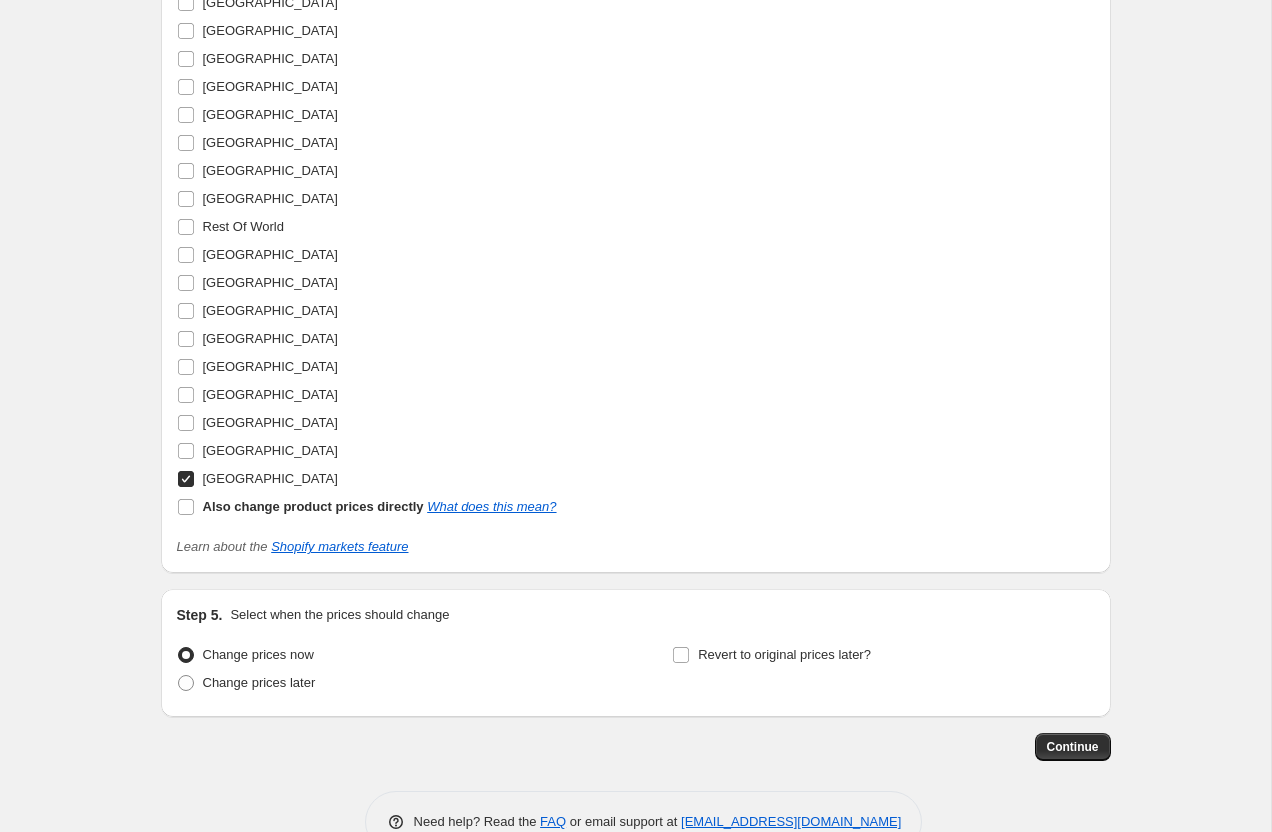 scroll, scrollTop: 2710, scrollLeft: 0, axis: vertical 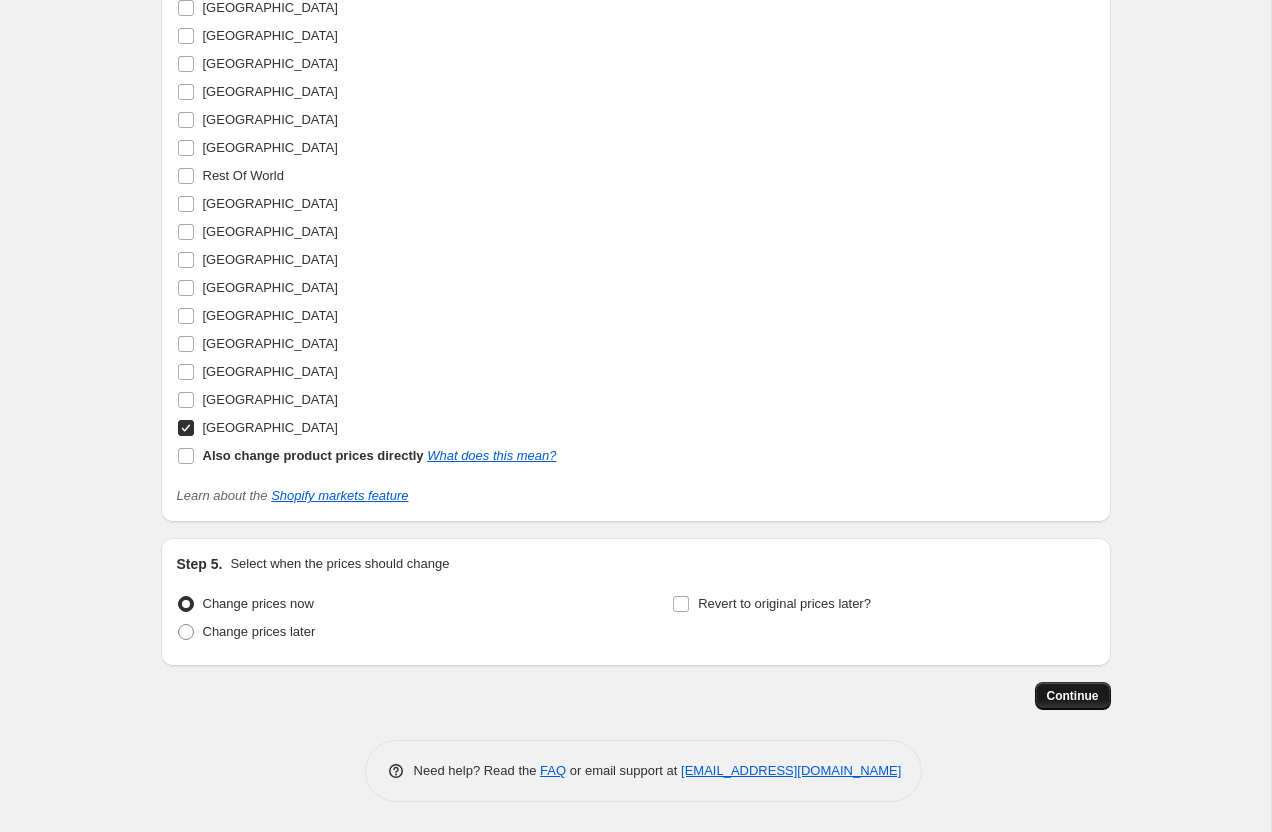 click on "Continue" at bounding box center [1073, 696] 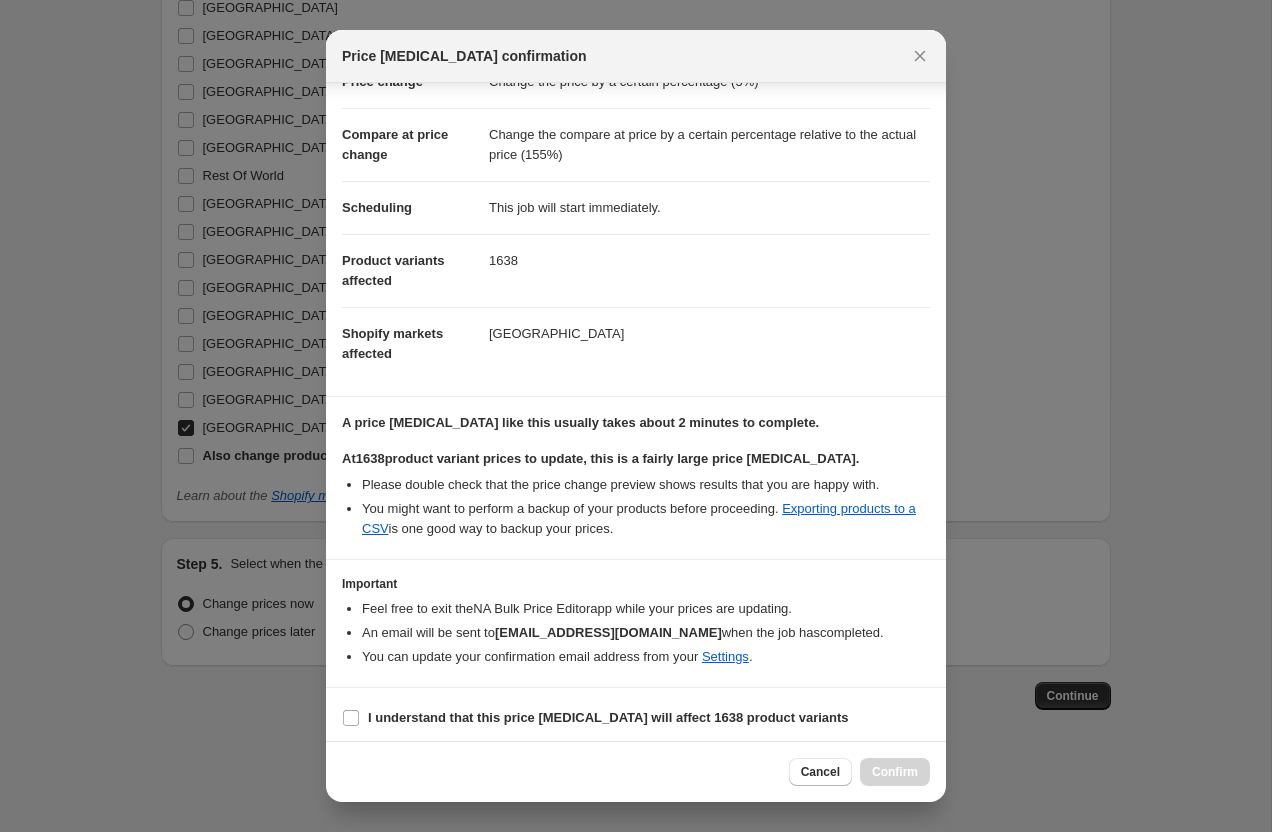 scroll, scrollTop: 70, scrollLeft: 0, axis: vertical 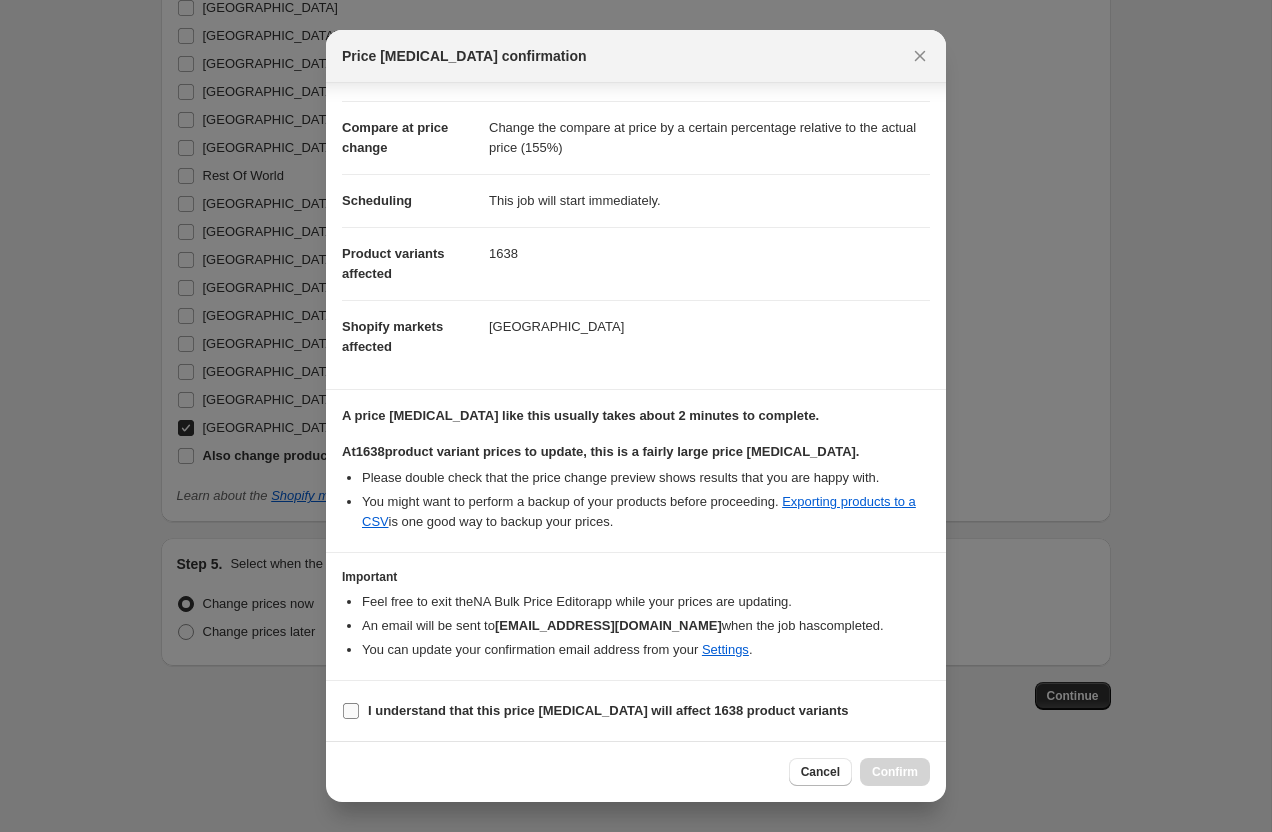 click on "I understand that this price [MEDICAL_DATA] will affect 1638 product variants" at bounding box center [595, 711] 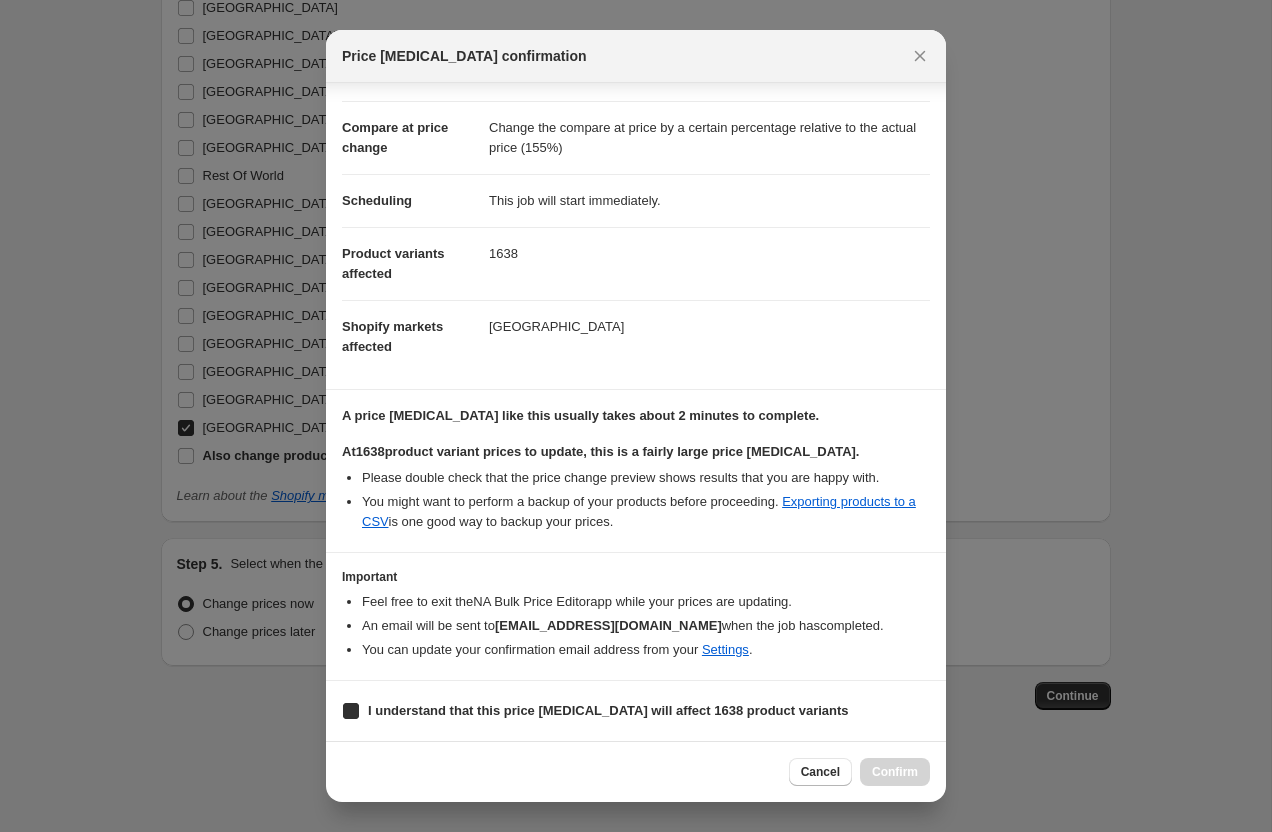 checkbox on "true" 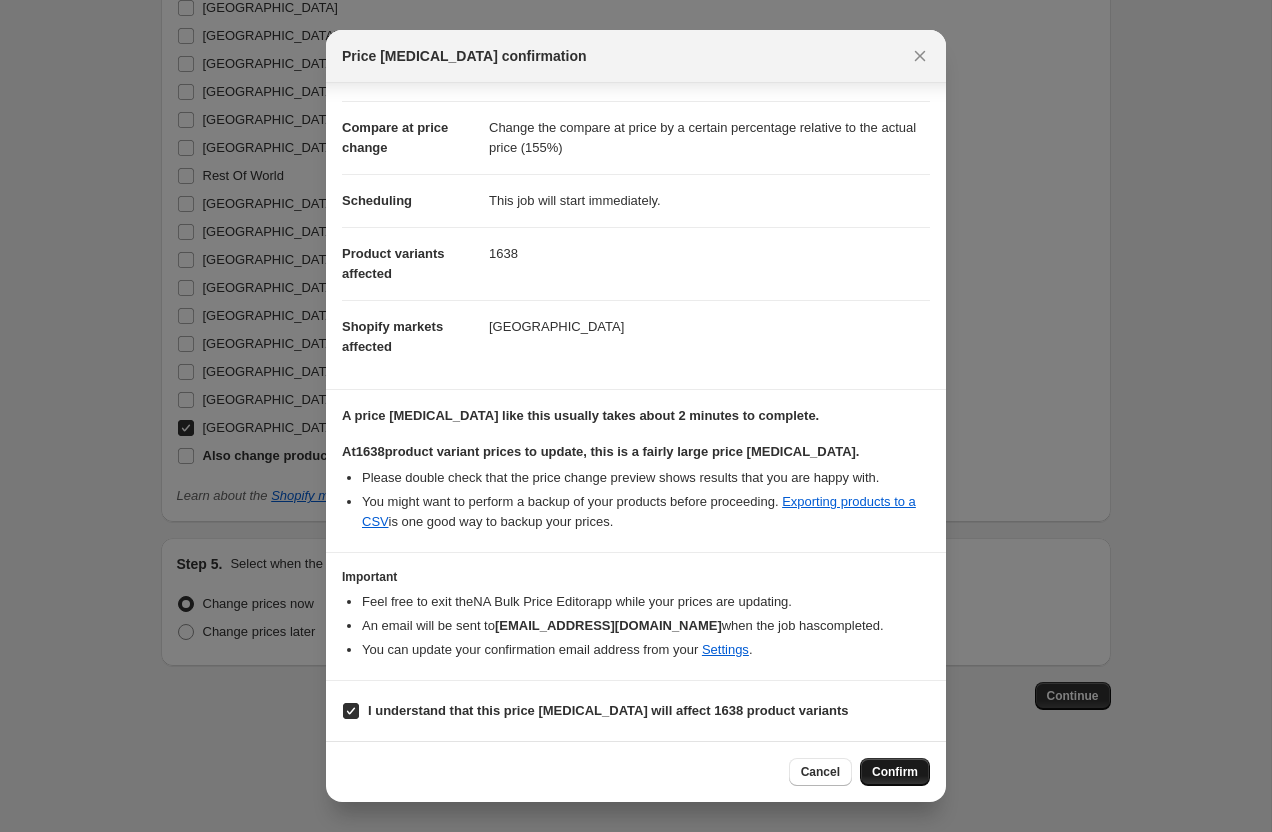 click on "Confirm" at bounding box center [895, 772] 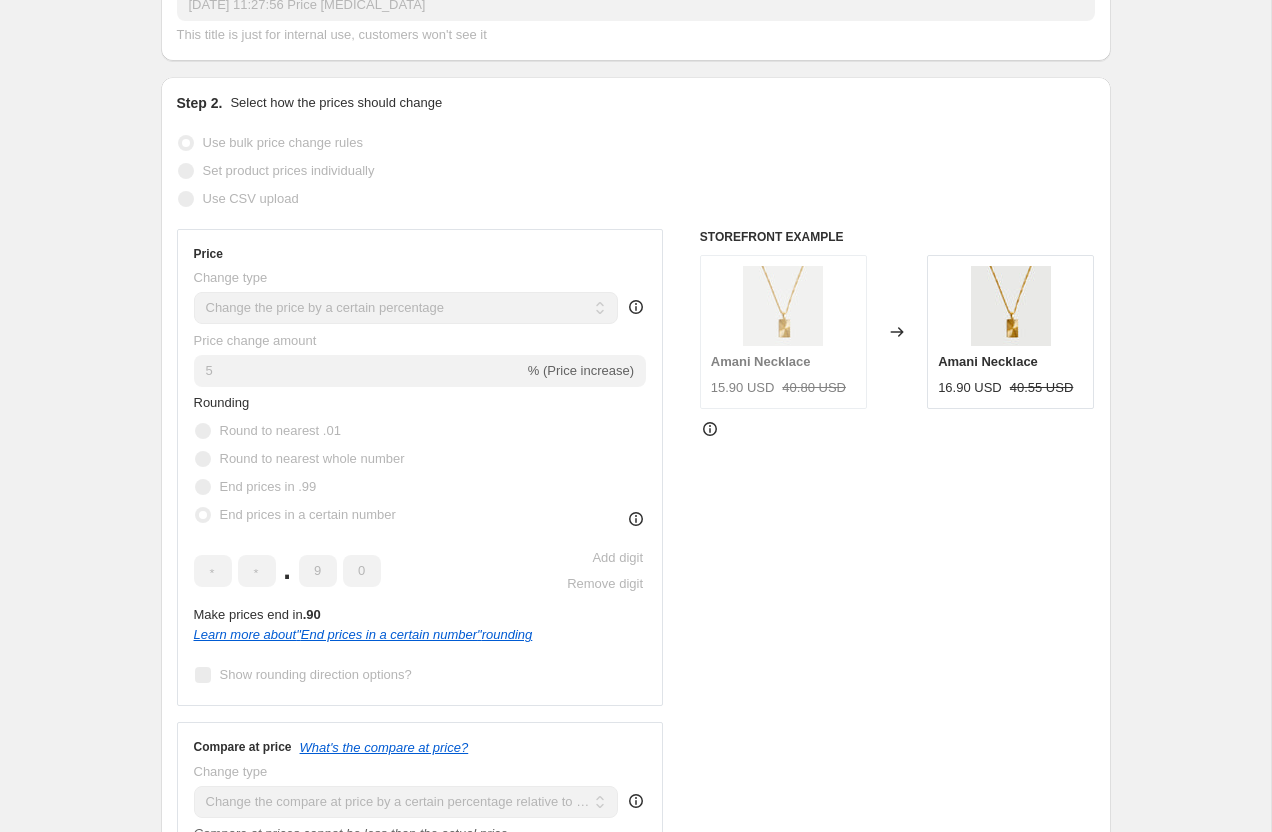 scroll, scrollTop: 0, scrollLeft: 0, axis: both 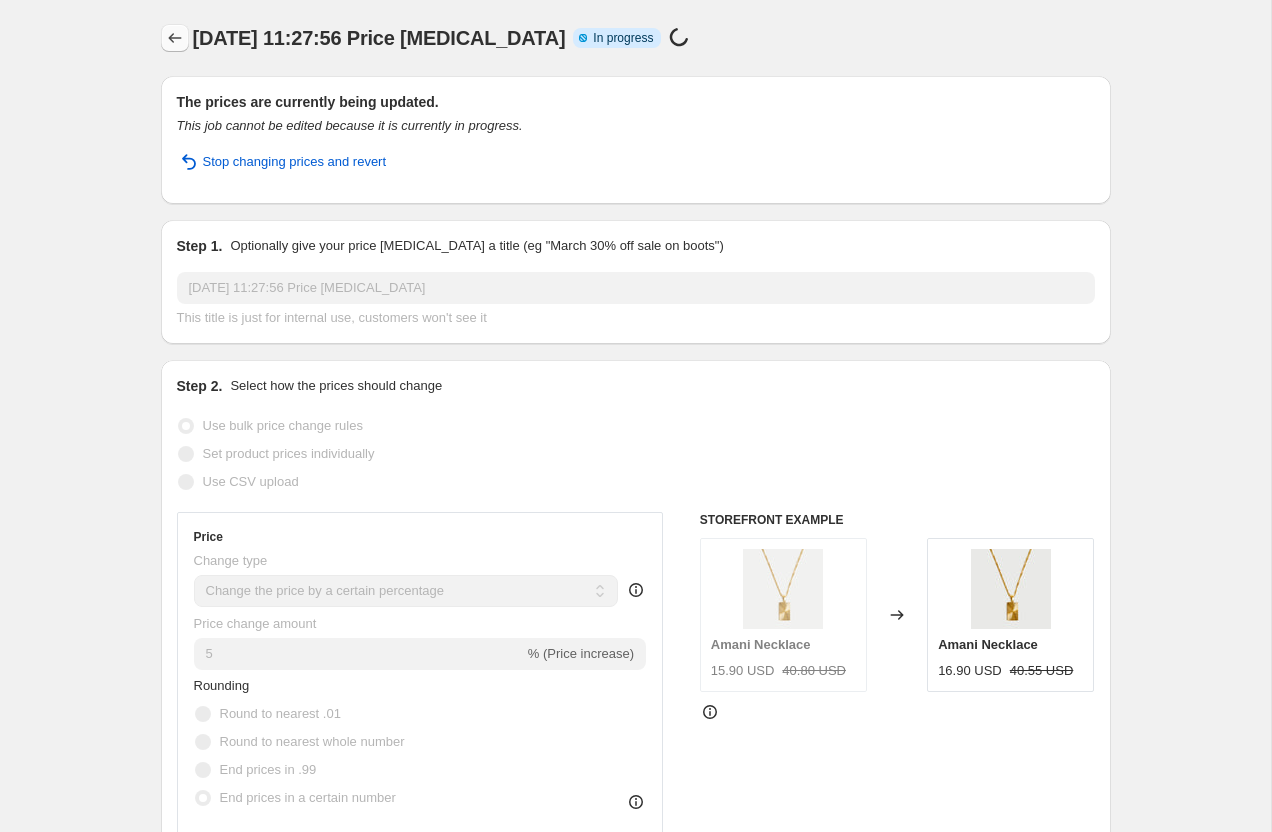 click 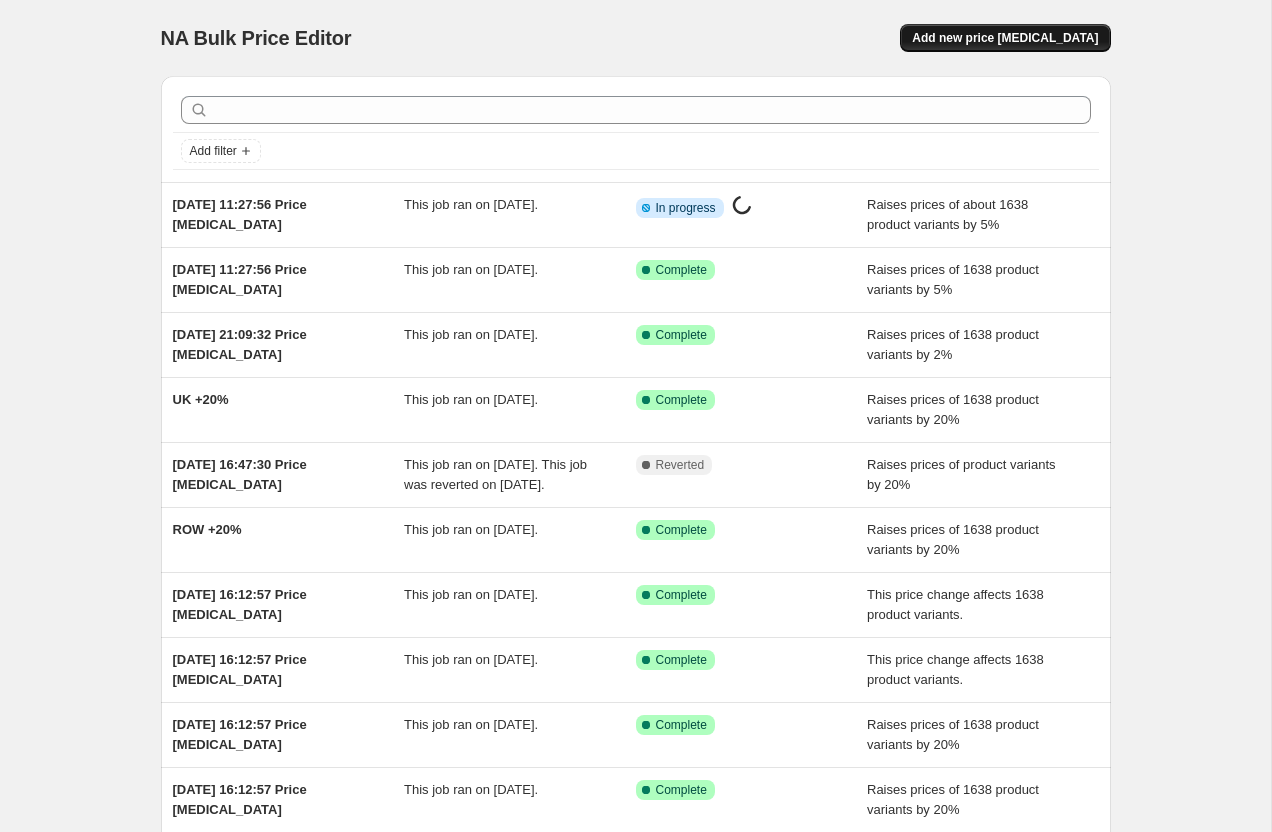 click on "Add new price [MEDICAL_DATA]" at bounding box center (1005, 38) 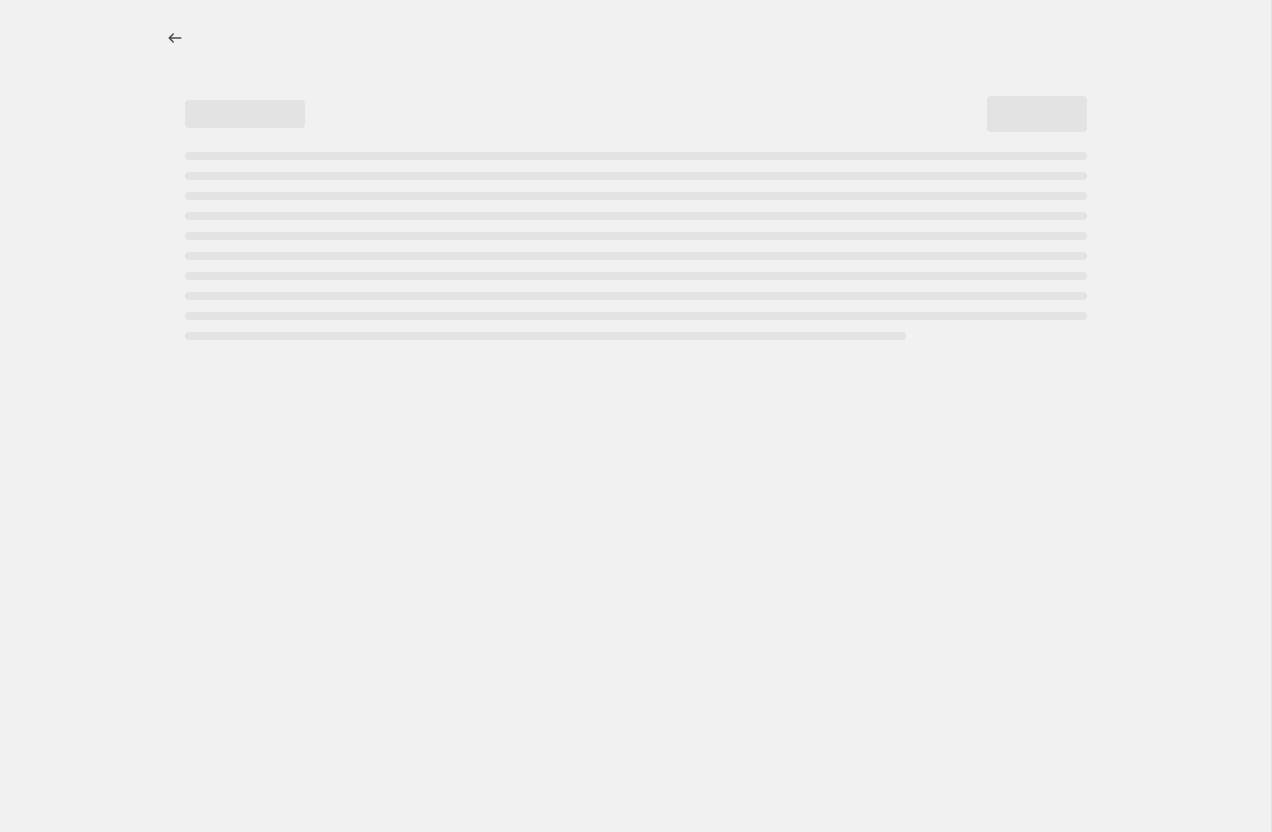 select on "percentage" 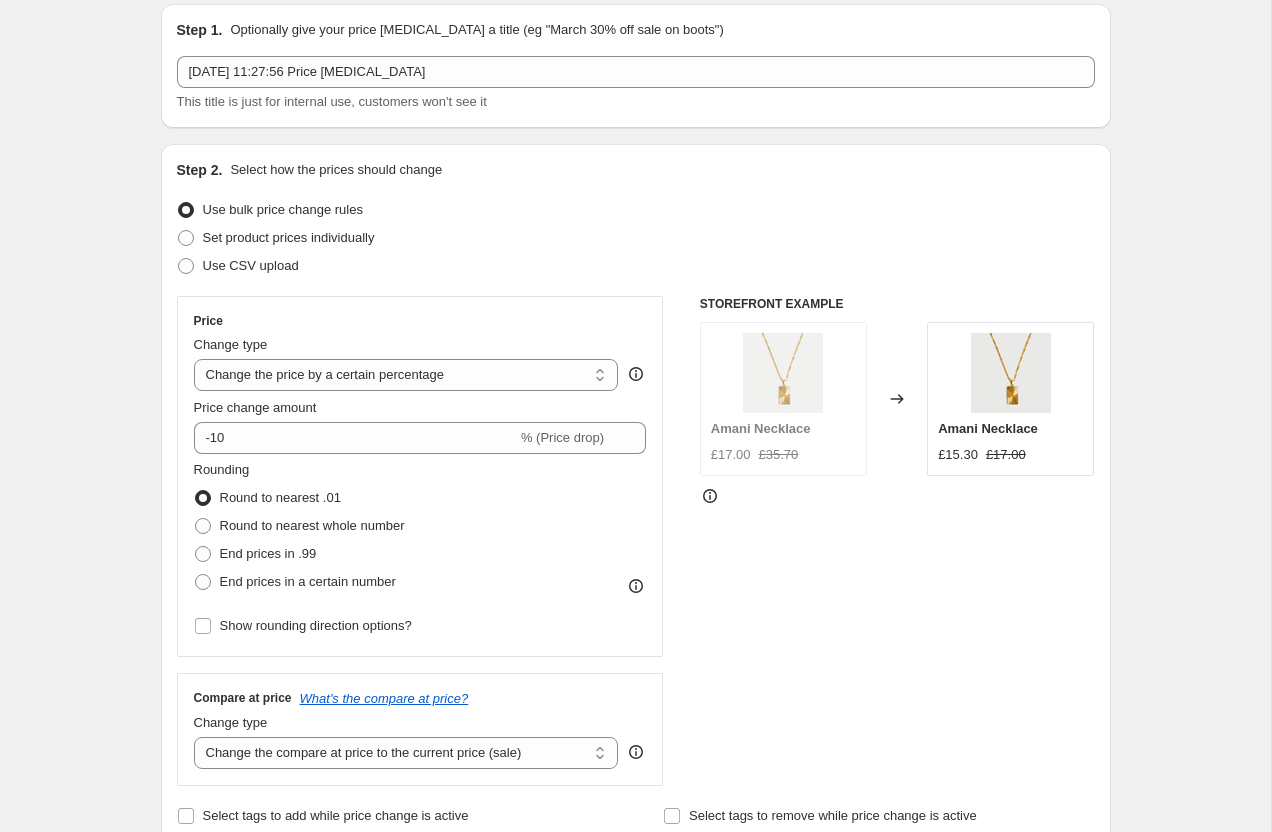 scroll, scrollTop: 76, scrollLeft: 0, axis: vertical 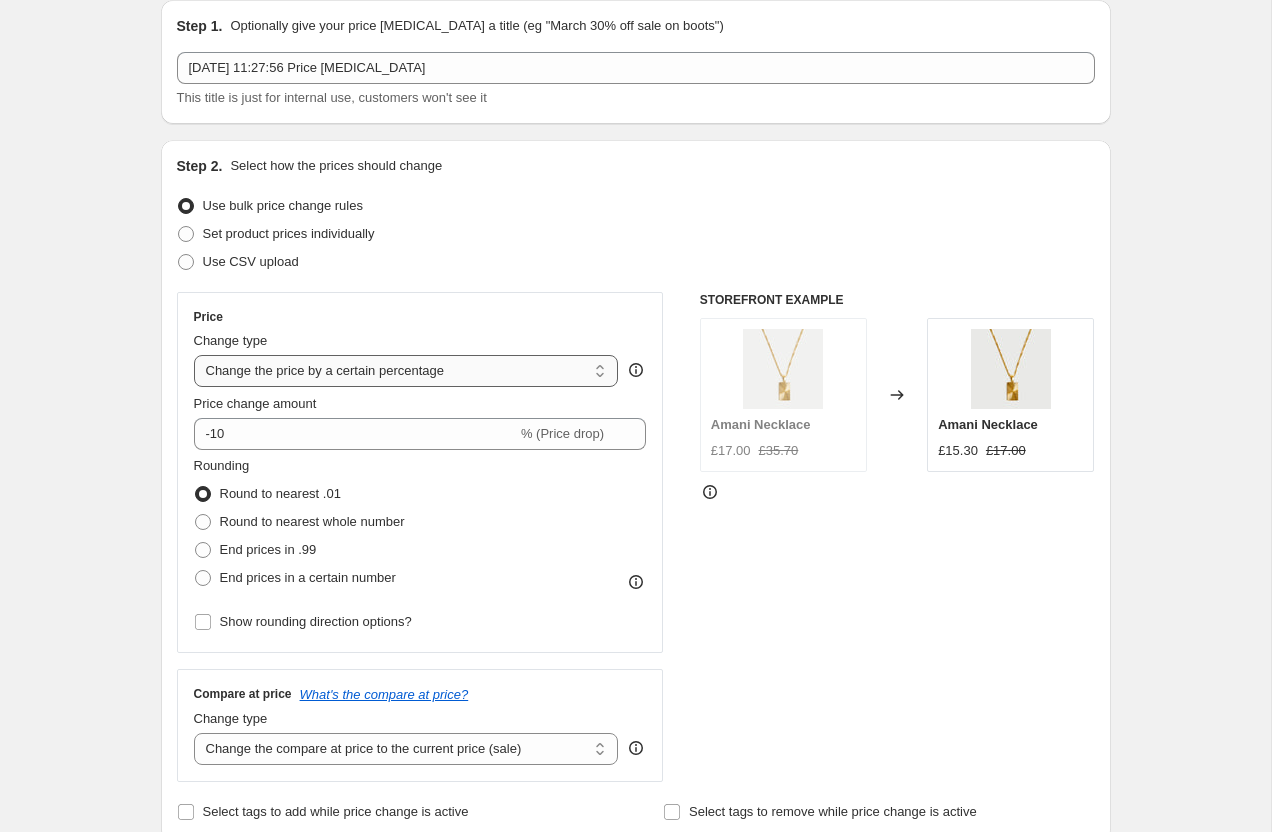 click on "Change the price to a certain amount Change the price by a certain amount Change the price by a certain percentage Change the price to the current compare at price (price before sale) Change the price by a certain amount relative to the compare at price Change the price by a certain percentage relative to the compare at price Don't change the price Change the price by a certain percentage relative to the cost per item Change price to certain cost margin" at bounding box center [406, 371] 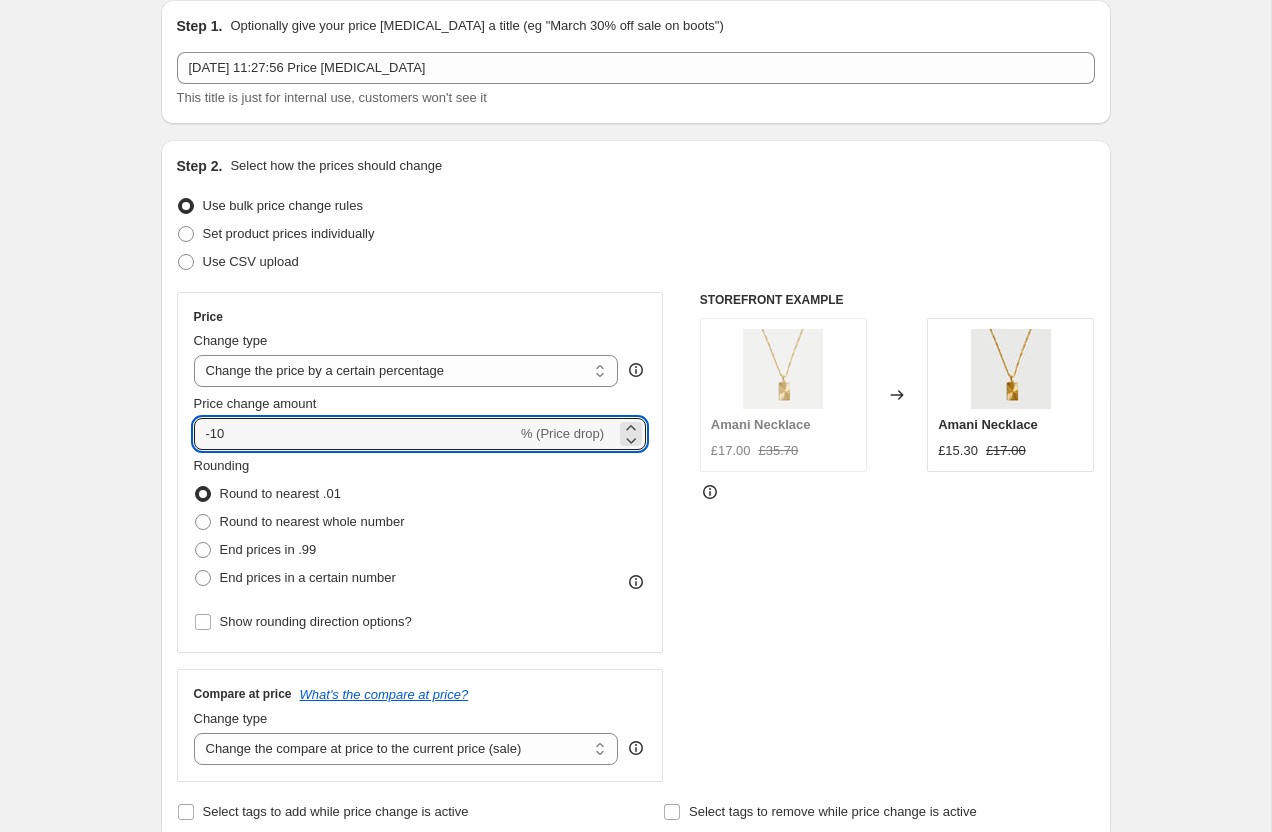 drag, startPoint x: 255, startPoint y: 428, endPoint x: 160, endPoint y: 421, distance: 95.257545 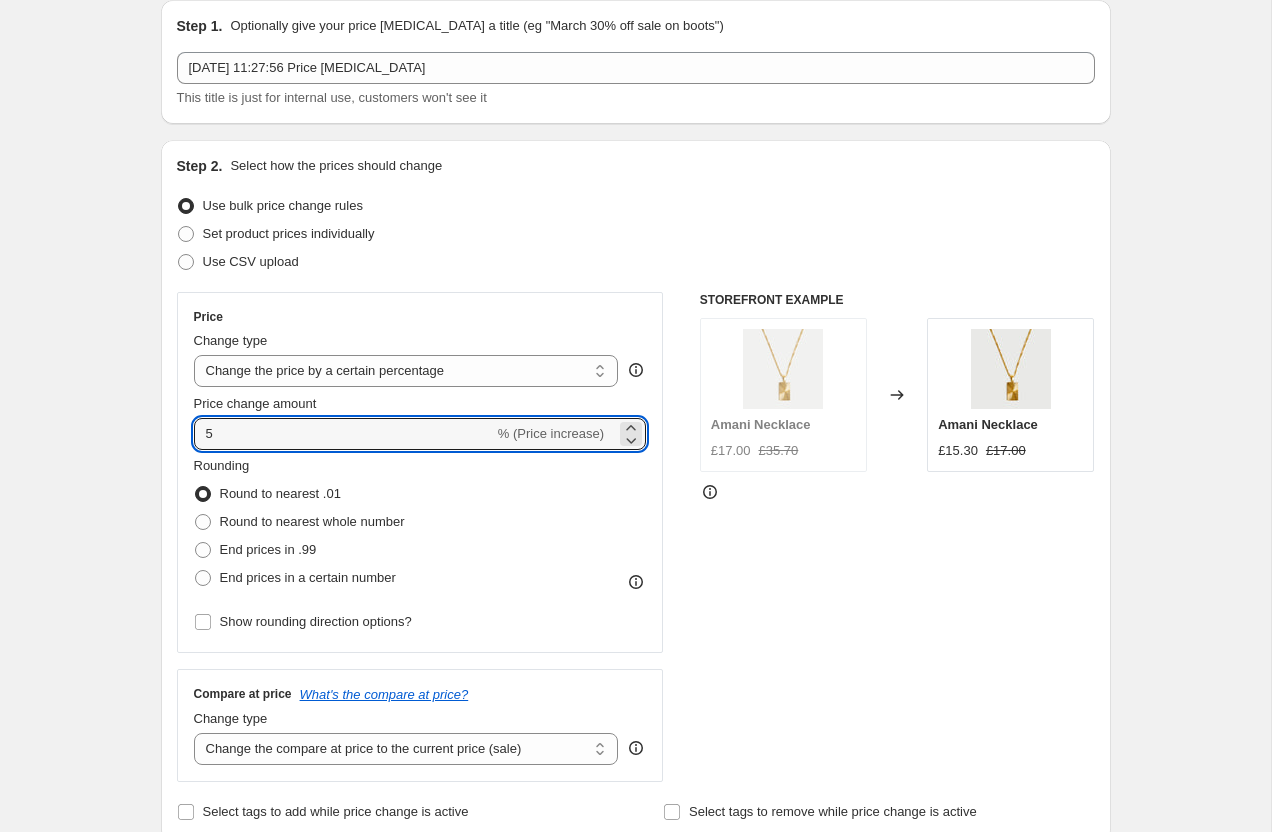 type on "5" 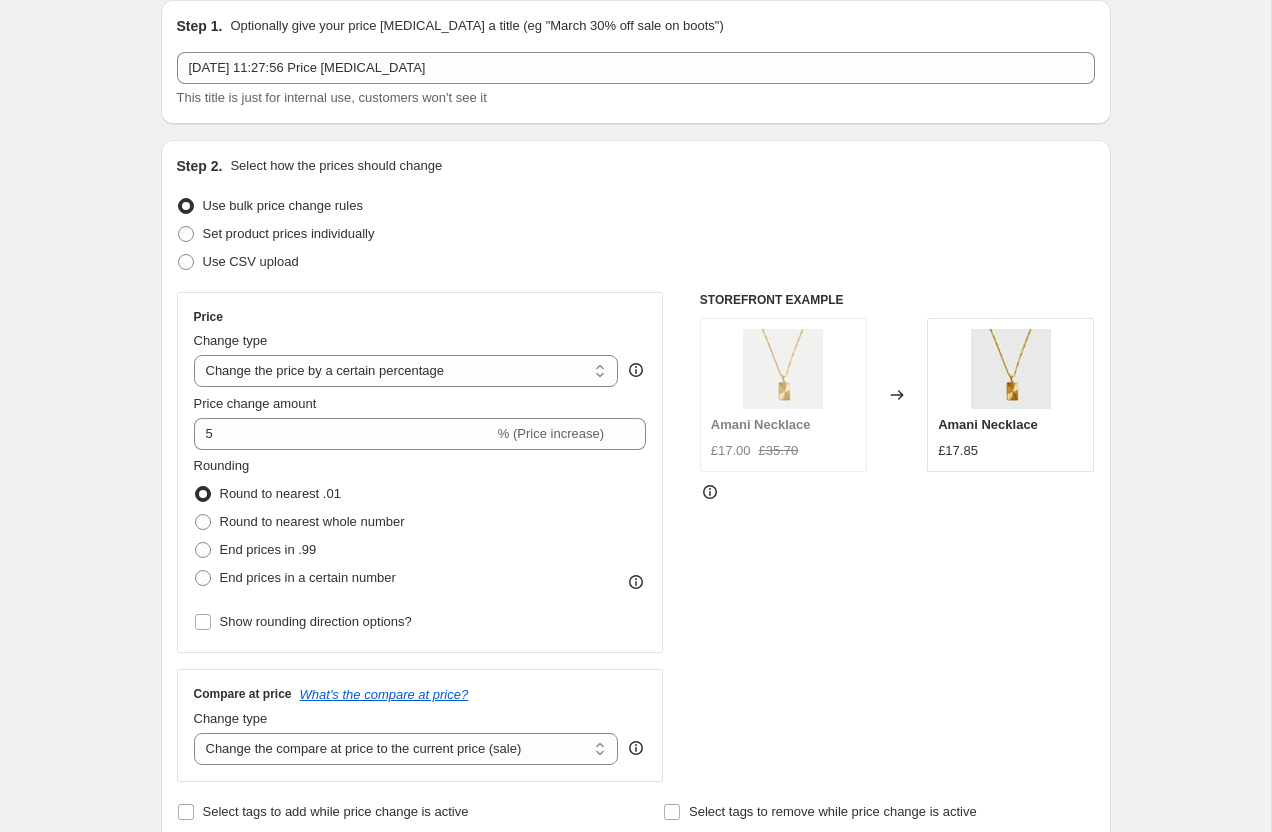 click on "Create new price [MEDICAL_DATA]. This page is ready Create new price [MEDICAL_DATA] Draft Step 1. Optionally give your price [MEDICAL_DATA] a title (eg "March 30% off sale on boots") [DATE] 11:27:56 Price [MEDICAL_DATA] This title is just for internal use, customers won't see it Step 2. Select how the prices should change Use bulk price change rules Set product prices individually Use CSV upload Price Change type Change the price to a certain amount Change the price by a certain amount Change the price by a certain percentage Change the price to the current compare at price (price before sale) Change the price by a certain amount relative to the compare at price Change the price by a certain percentage relative to the compare at price Don't change the price Change the price by a certain percentage relative to the cost per item Change price to certain cost margin Change the price by a certain percentage Price change amount 5 % (Price increase) Rounding Round to nearest .01 Round to nearest whole number End prices in .99" at bounding box center (635, 979) 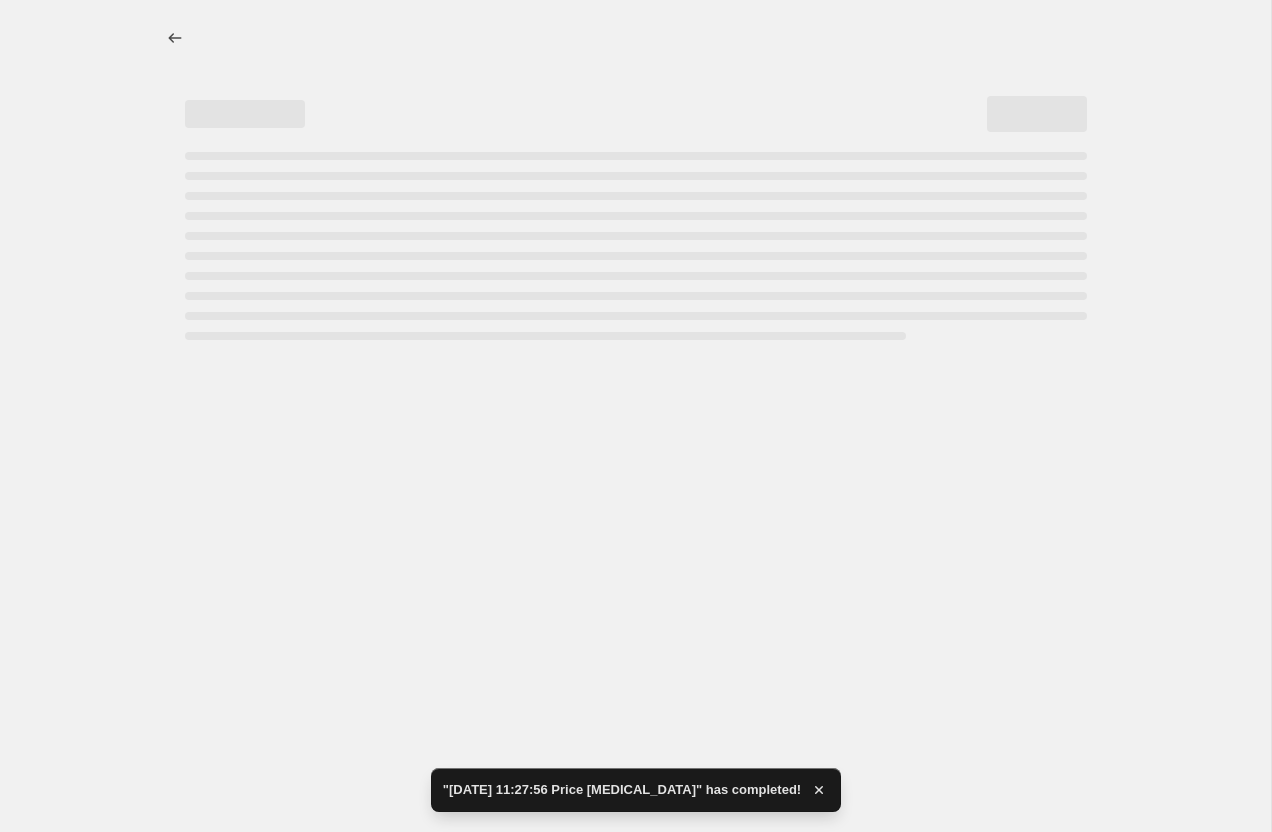 select on "percentage" 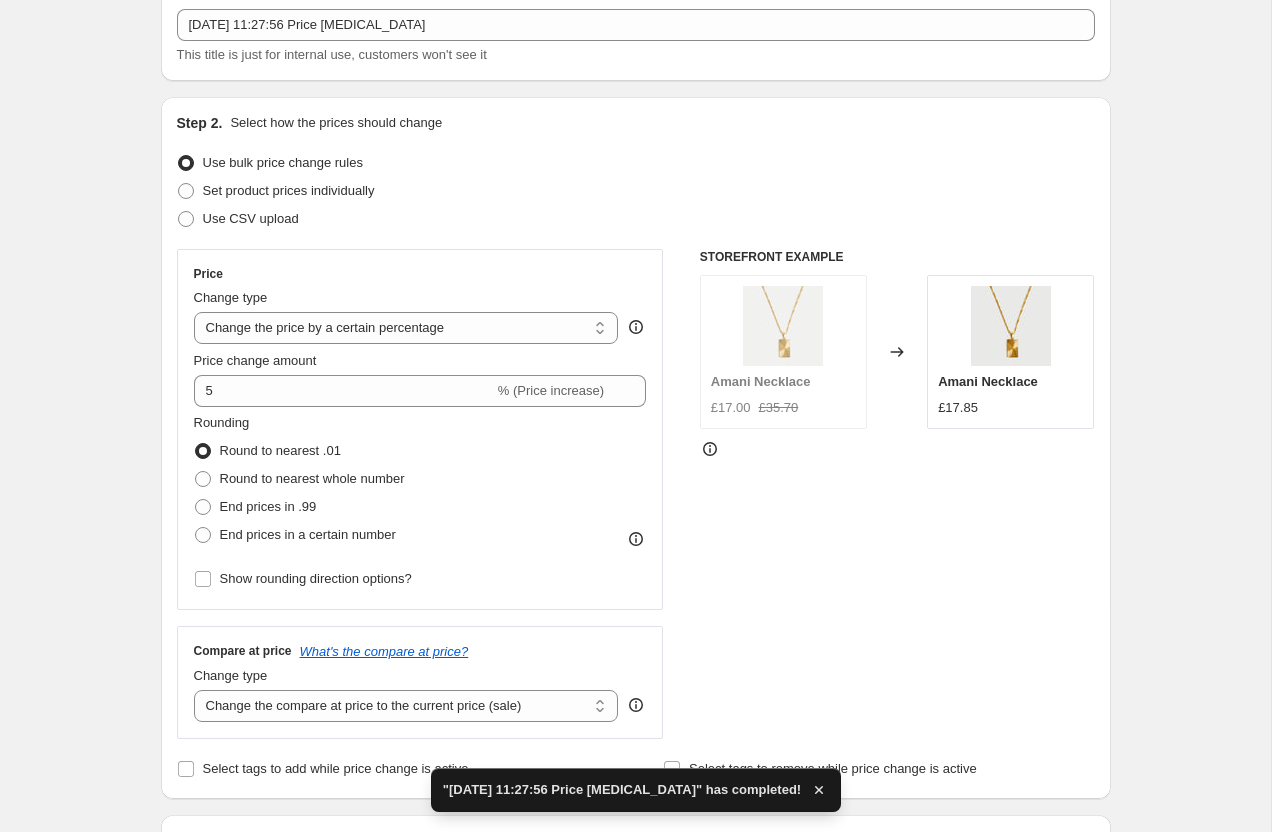 scroll, scrollTop: 125, scrollLeft: 0, axis: vertical 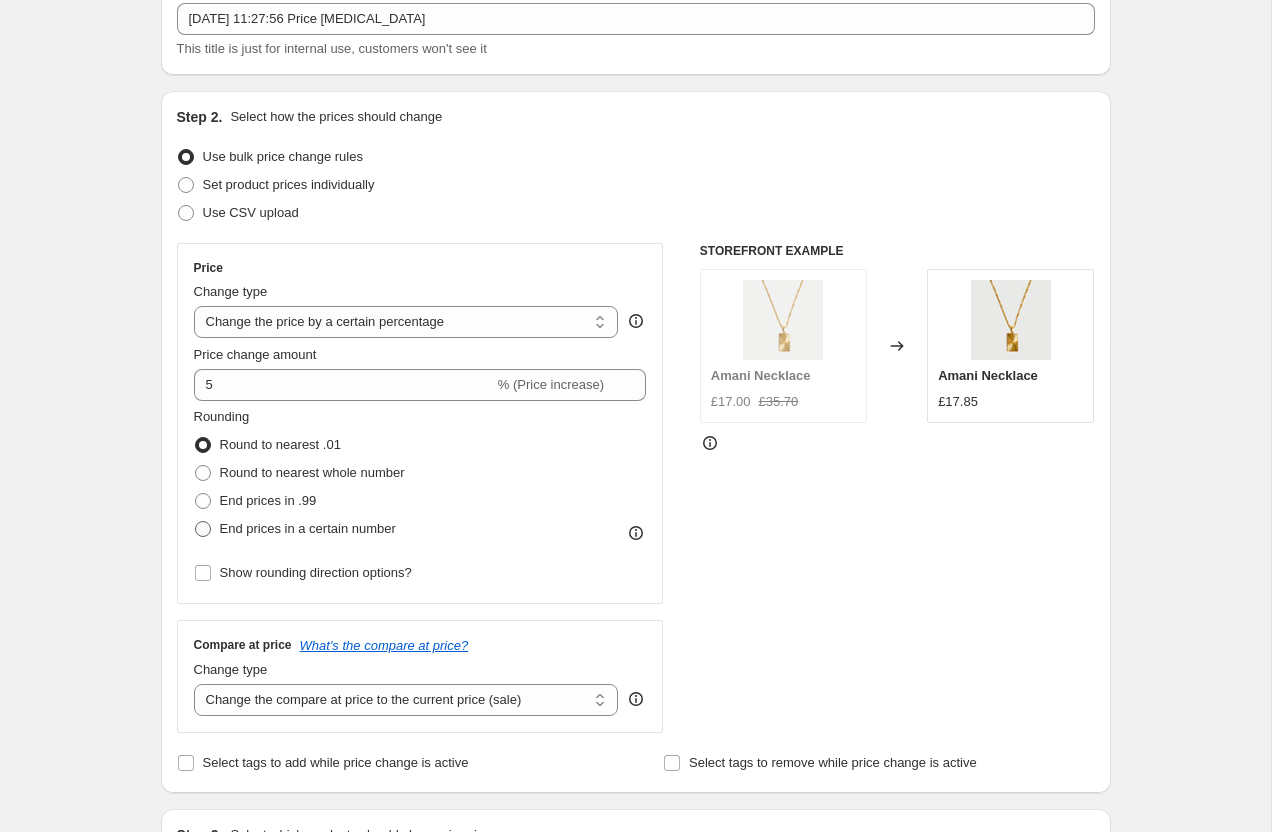 click at bounding box center (203, 529) 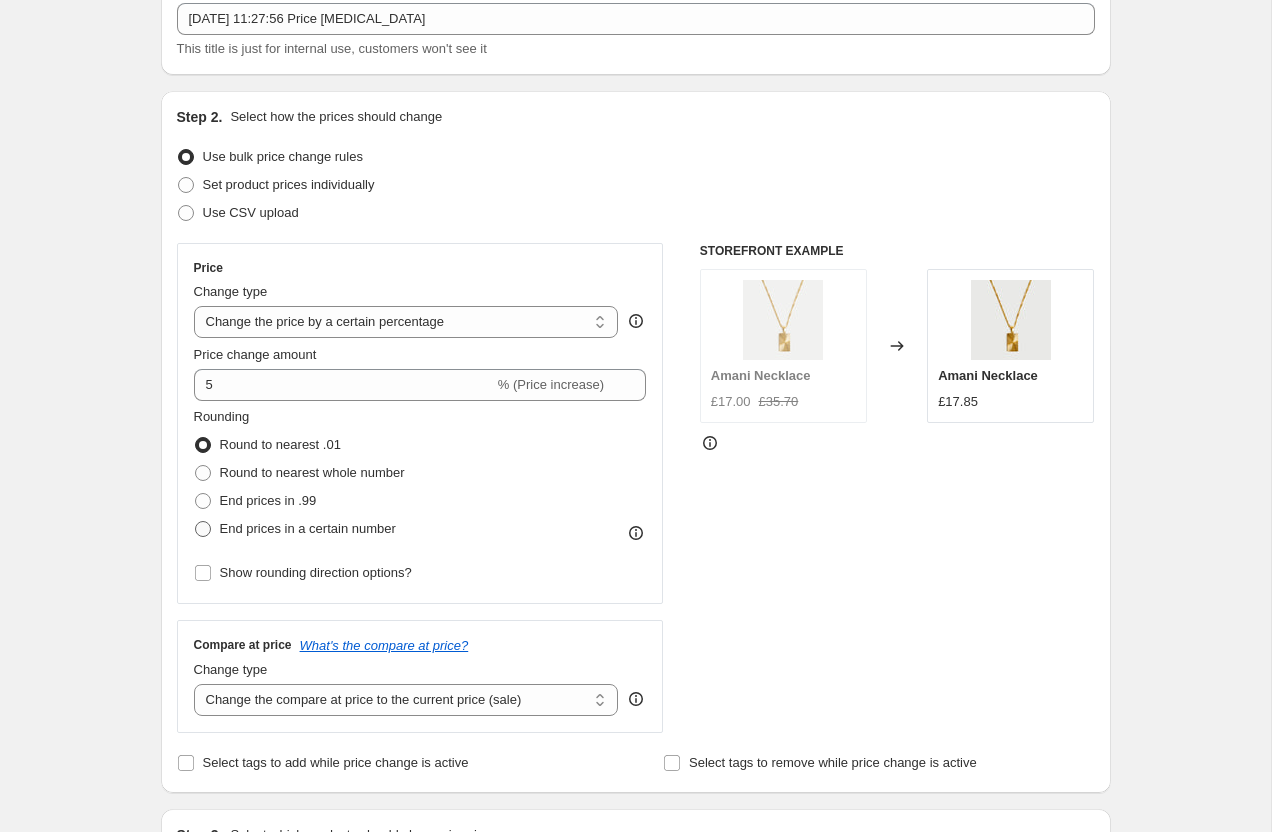 radio on "true" 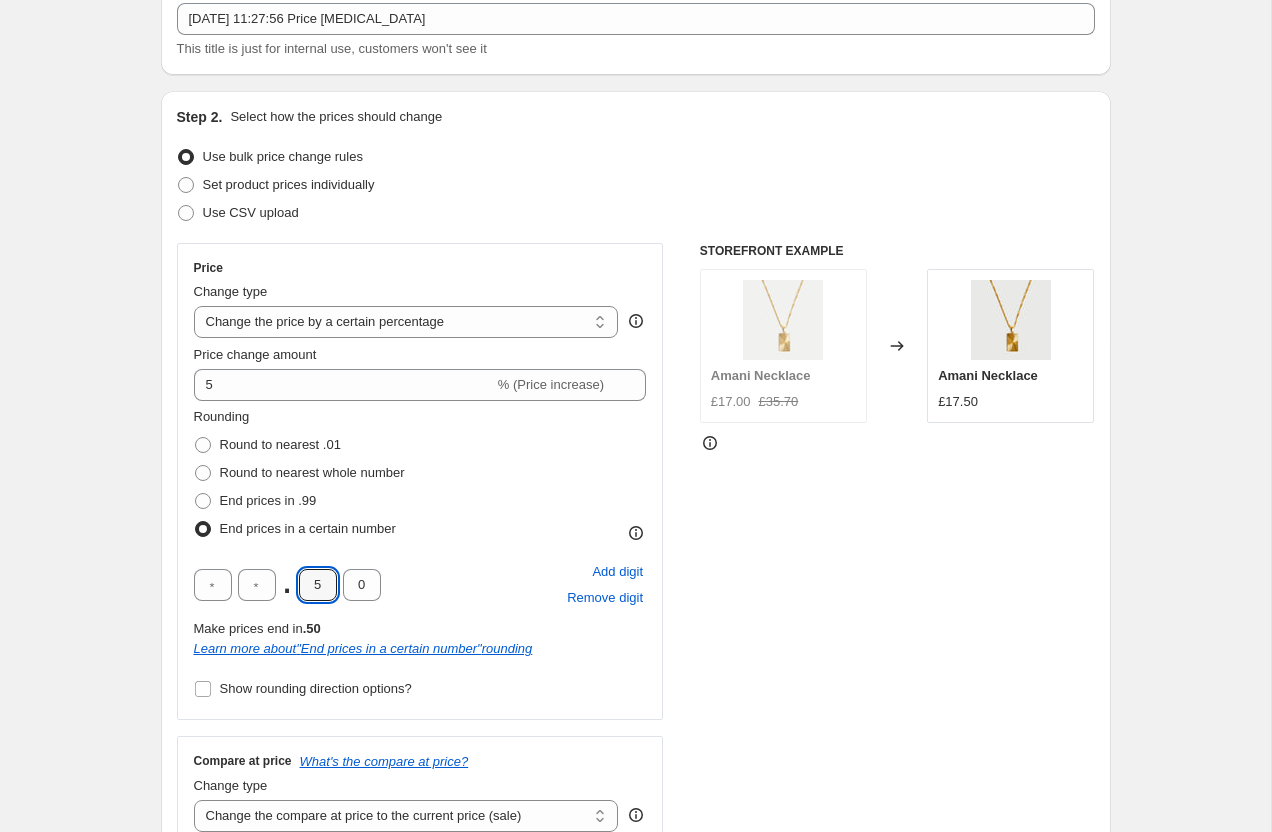 drag, startPoint x: 323, startPoint y: 588, endPoint x: 292, endPoint y: 587, distance: 31.016125 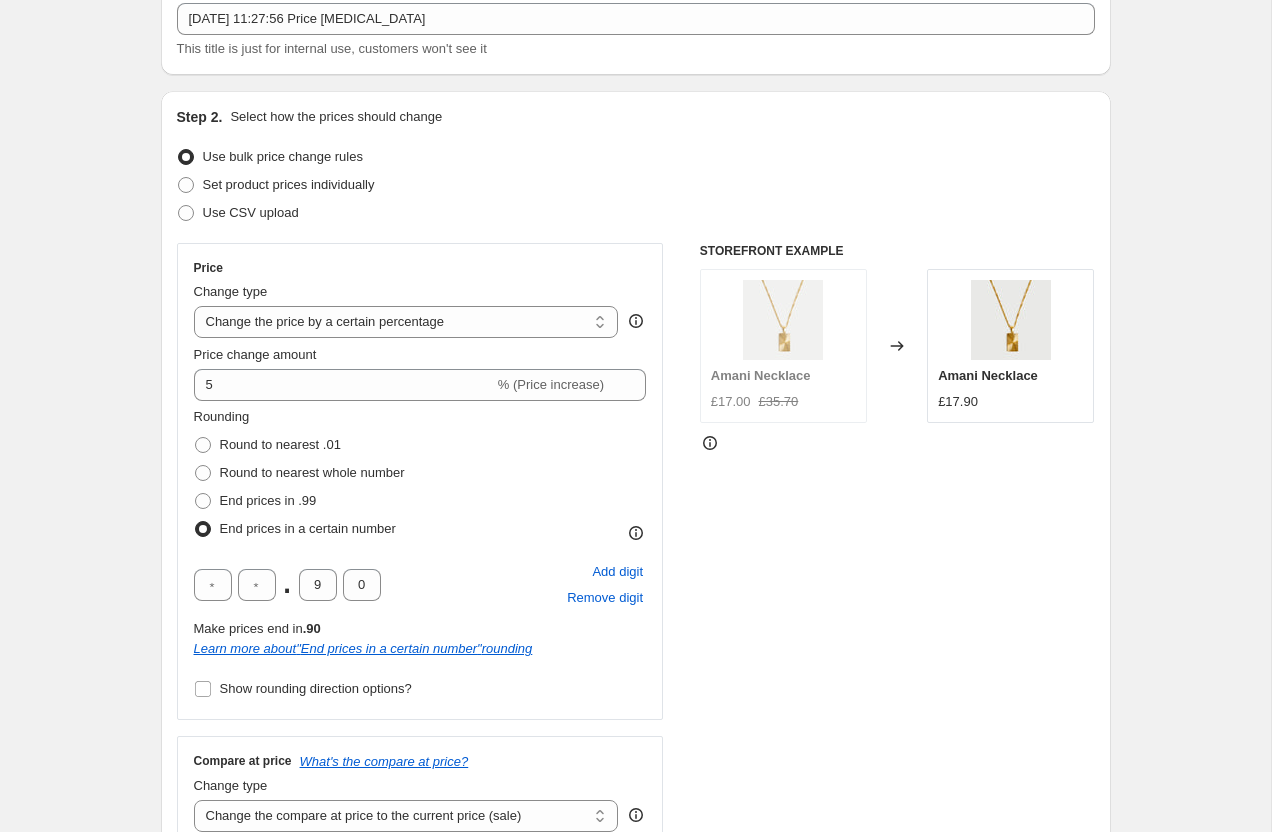 click on "Create new price [MEDICAL_DATA]. This page is ready Create new price [MEDICAL_DATA] Draft Step 1. Optionally give your price [MEDICAL_DATA] a title (eg "March 30% off sale on boots") [DATE] 11:27:56 Price [MEDICAL_DATA] This title is just for internal use, customers won't see it Step 2. Select how the prices should change Use bulk price change rules Set product prices individually Use CSV upload Price Change type Change the price to a certain amount Change the price by a certain amount Change the price by a certain percentage Change the price to the current compare at price (price before sale) Change the price by a certain amount relative to the compare at price Change the price by a certain percentage relative to the compare at price Don't change the price Change the price by a certain percentage relative to the cost per item Change price to certain cost margin Change the price by a certain percentage Price change amount 5 % (Price increase) Rounding Round to nearest .01 Round to nearest whole number End prices in .99" at bounding box center (635, 988) 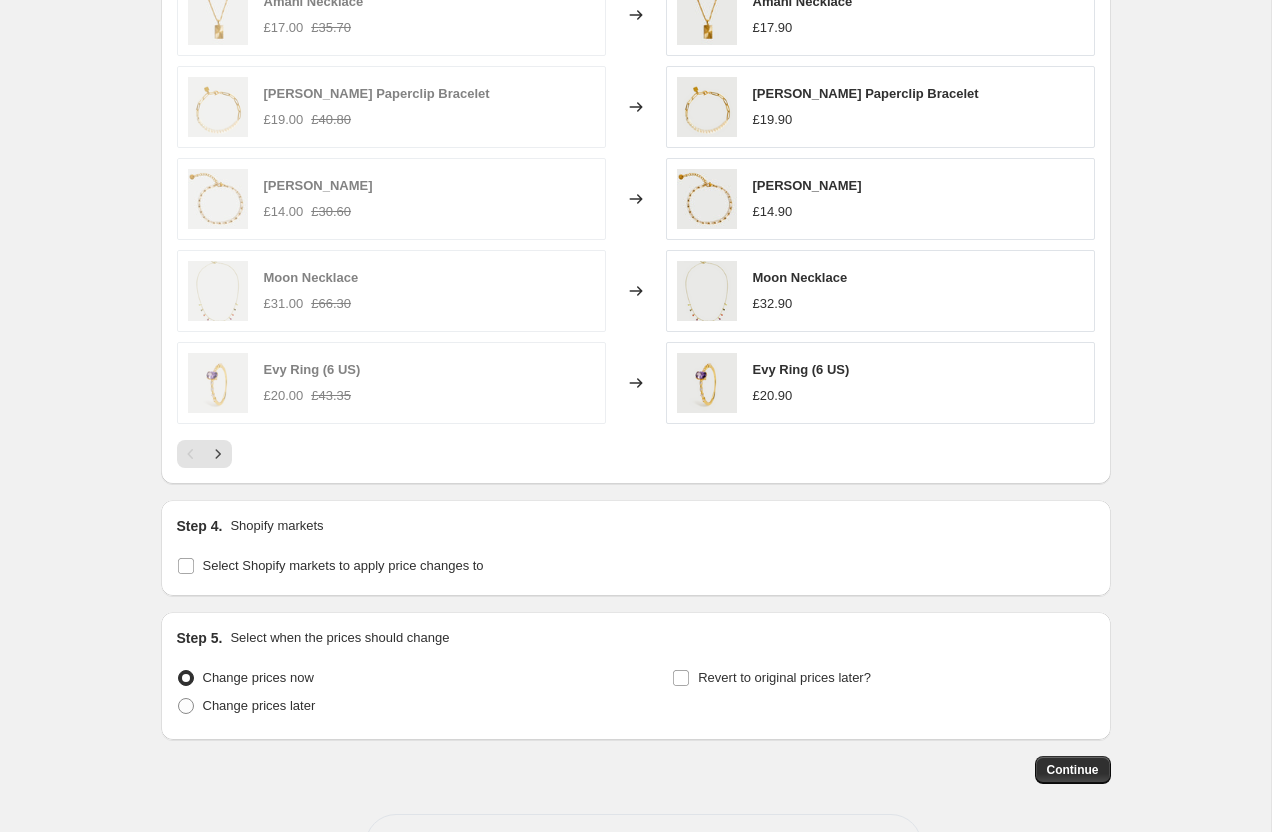 scroll, scrollTop: 1395, scrollLeft: 0, axis: vertical 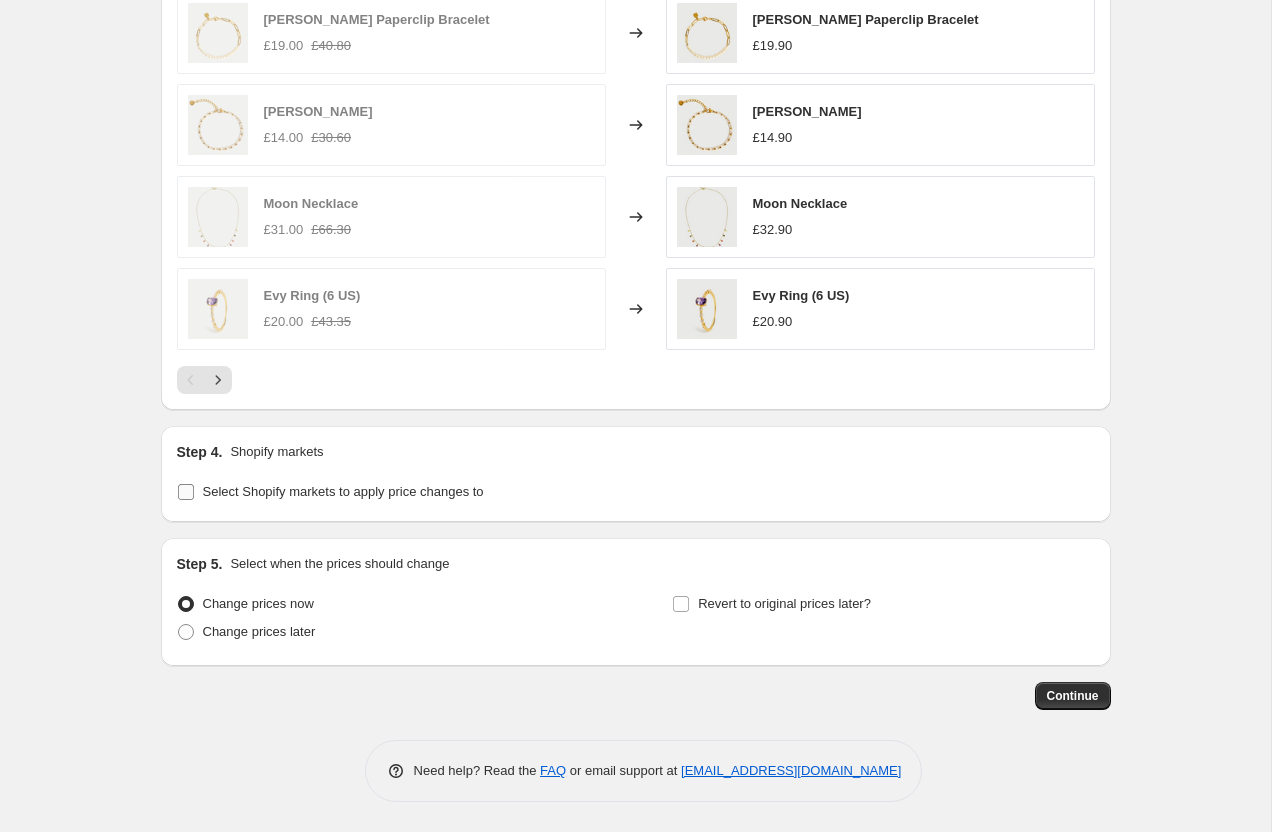 click on "Select Shopify markets to apply price changes to" at bounding box center (330, 492) 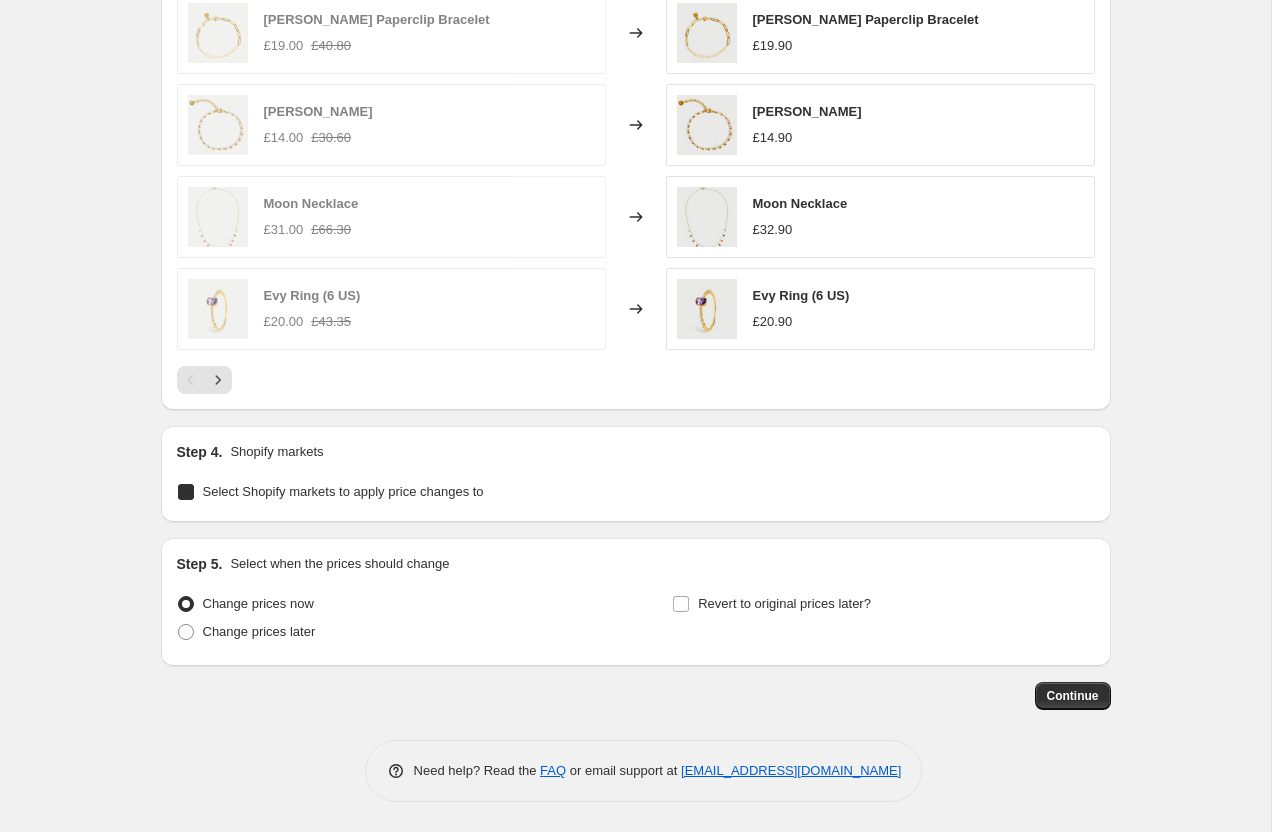 checkbox on "true" 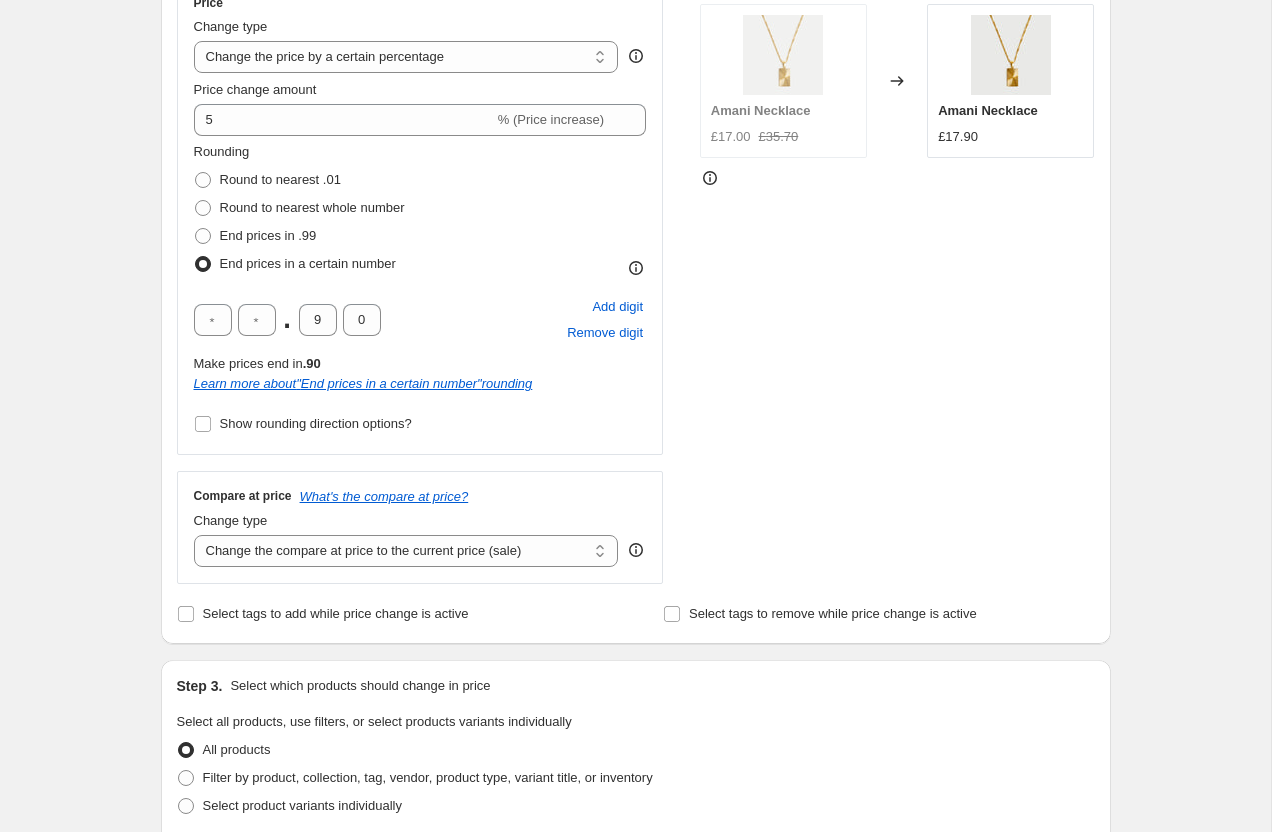 scroll, scrollTop: 424, scrollLeft: 0, axis: vertical 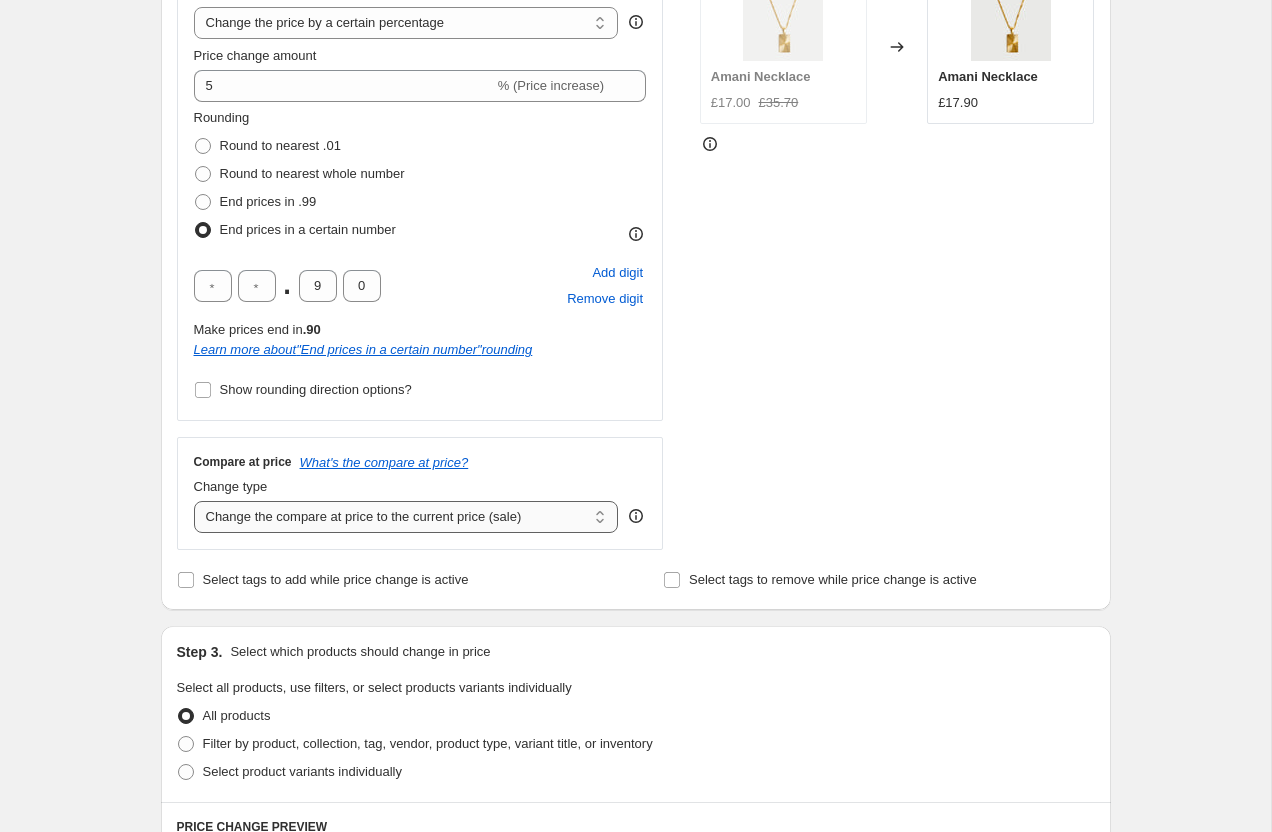 click on "Change the compare at price to the current price (sale) Change the compare at price to a certain amount Change the compare at price by a certain amount Change the compare at price by a certain percentage Change the compare at price by a certain amount relative to the actual price Change the compare at price by a certain percentage relative to the actual price Don't change the compare at price Remove the compare at price" at bounding box center [406, 517] 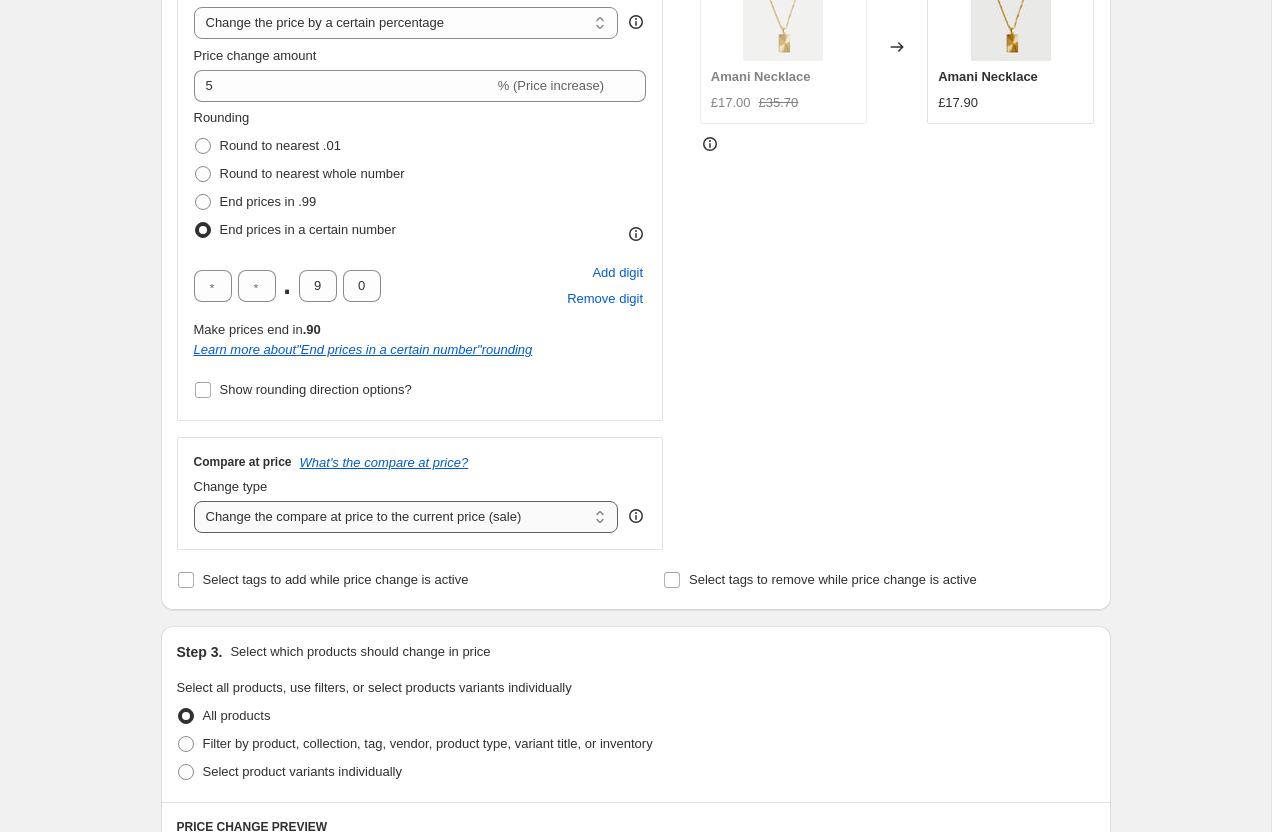 select on "pp" 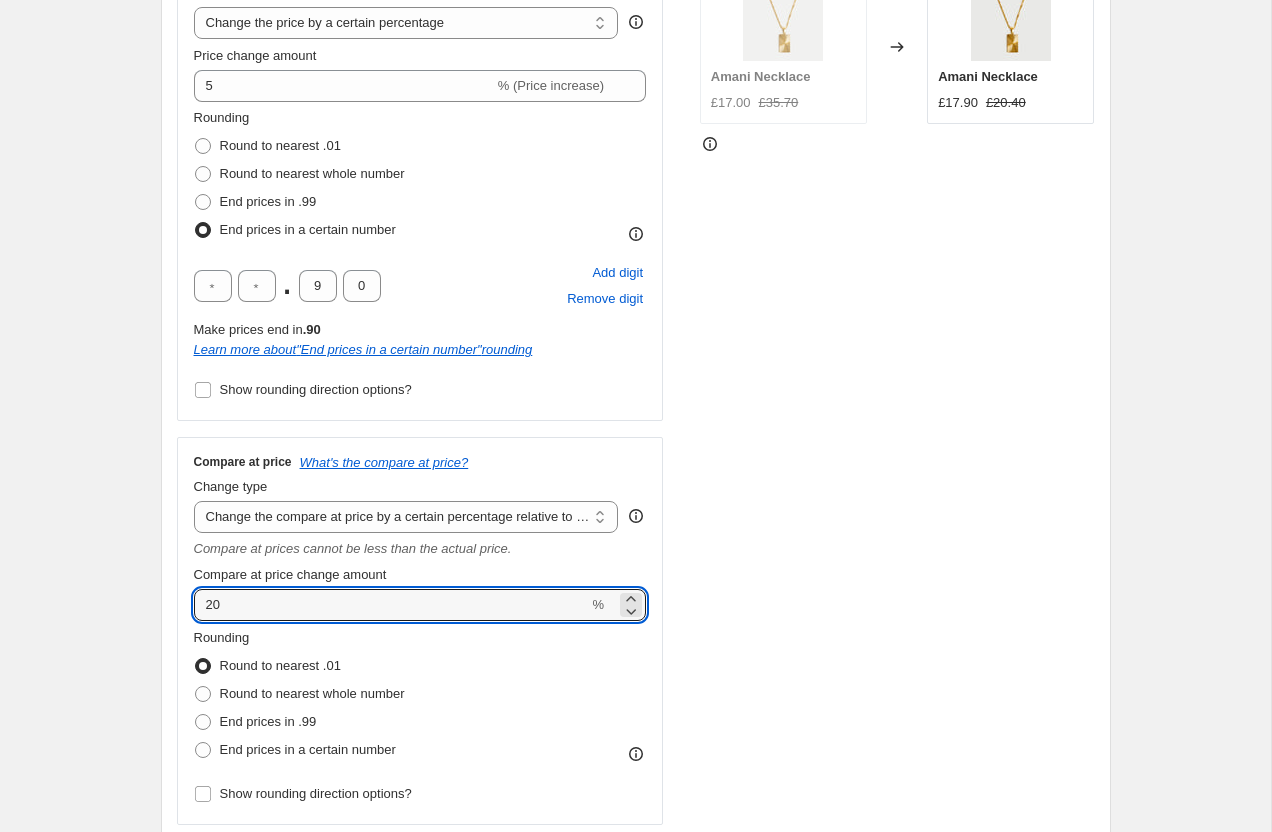 drag, startPoint x: 243, startPoint y: 616, endPoint x: 180, endPoint y: 593, distance: 67.06713 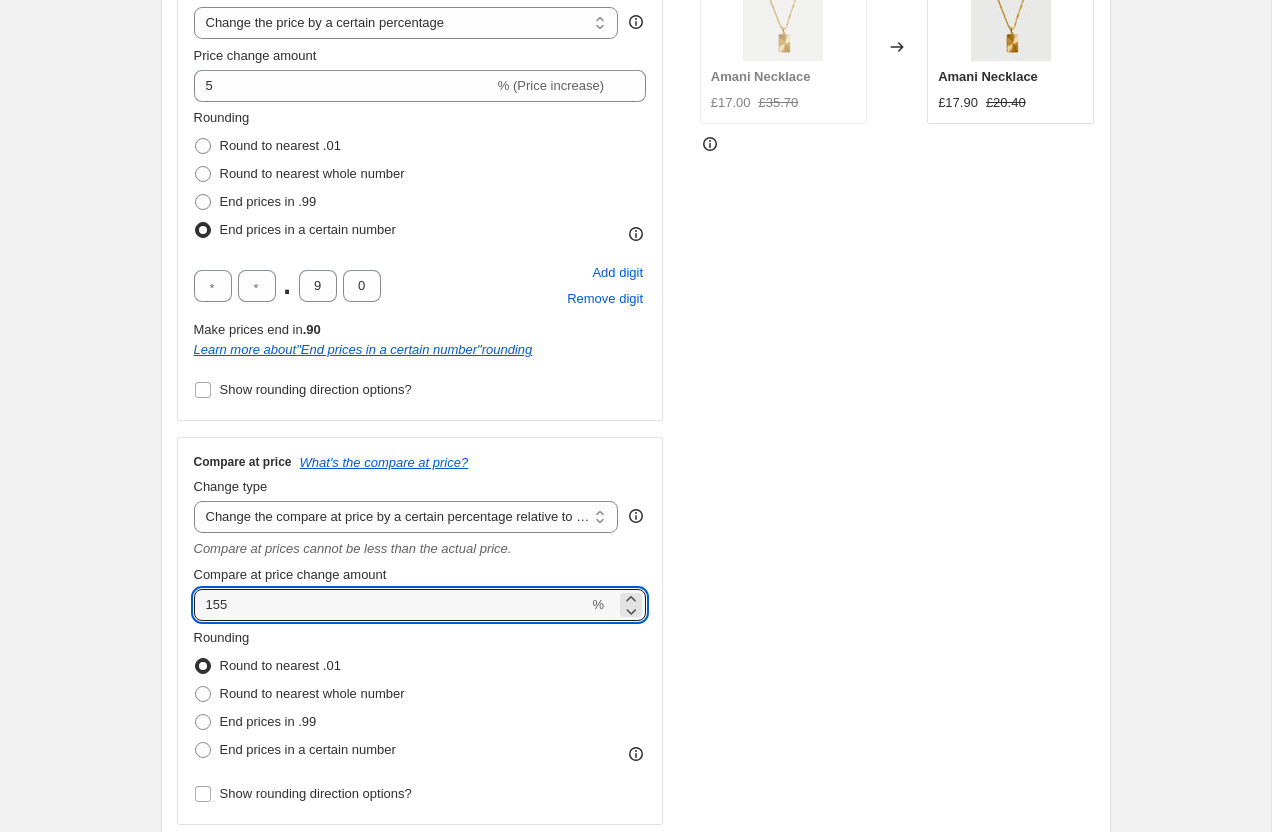 type on "155" 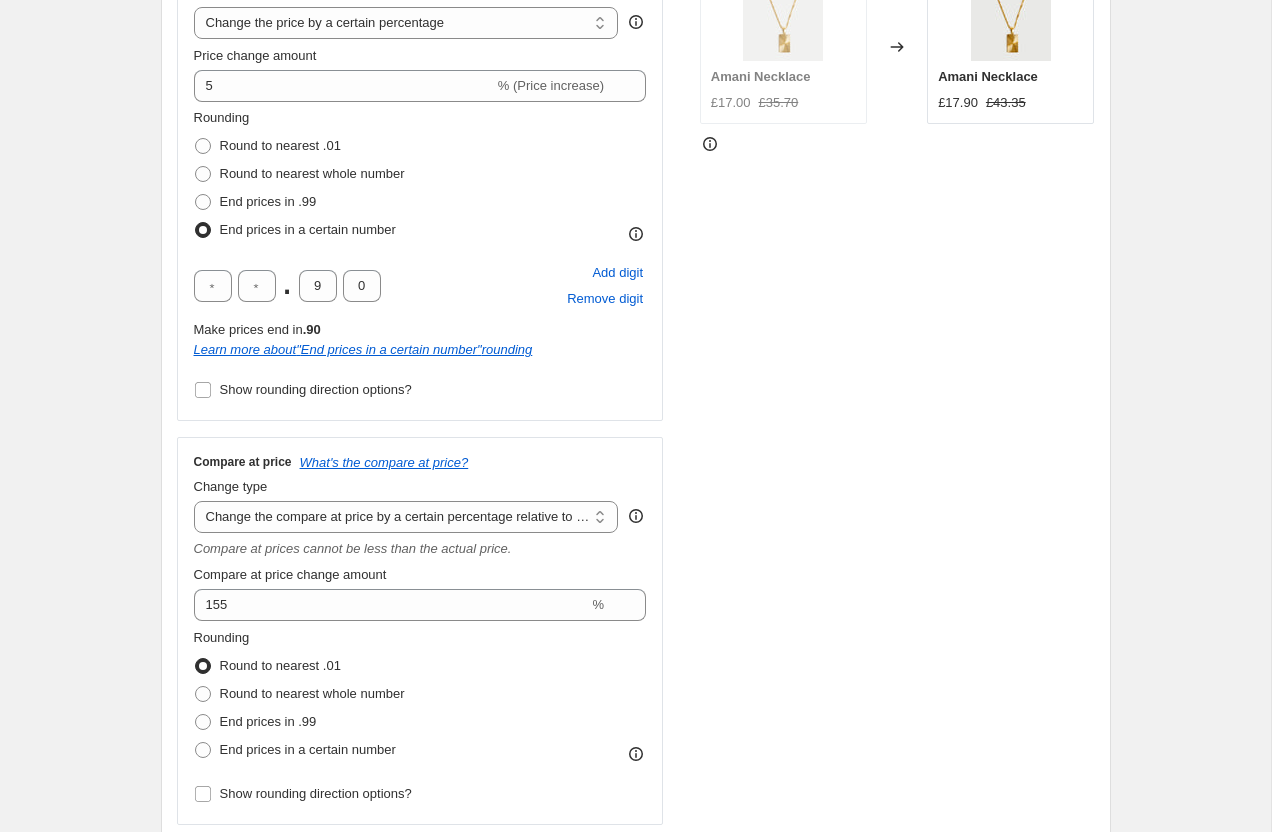 click on "Create new price [MEDICAL_DATA]. This page is ready Create new price [MEDICAL_DATA] Draft Step 1. Optionally give your price [MEDICAL_DATA] a title (eg "March 30% off sale on boots") [DATE] 11:27:56 Price [MEDICAL_DATA] This title is just for internal use, customers won't see it Step 2. Select how the prices should change Use bulk price change rules Set product prices individually Use CSV upload Price Change type Change the price to a certain amount Change the price by a certain amount Change the price by a certain percentage Change the price to the current compare at price (price before sale) Change the price by a certain amount relative to the compare at price Change the price by a certain percentage relative to the compare at price Don't change the price Change the price by a certain percentage relative to the cost per item Change price to certain cost margin Change the price by a certain percentage Price change amount 5 % (Price increase) Rounding Round to nearest .01 Round to nearest whole number End prices in .99" at bounding box center [636, 1347] 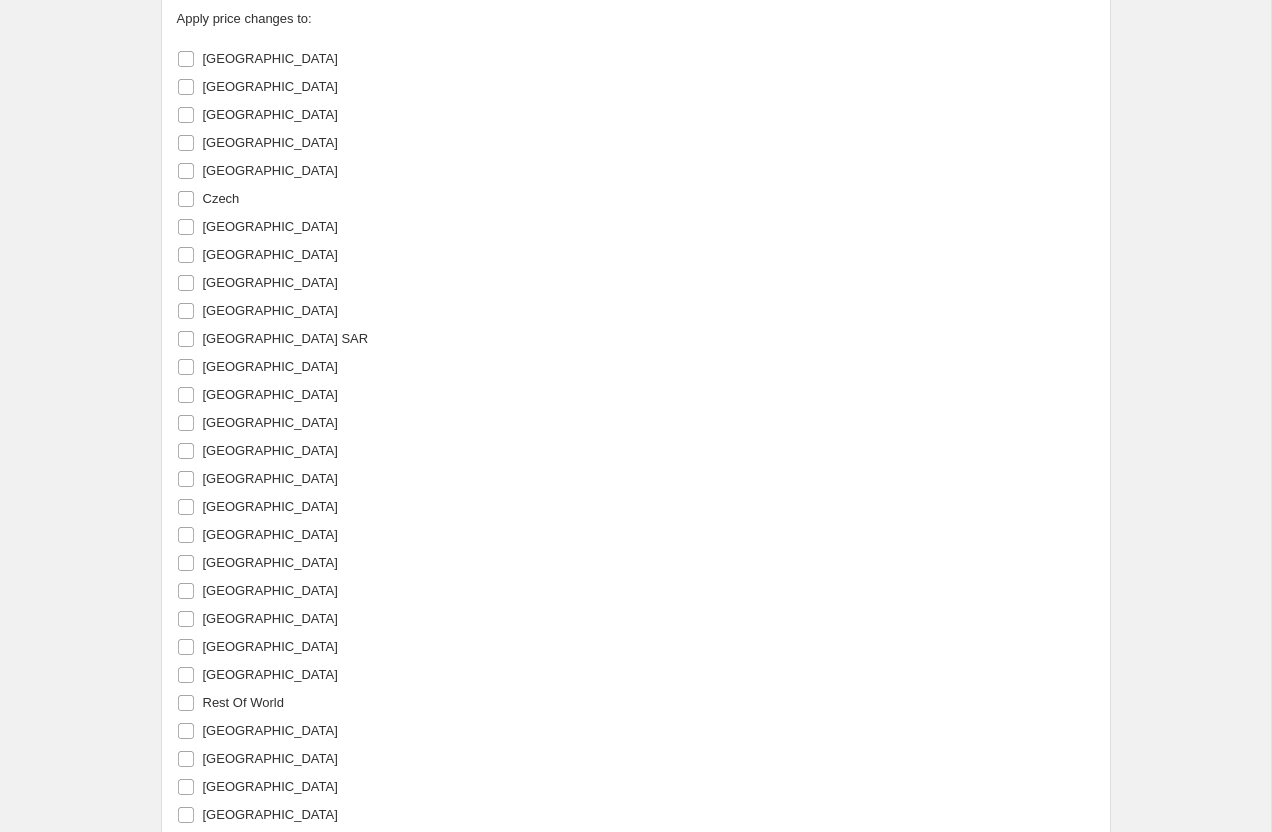 scroll, scrollTop: 2710, scrollLeft: 0, axis: vertical 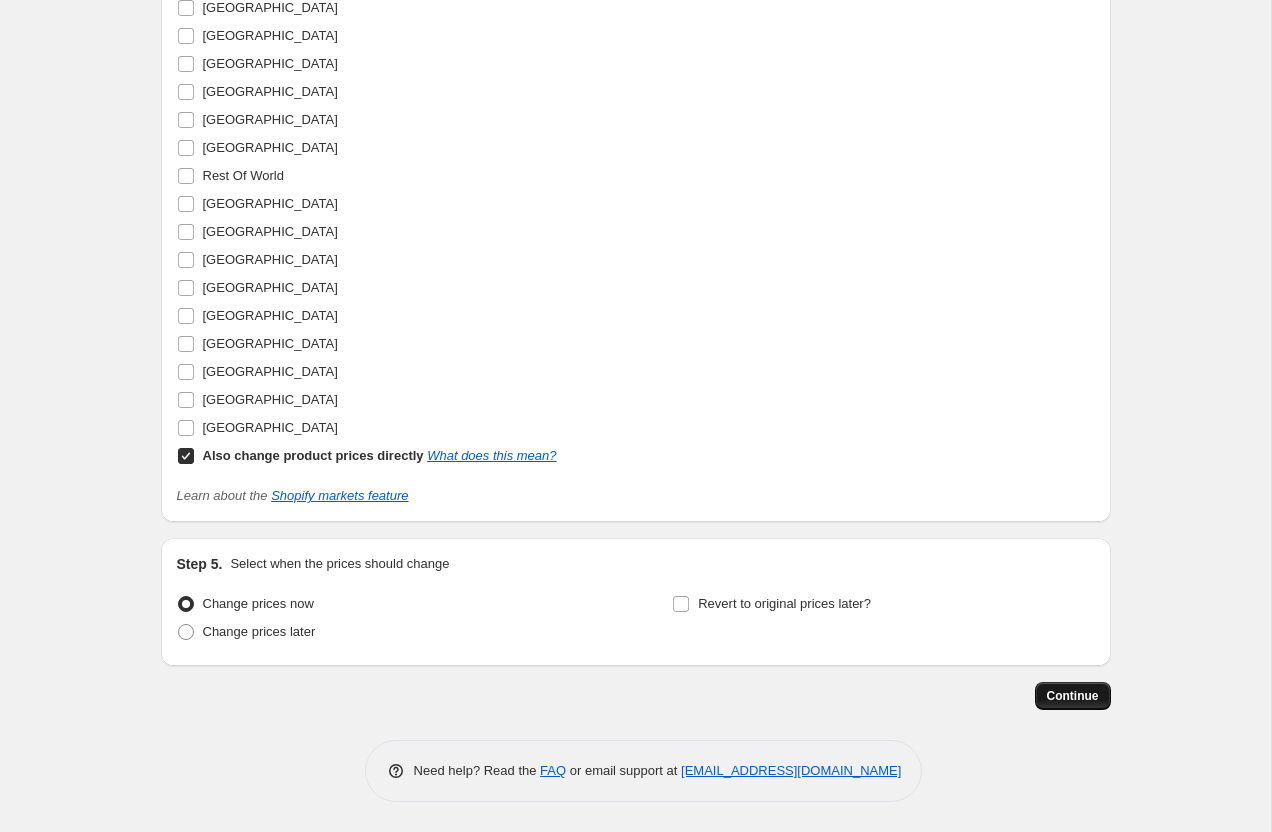 click on "Continue" at bounding box center [1073, 696] 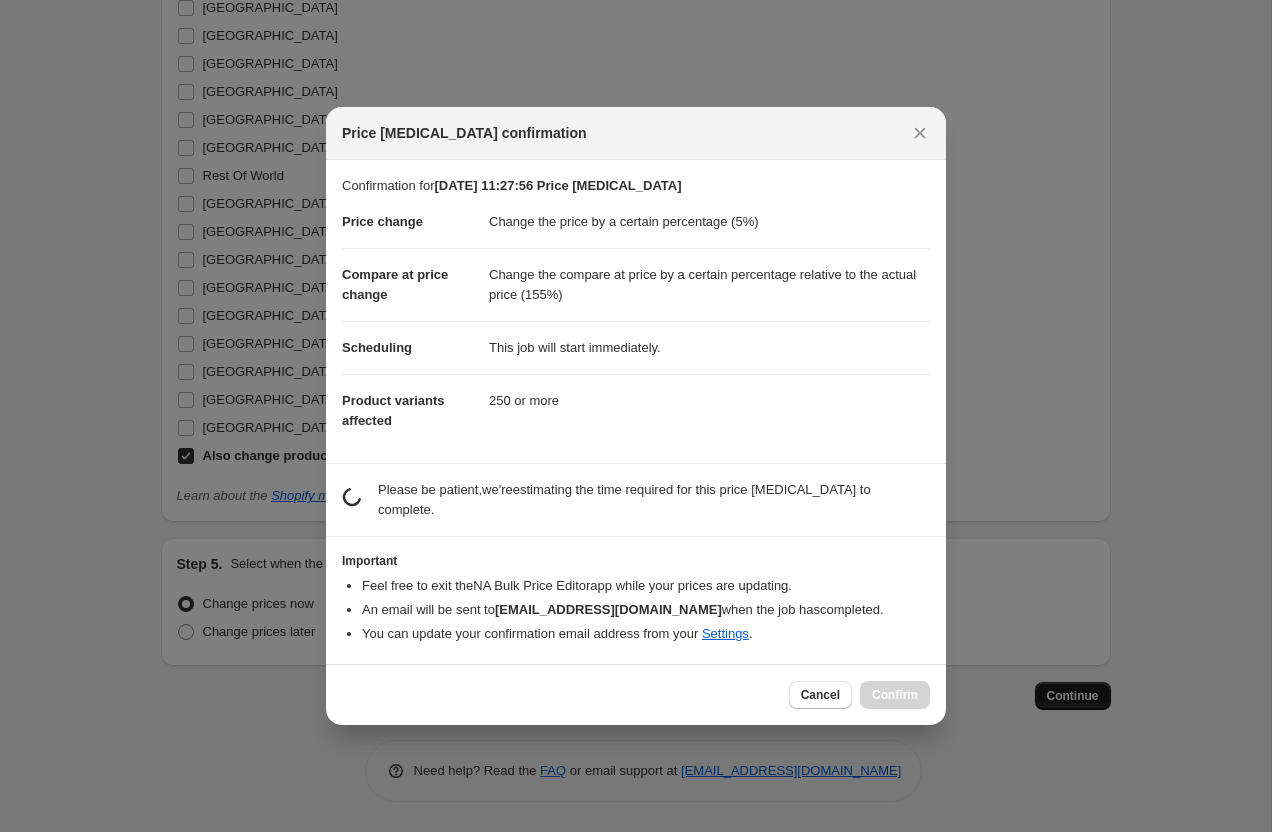 scroll, scrollTop: 0, scrollLeft: 0, axis: both 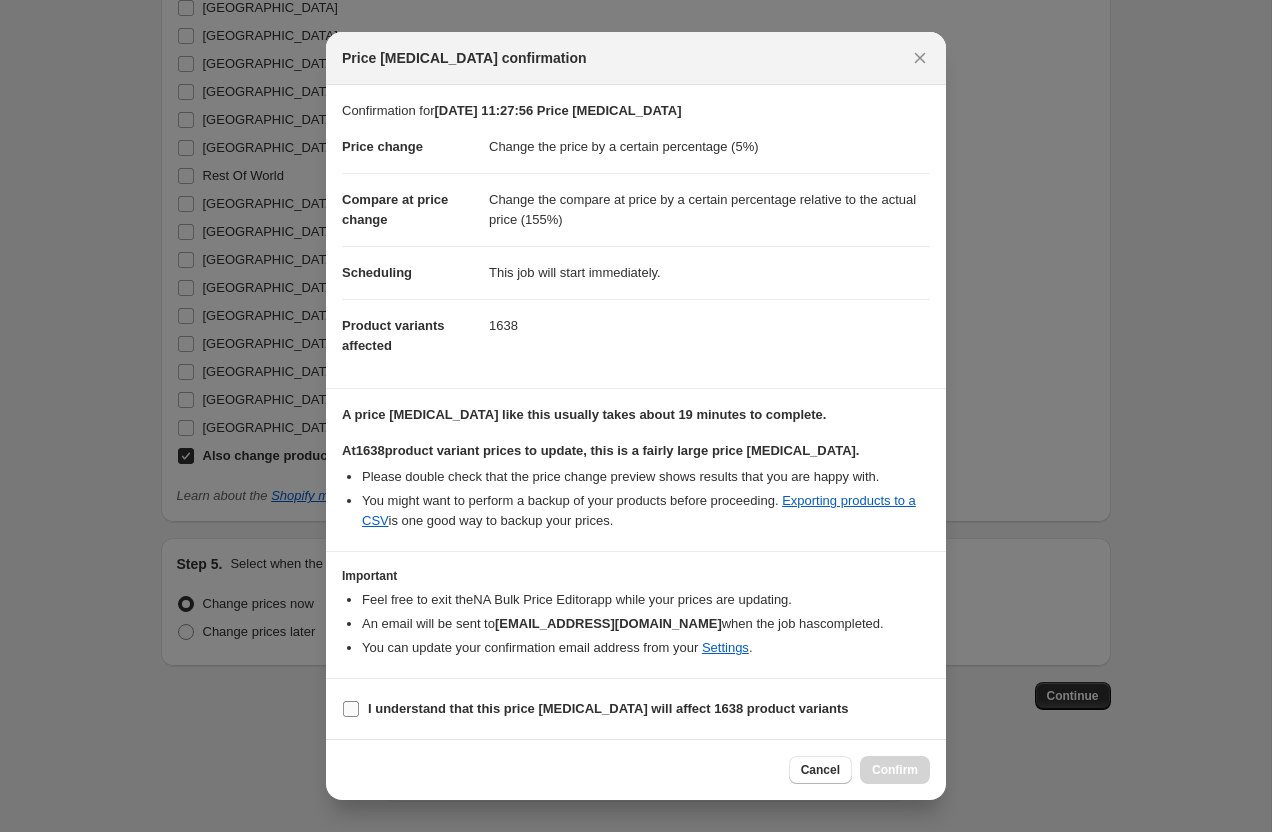 click on "I understand that this price [MEDICAL_DATA] will affect 1638 product variants" at bounding box center [351, 709] 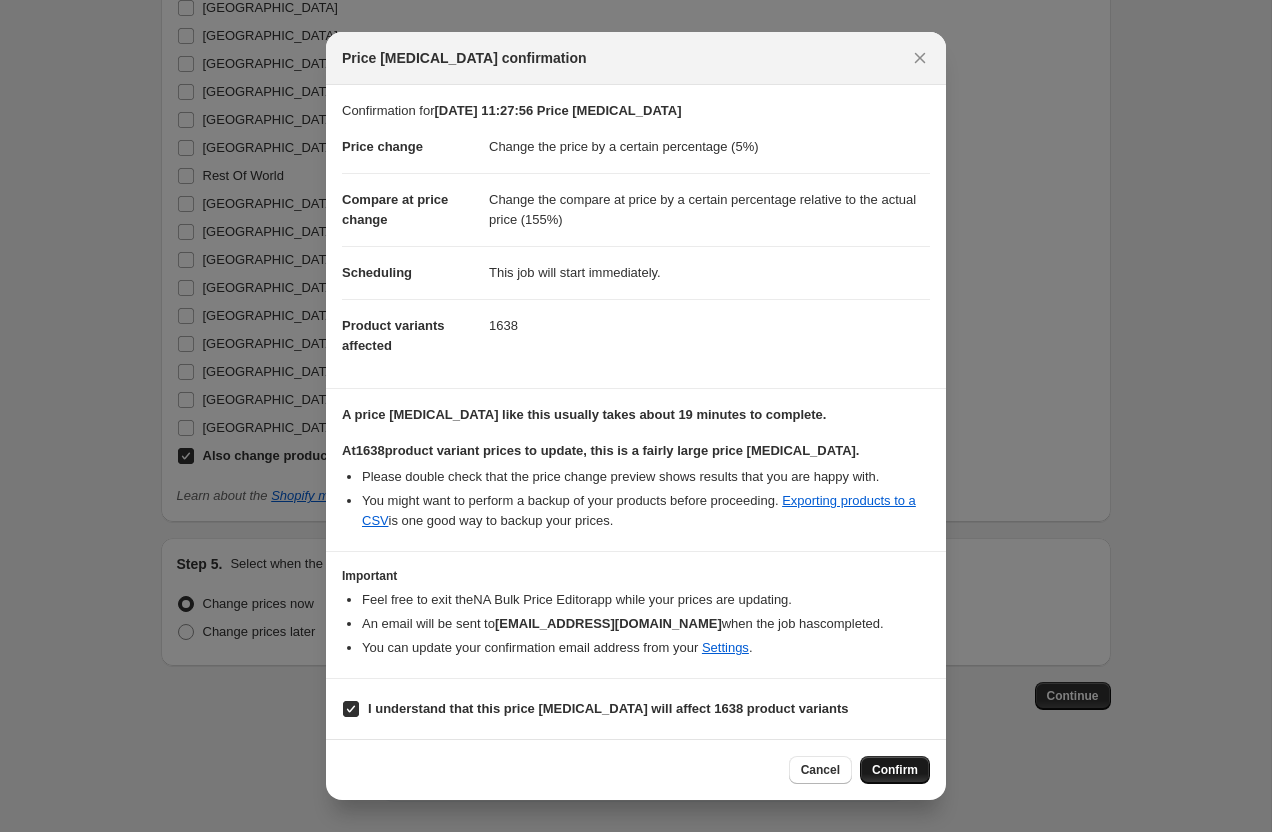 click on "Confirm" at bounding box center [895, 770] 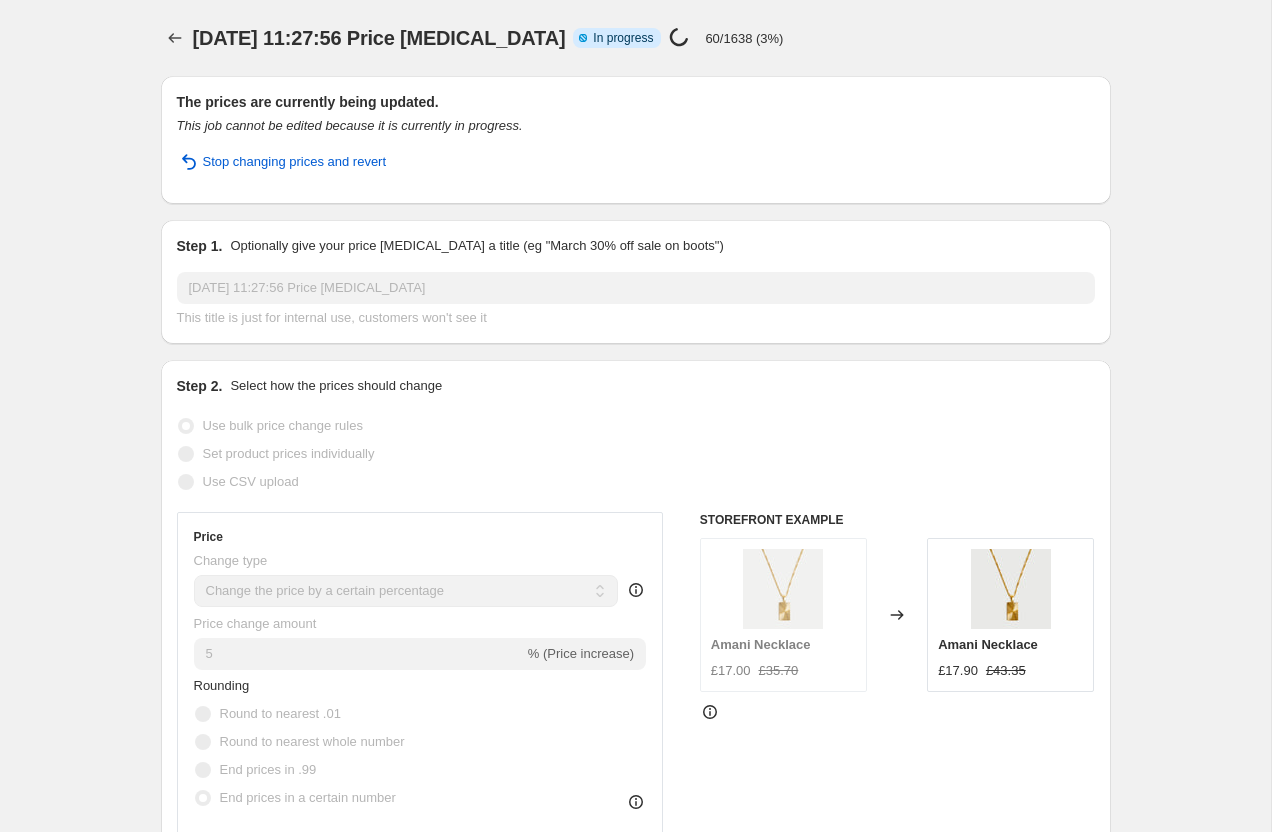 scroll, scrollTop: 2762, scrollLeft: 0, axis: vertical 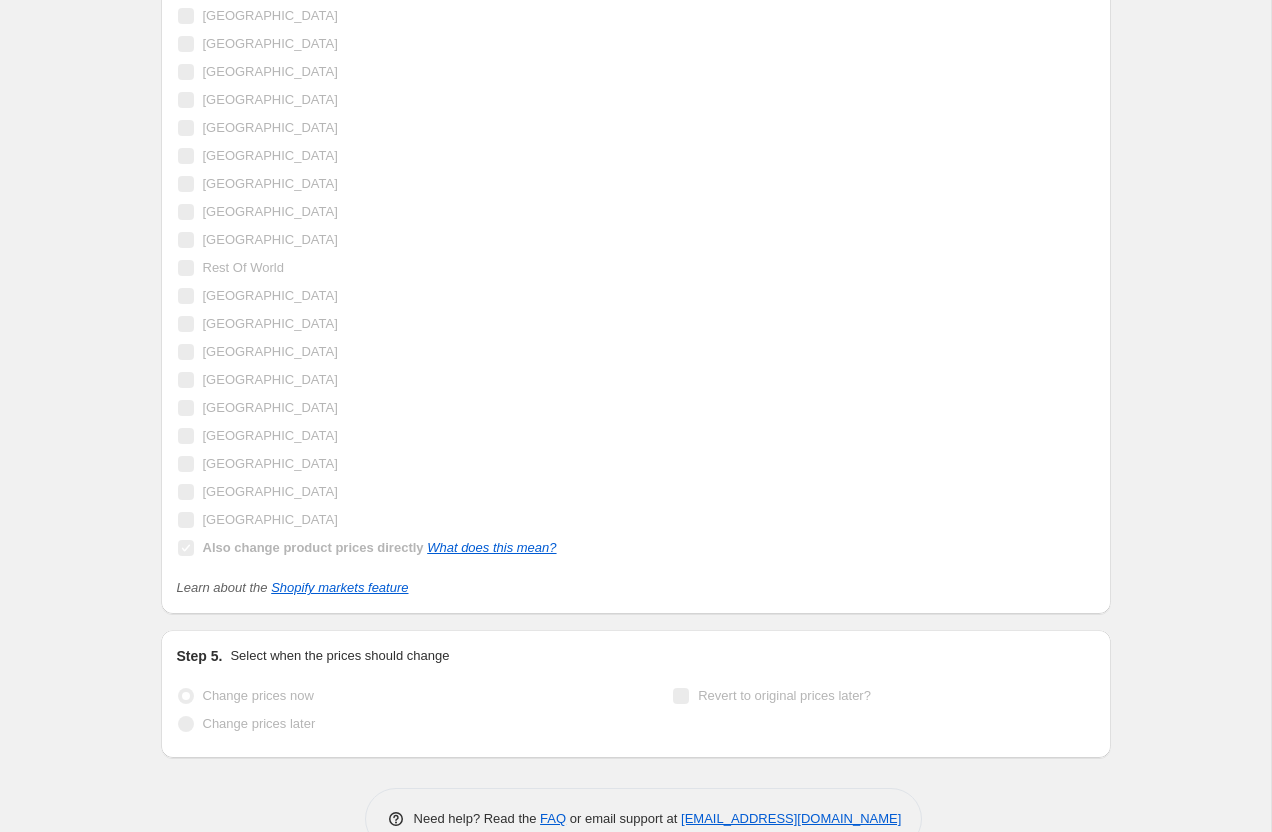 click on "[DATE] 11:27:56 Price [MEDICAL_DATA]. This page is ready [DATE] 11:27:56 Price [MEDICAL_DATA] Info Partially complete In progress Price [MEDICAL_DATA] in progress... 60/1638 (3%) The prices are currently being updated. This job cannot be edited because it is currently in progress. Stop changing prices and revert Step 1. Optionally give your price [MEDICAL_DATA] a title (eg "March 30% off sale on boots") [DATE] 11:27:56 Price [MEDICAL_DATA] This title is just for internal use, customers won't see it Step 2. Select how the prices should change Use bulk price change rules Set product prices individually Use CSV upload Price Change type Change the price to a certain amount Change the price by a certain amount Change the price by a certain percentage Change the price to the current compare at price (price before sale) Change the price by a certain amount relative to the compare at price Change the price by a certain percentage relative to the compare at price Don't change the price Price change amount 5 Rounding . 9" at bounding box center [635, -941] 